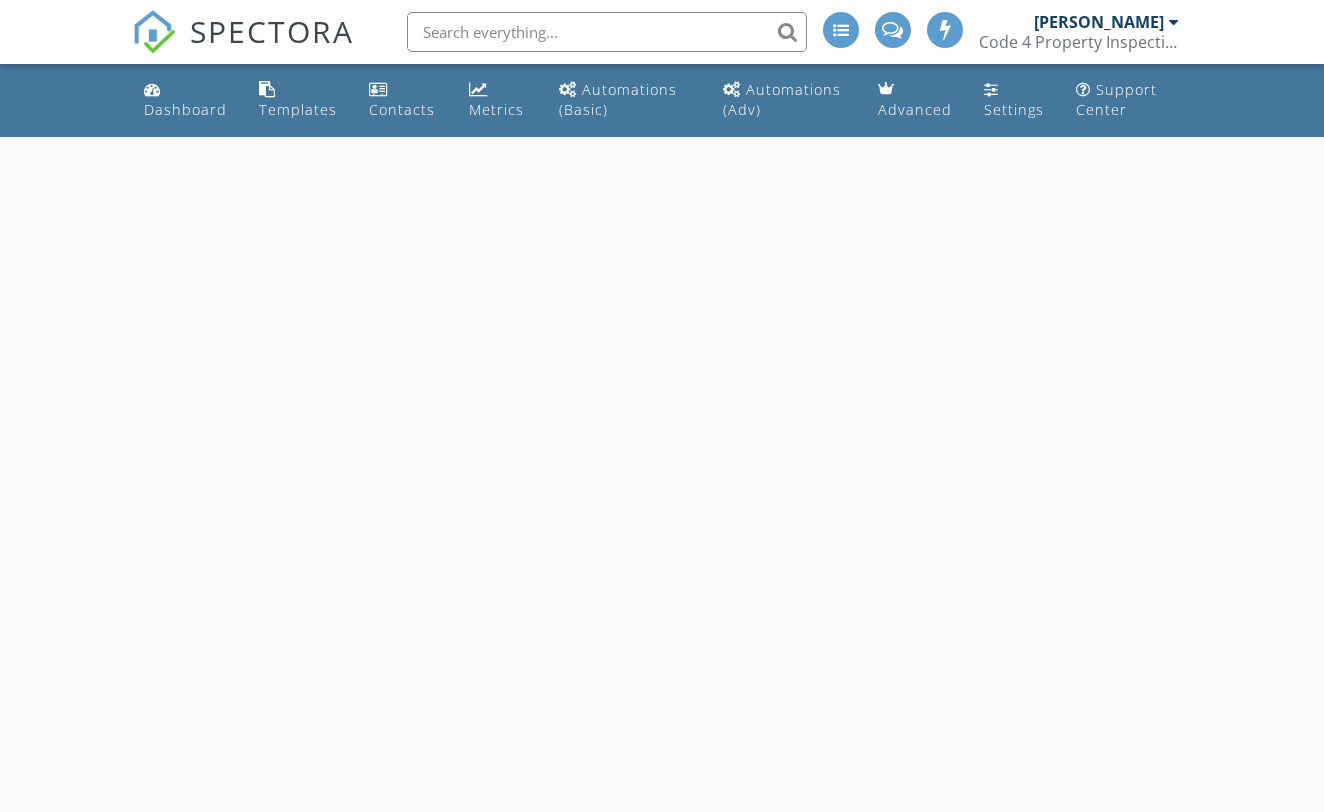 scroll, scrollTop: 0, scrollLeft: 0, axis: both 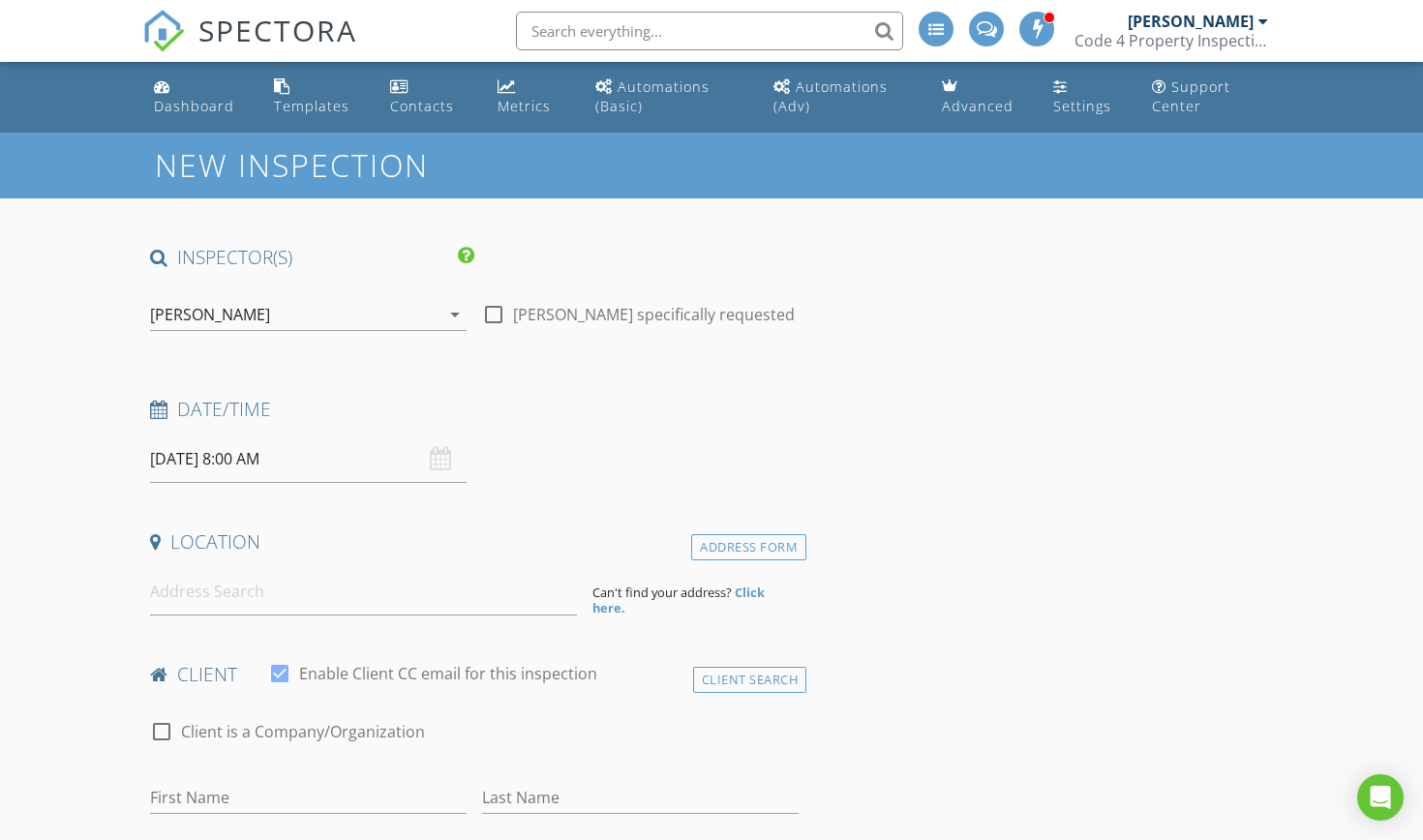 click on "[DATE] 8:00 AM" at bounding box center (308, 459) 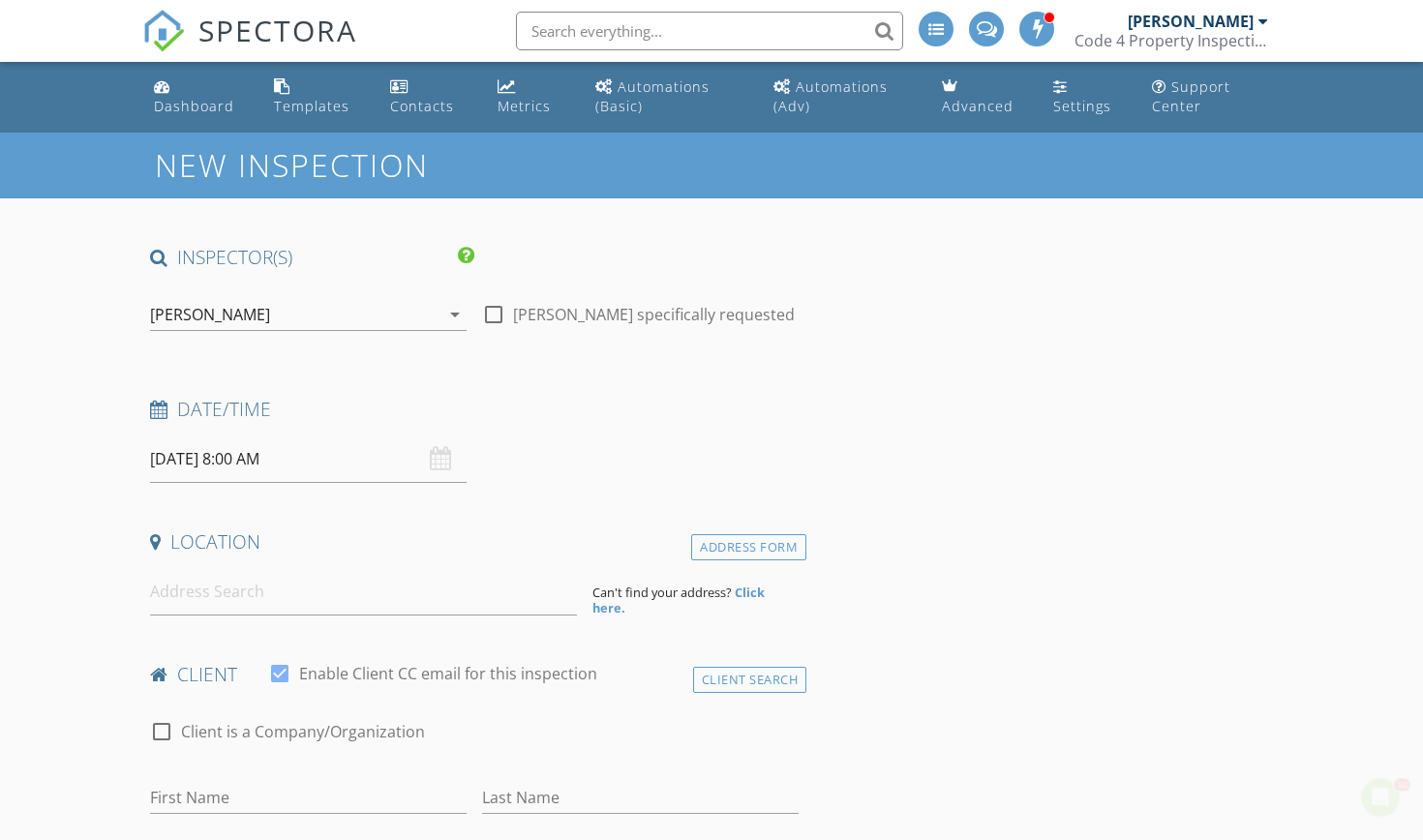scroll, scrollTop: 0, scrollLeft: 0, axis: both 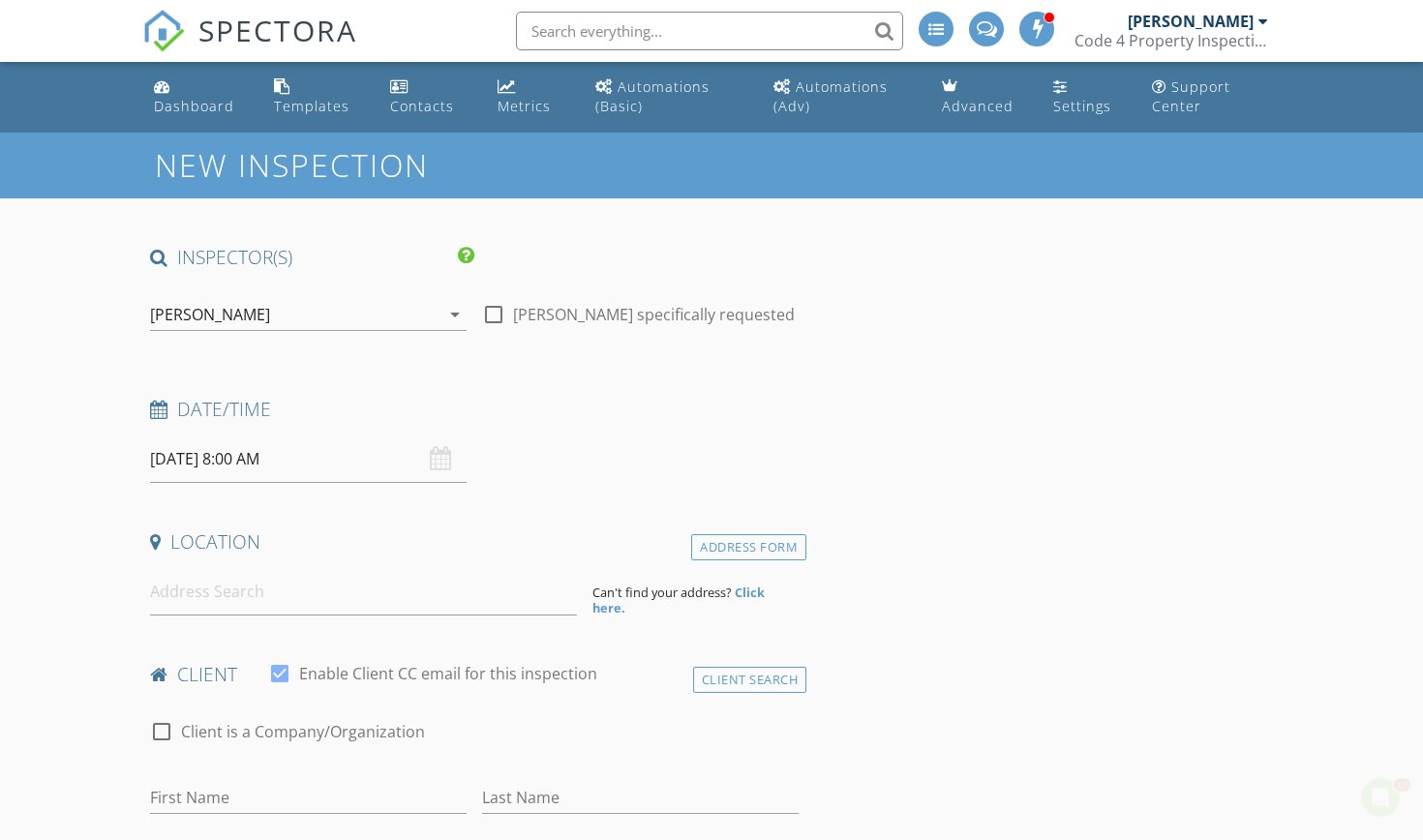 click on "[DATE] 8:00 AM" at bounding box center (308, 459) 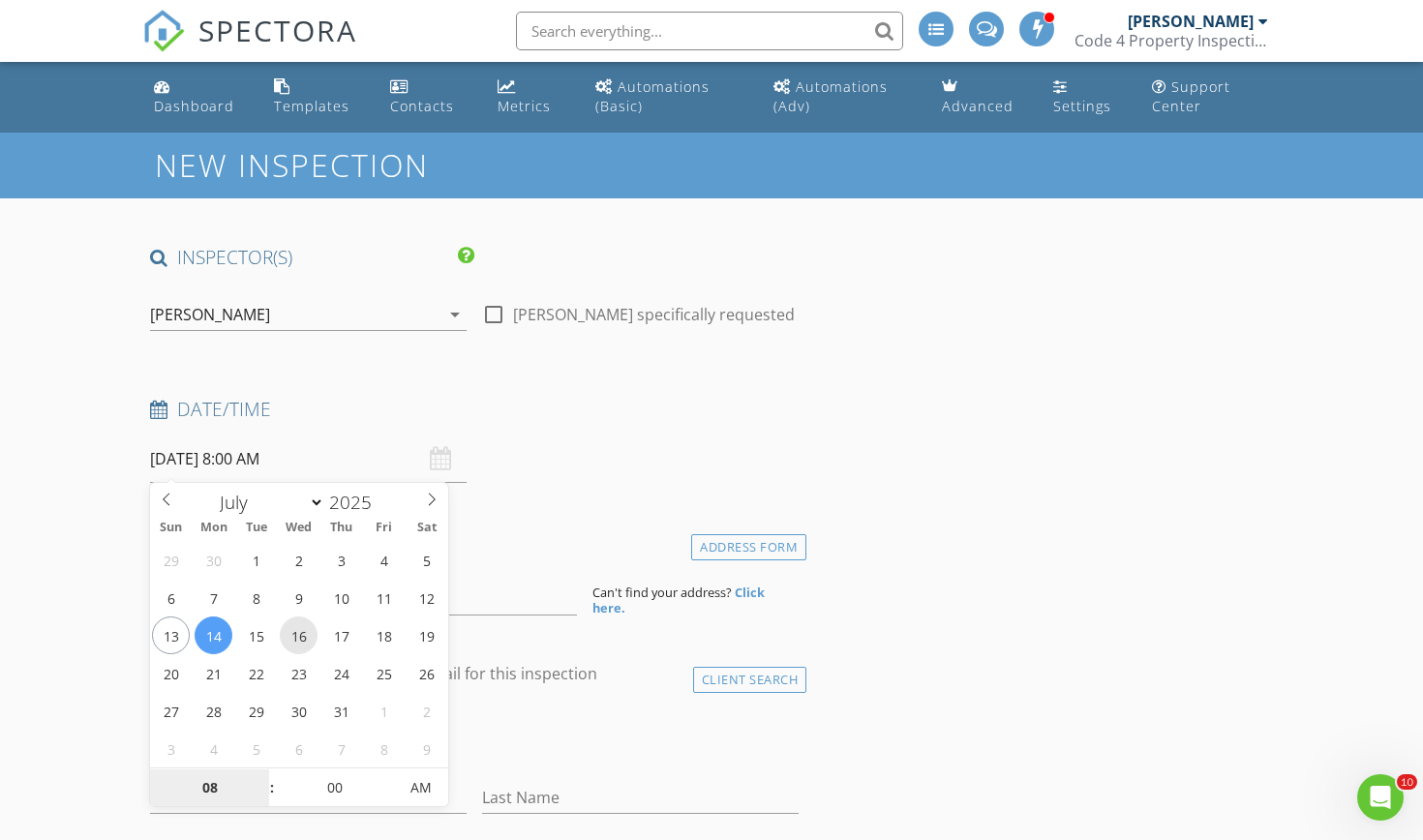 type on "[DATE] 8:00 AM" 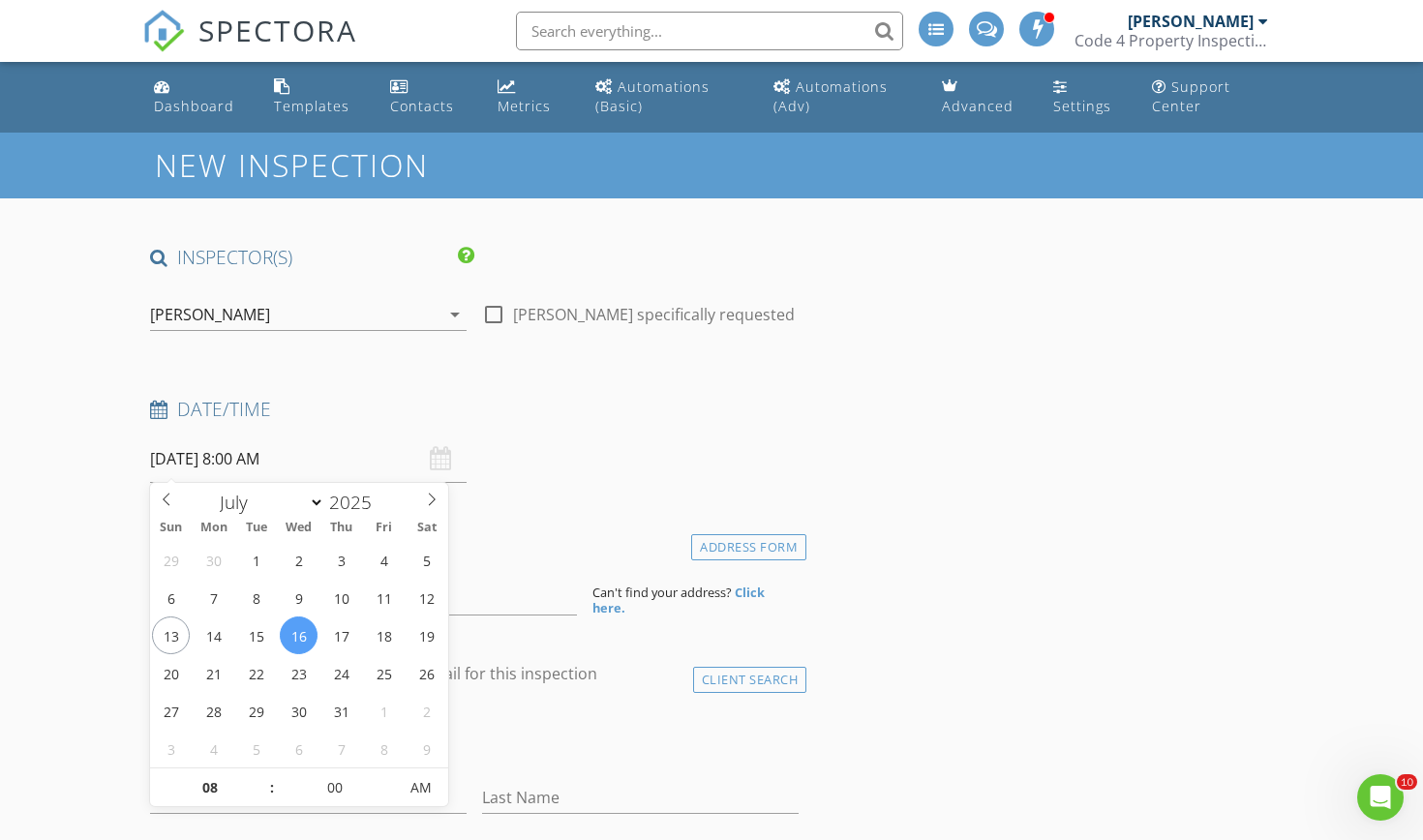 click on ":" at bounding box center [272, 788] 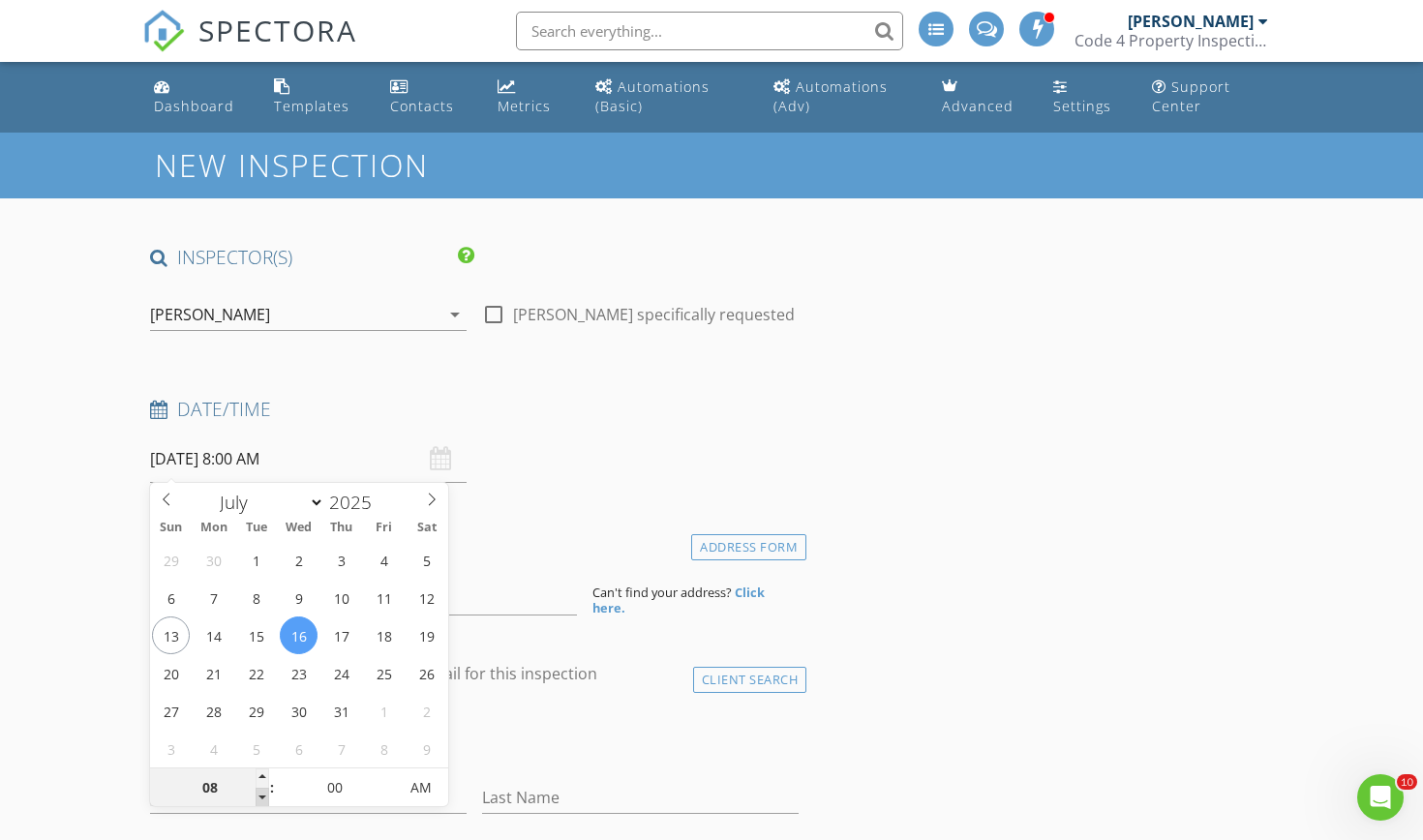 type on "07" 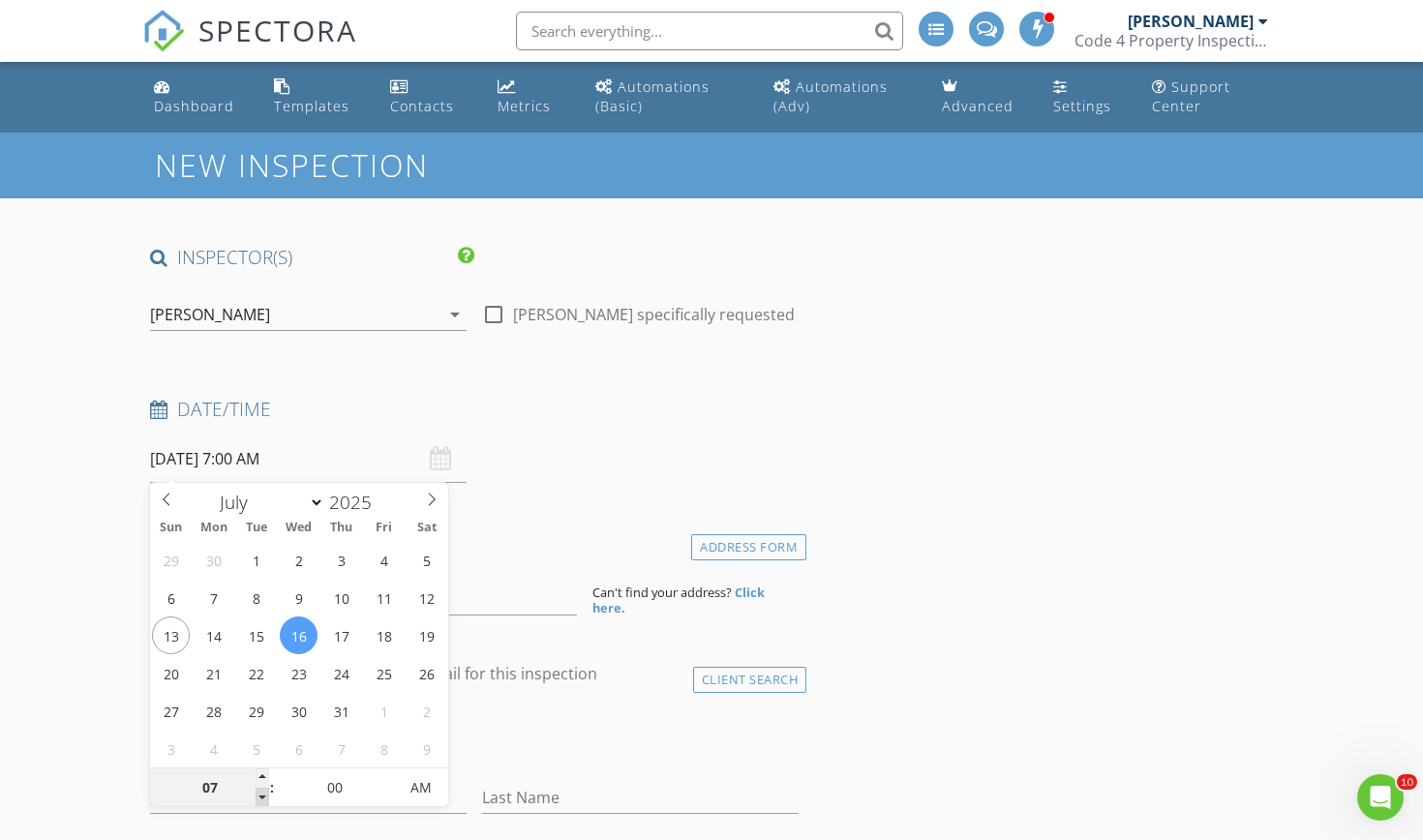 click at bounding box center (262, 797) 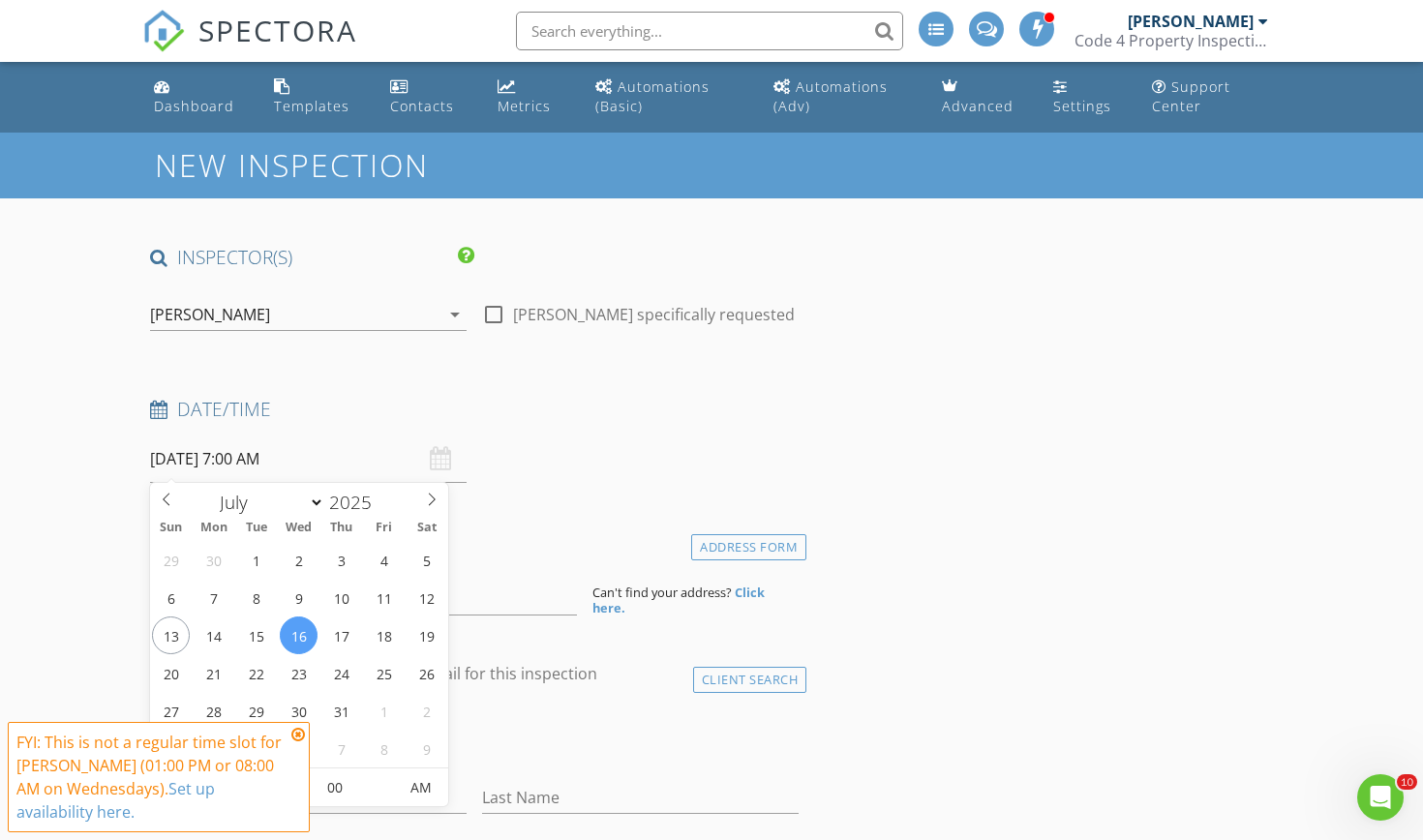 click at bounding box center (298, 735) 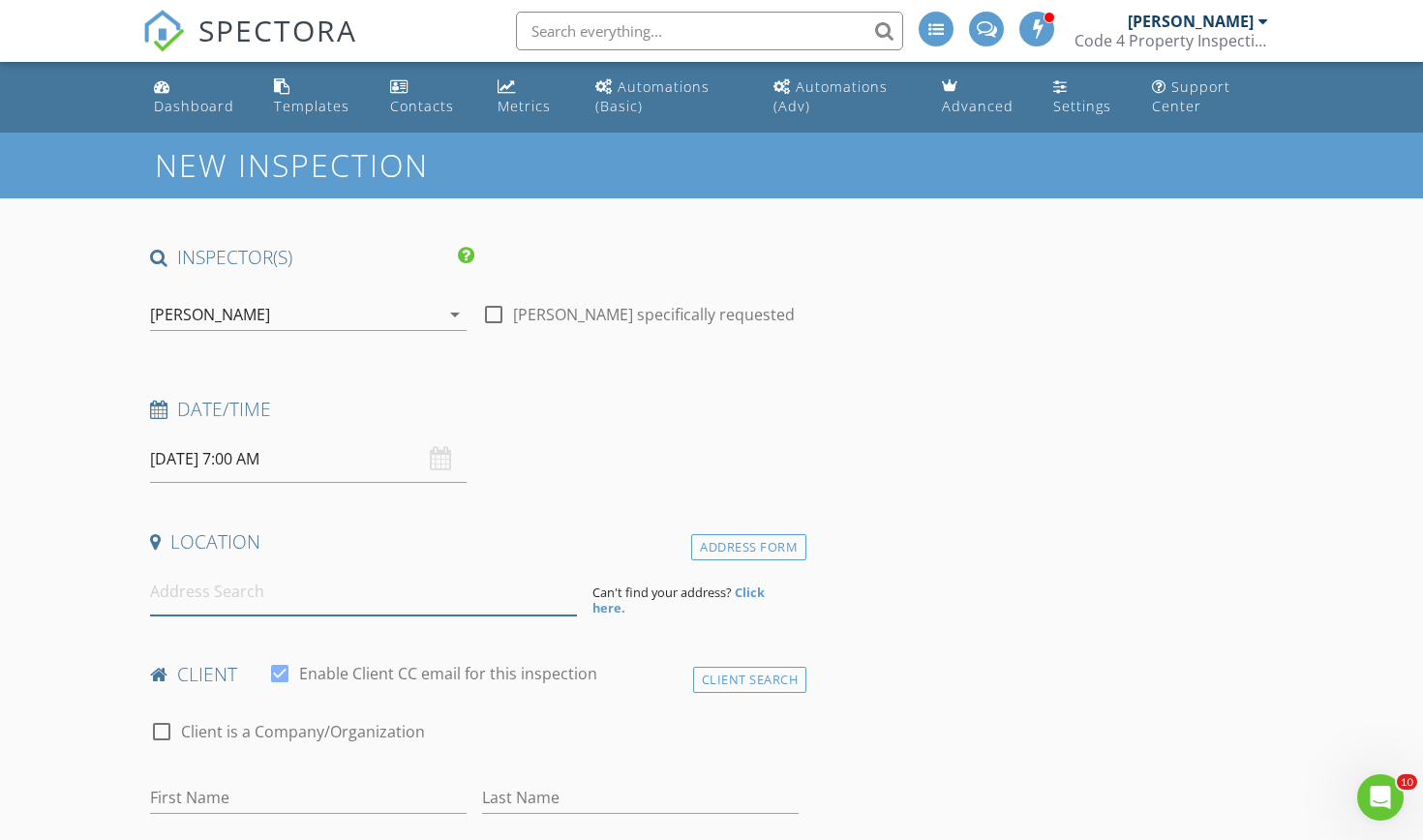 click at bounding box center (363, 591) 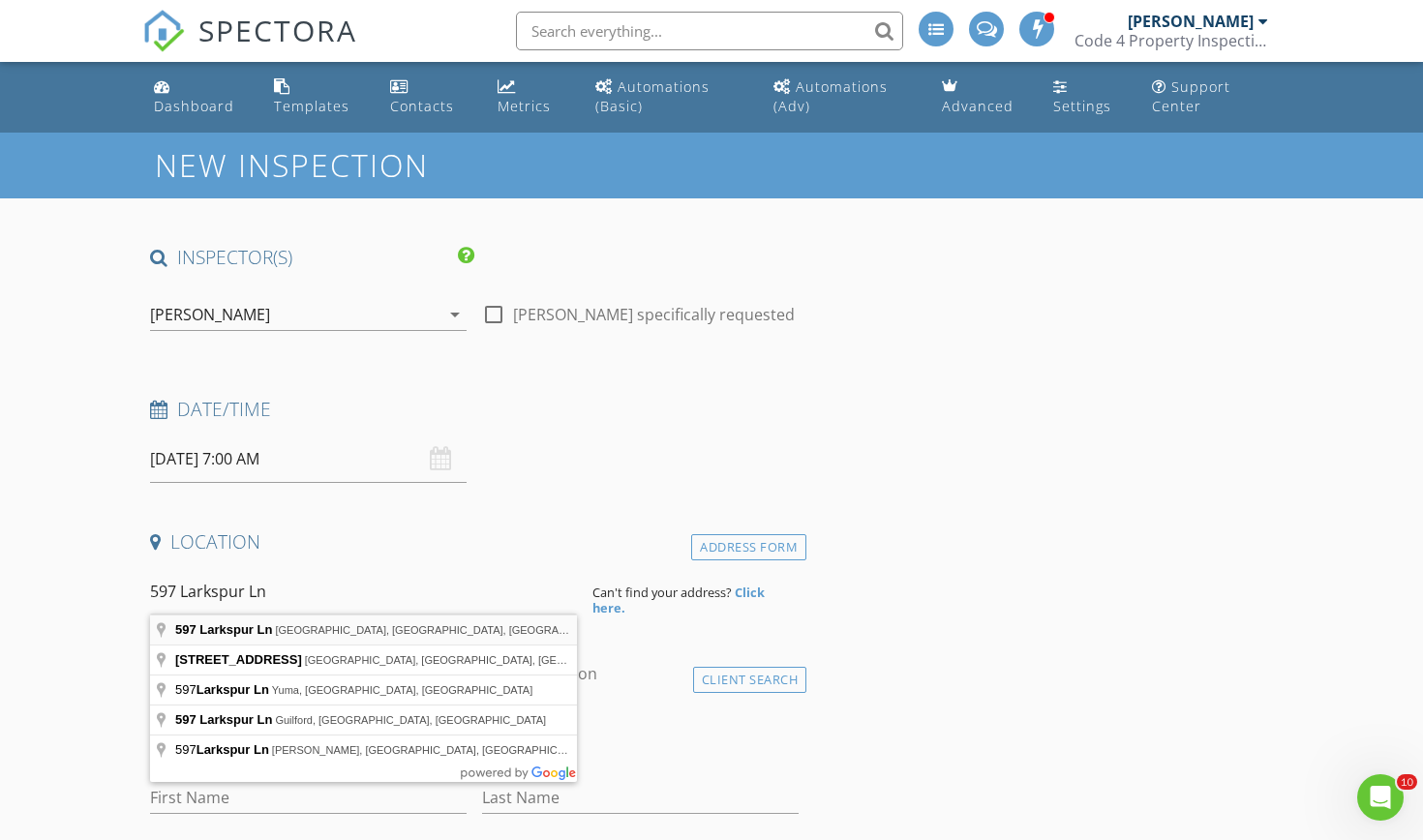 type on "597 Larkspur Ln, Imperial, CA, USA" 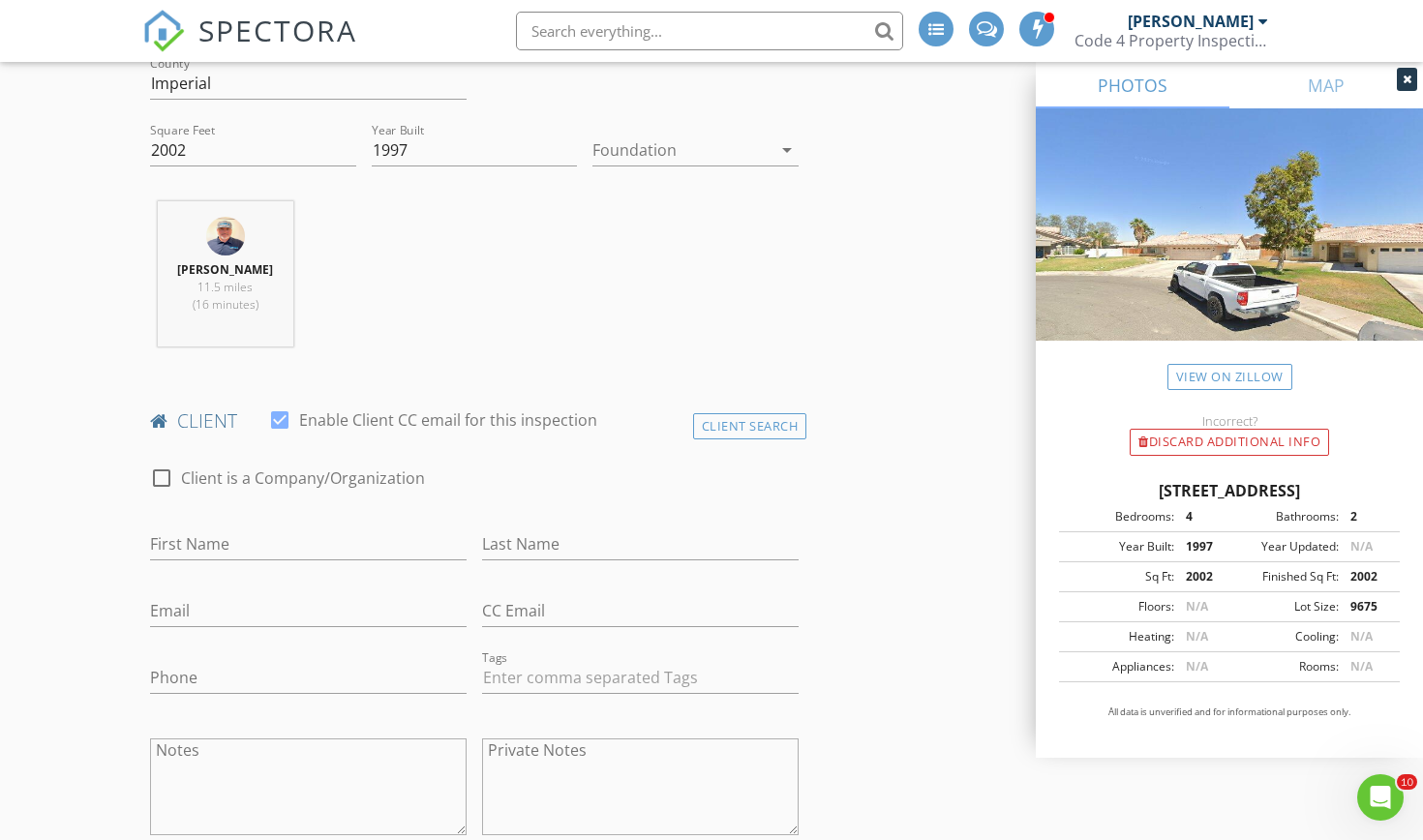 scroll, scrollTop: 651, scrollLeft: 0, axis: vertical 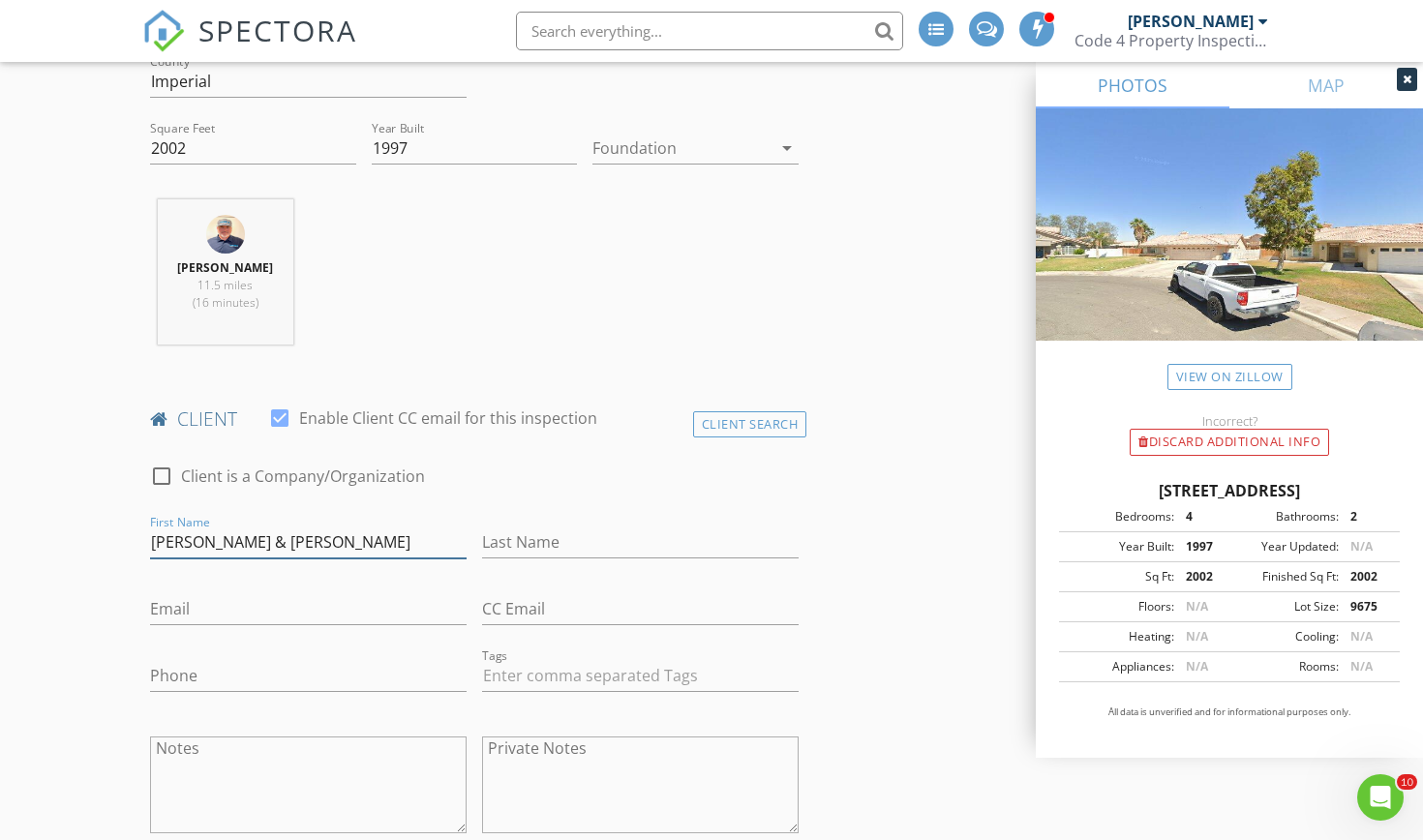type on "Jose & Silvia" 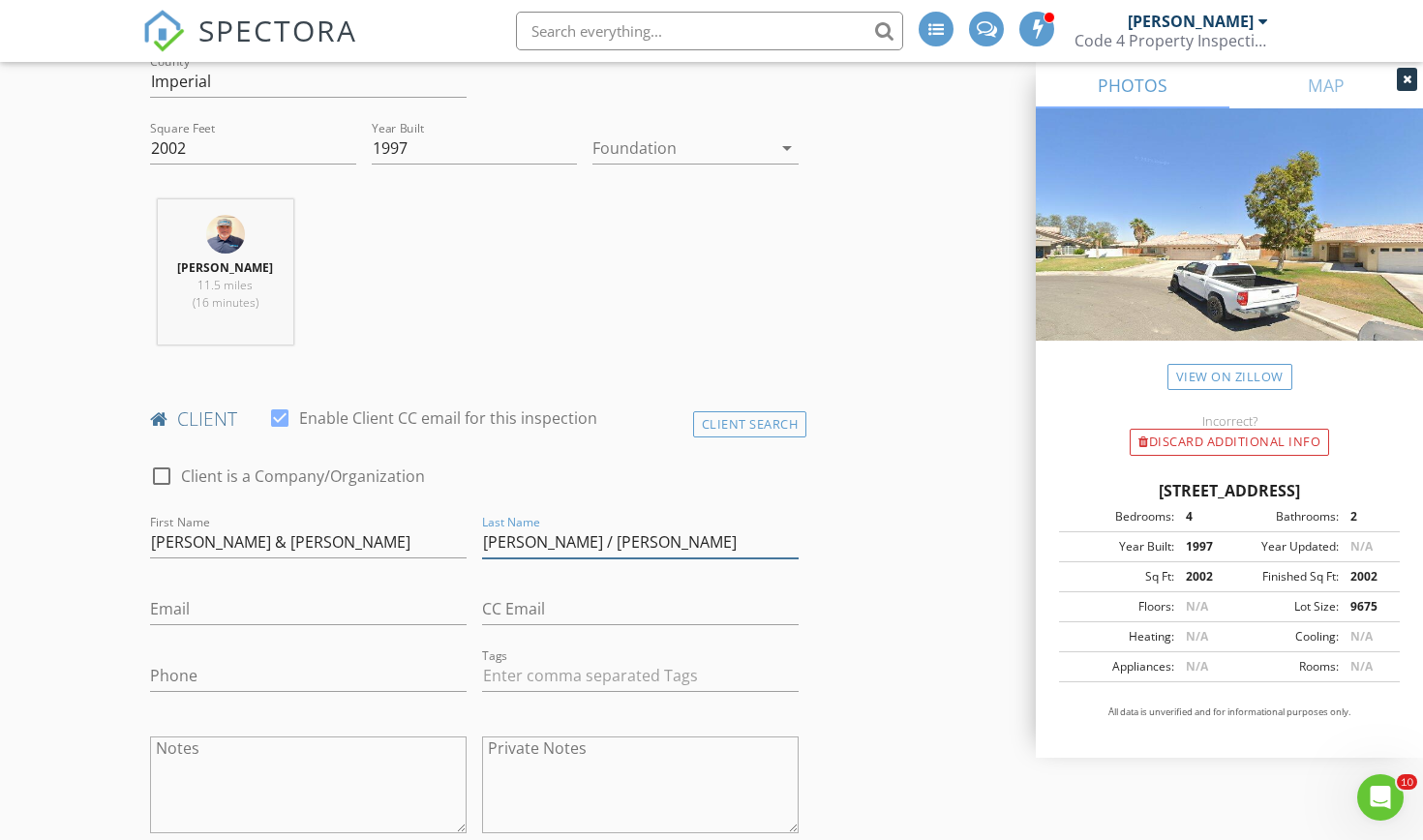 type on "[PERSON_NAME] / [PERSON_NAME]" 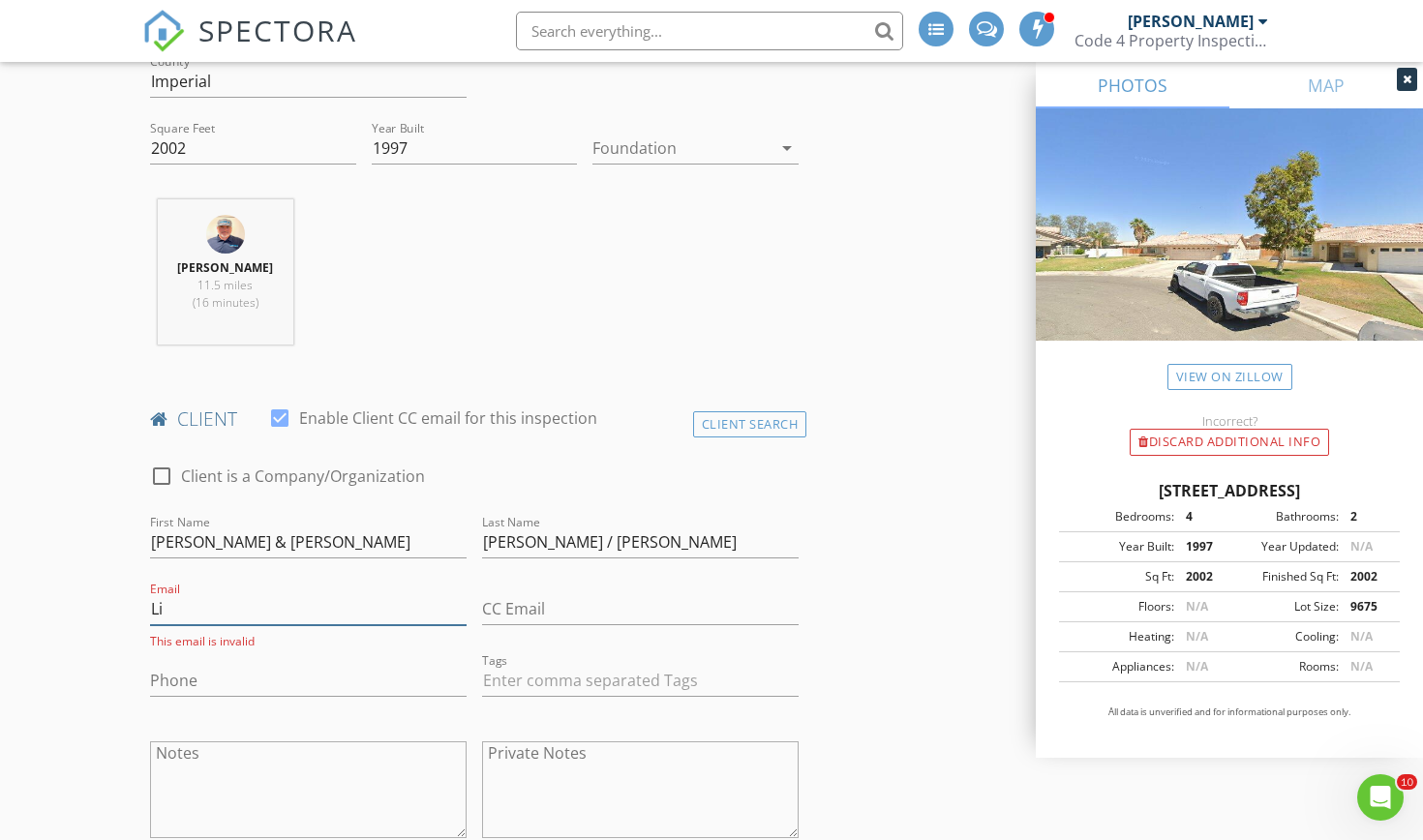 type on "L" 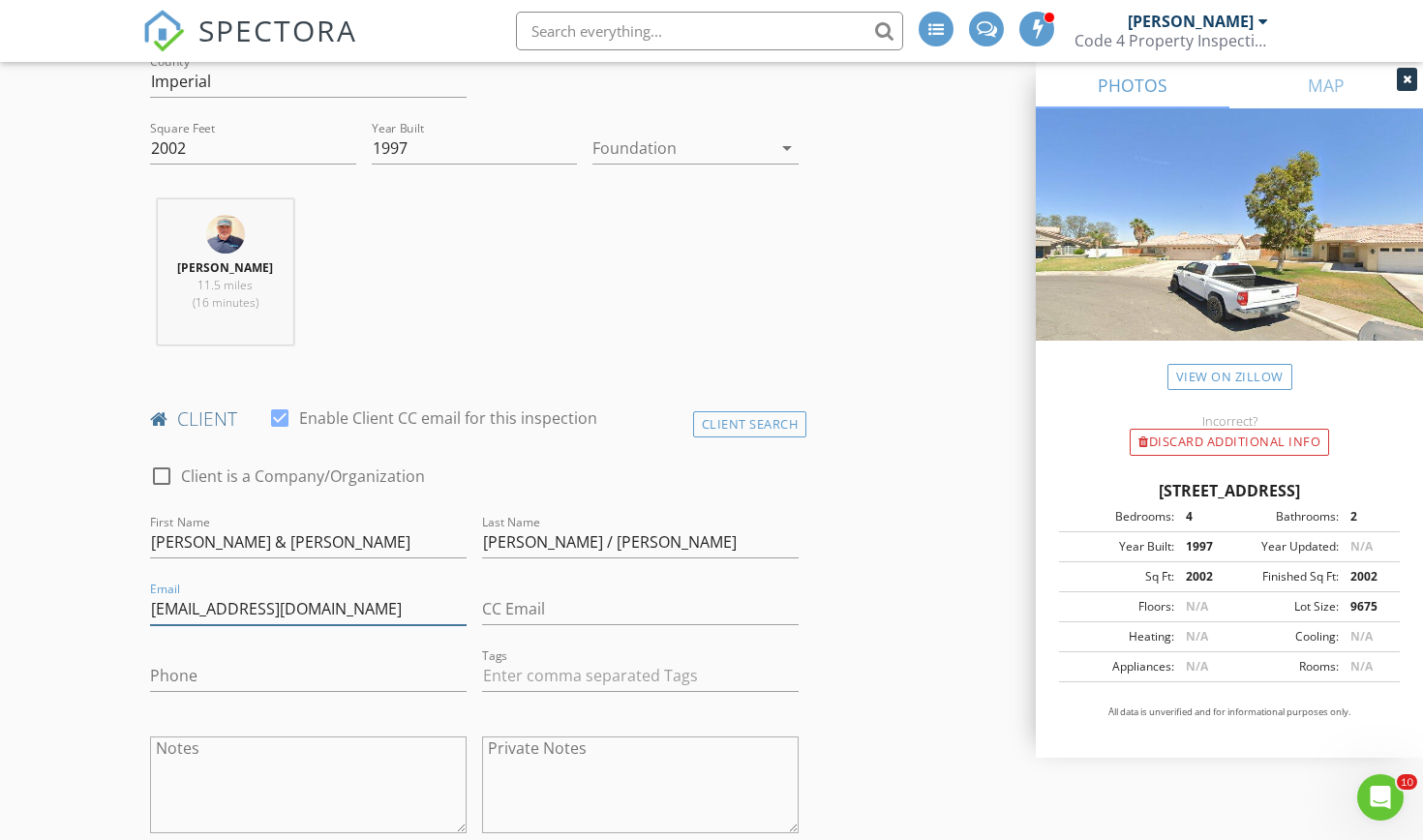 type on "[EMAIL_ADDRESS][DOMAIN_NAME]" 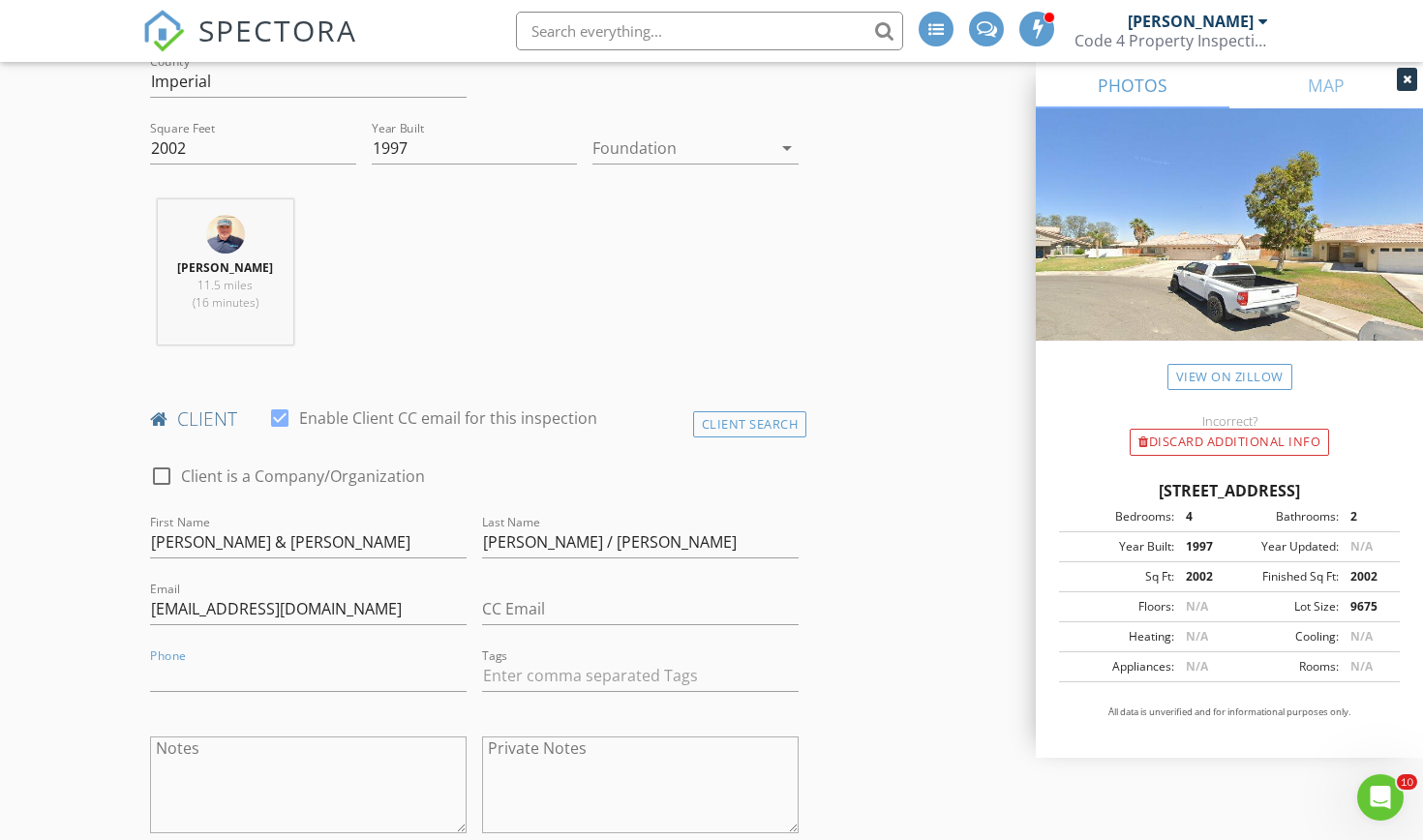 click on "arrow_drop_down" at bounding box center (785, 148) 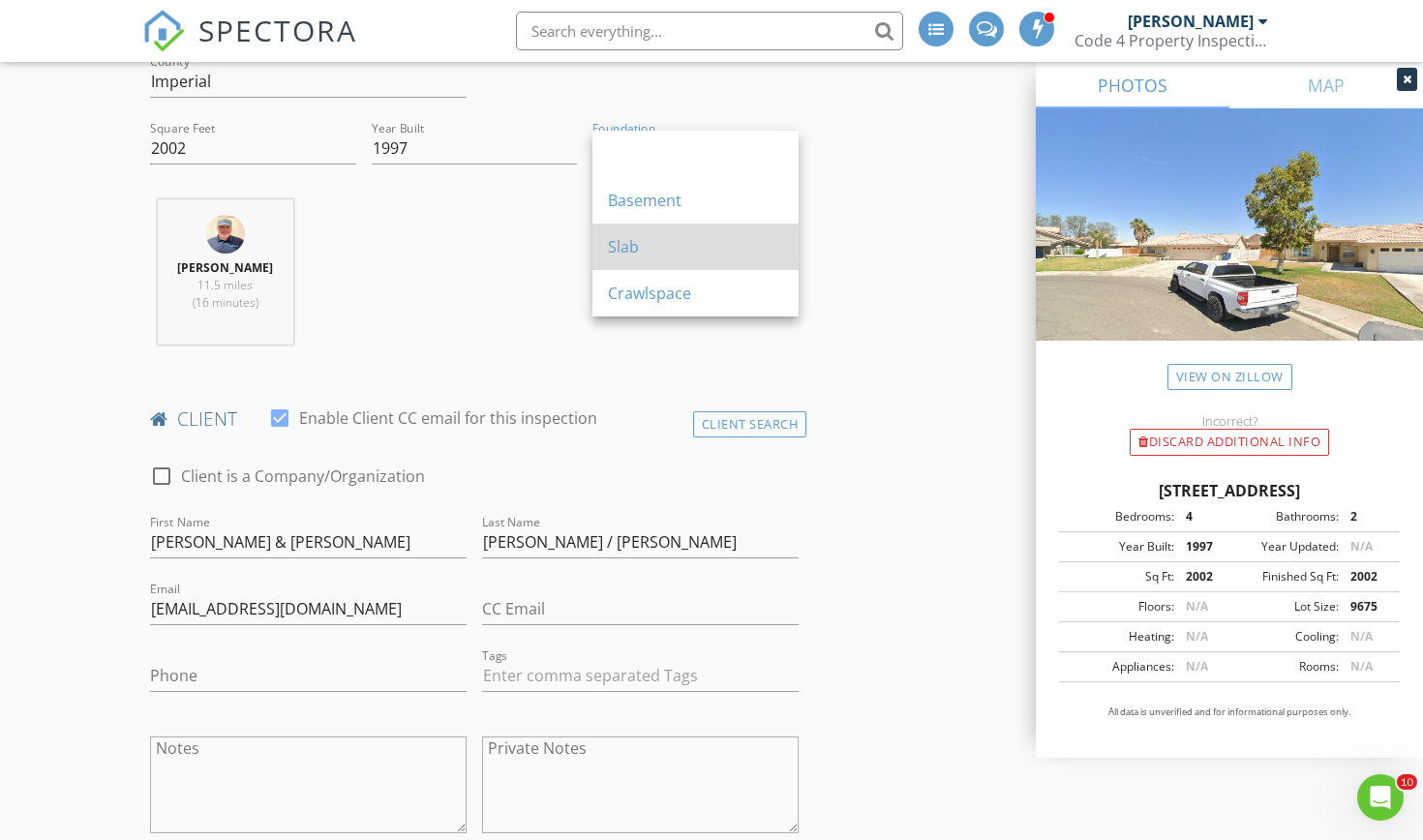 click on "Slab" at bounding box center [695, 247] 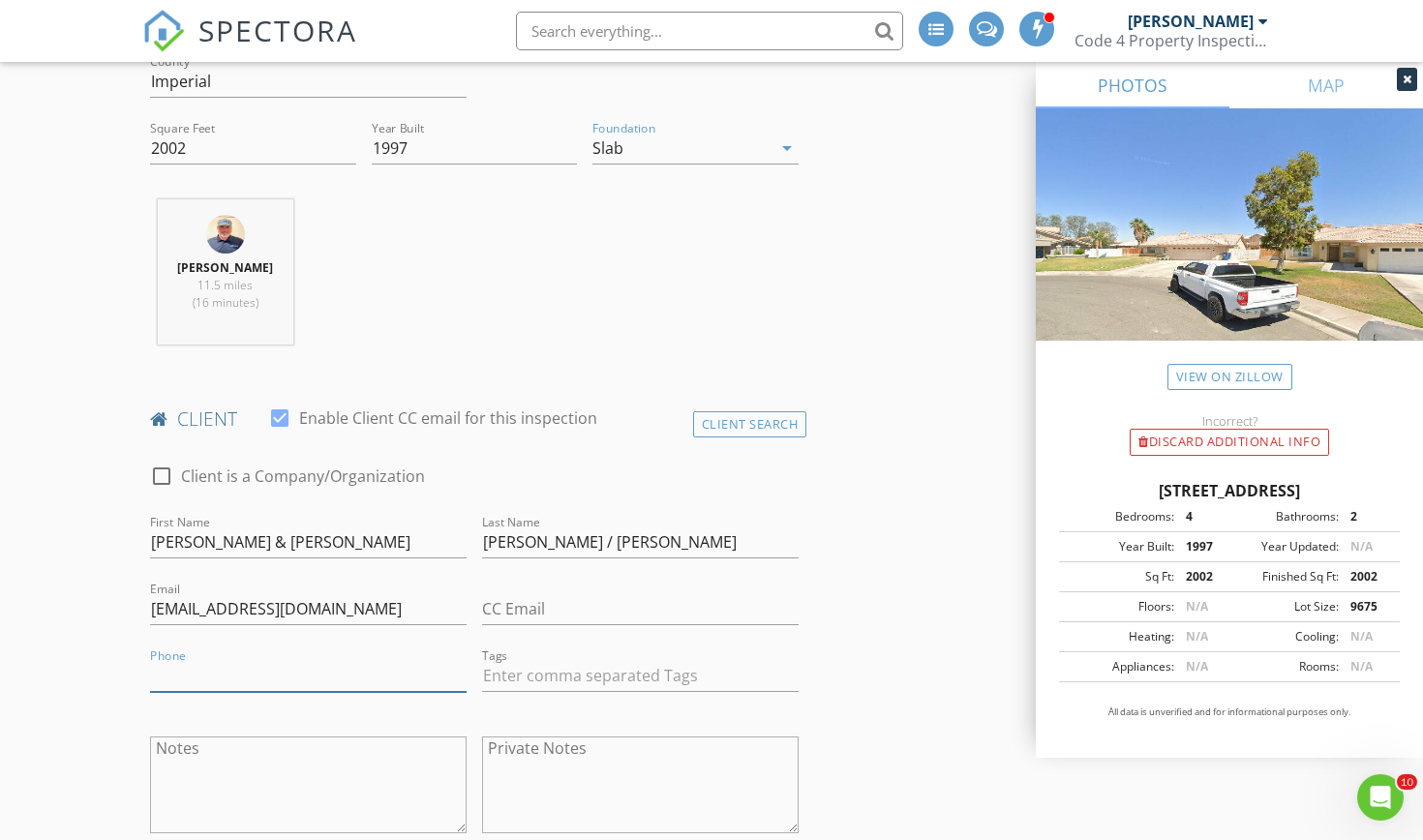 click on "Phone" at bounding box center [308, 675] 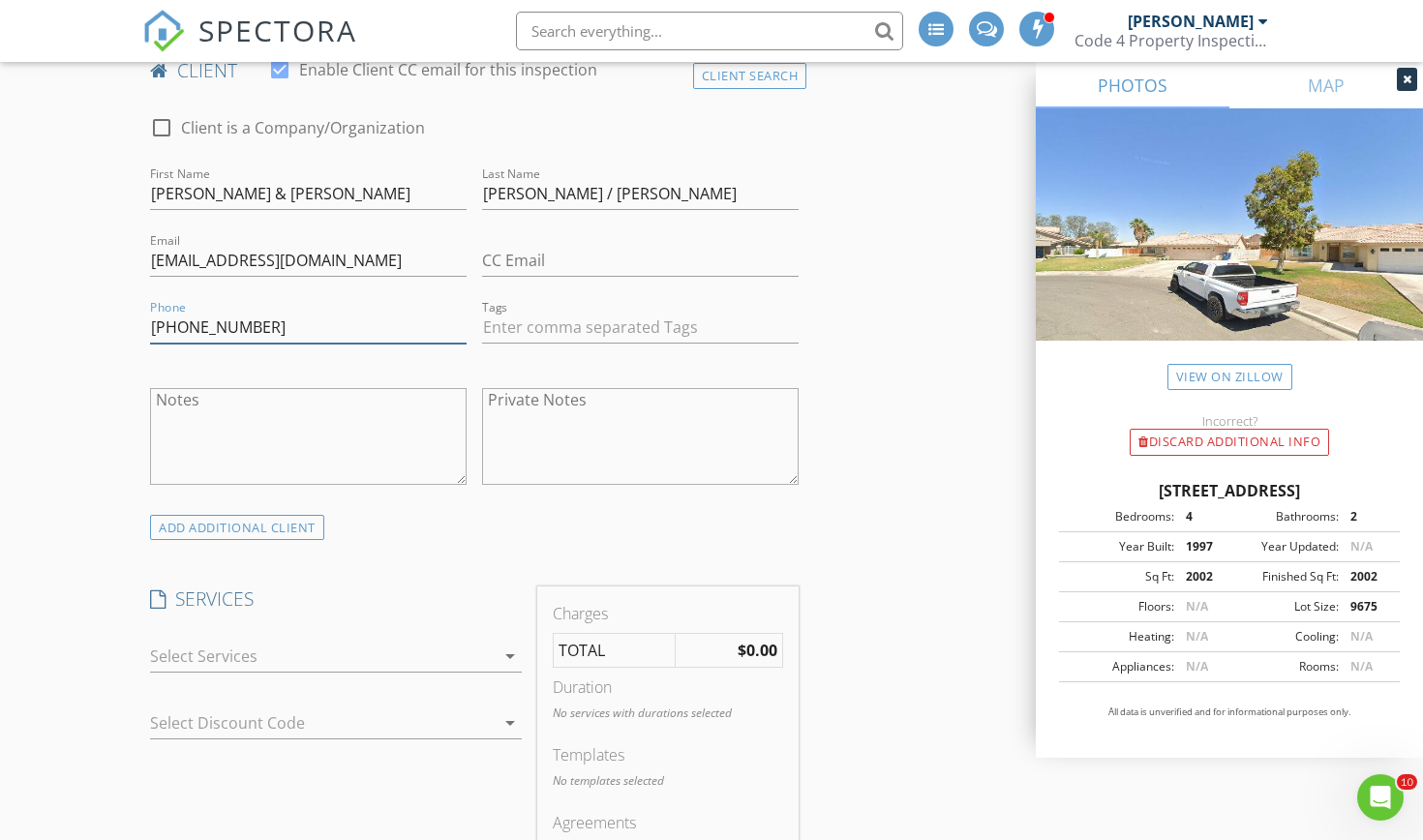 scroll, scrollTop: 1009, scrollLeft: 0, axis: vertical 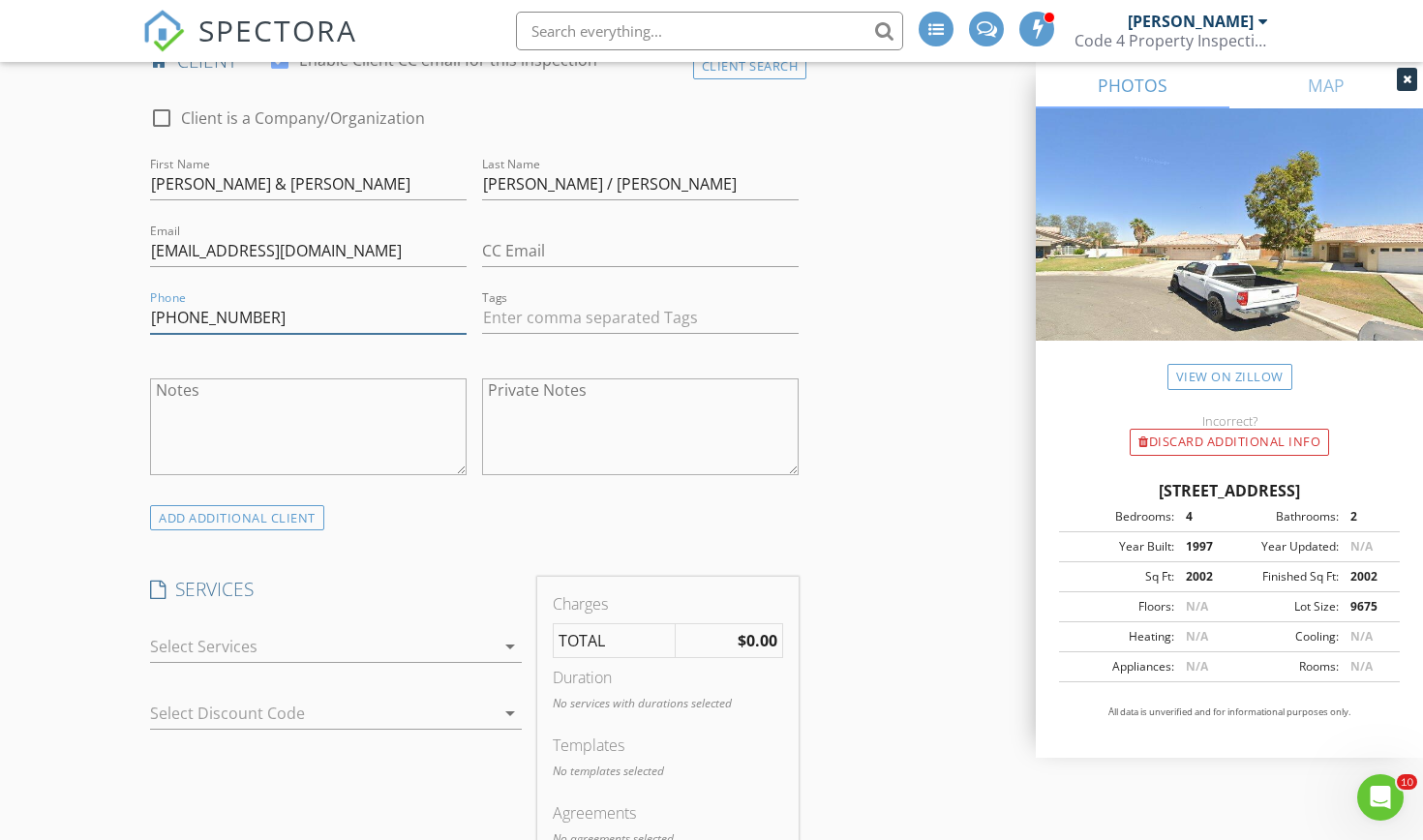 type on "[PHONE_NUMBER]" 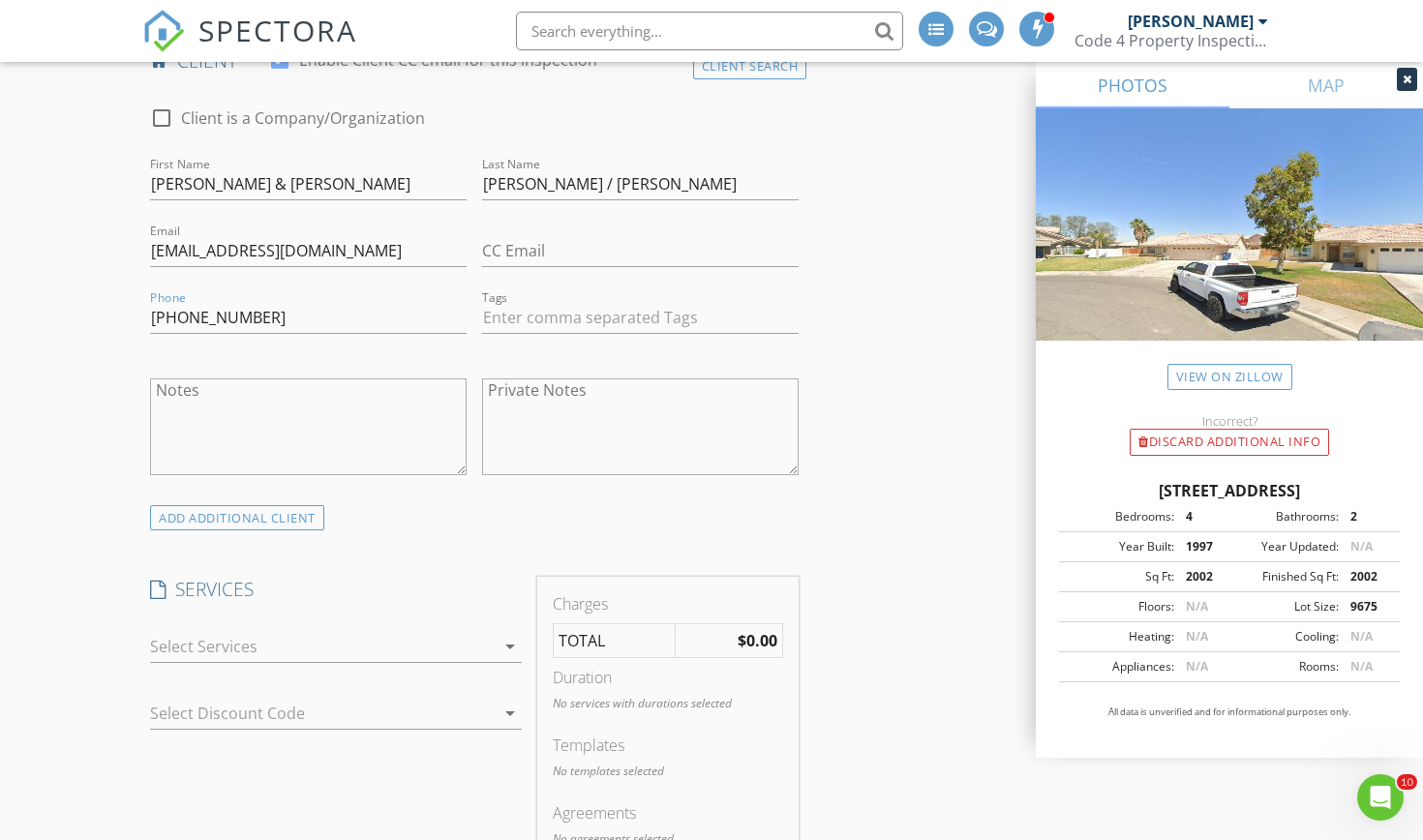 click at bounding box center (322, 646) 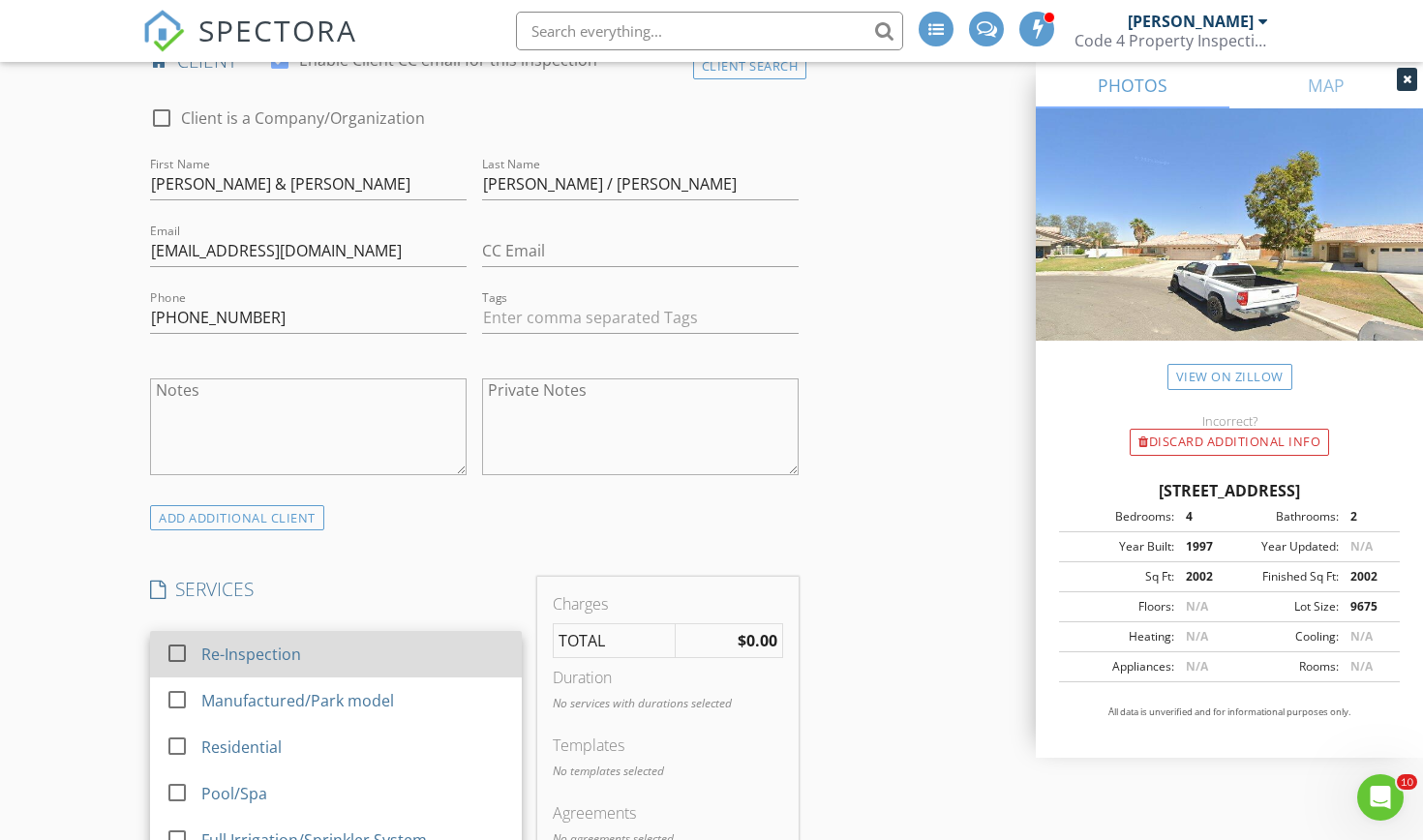 scroll, scrollTop: 65, scrollLeft: 0, axis: vertical 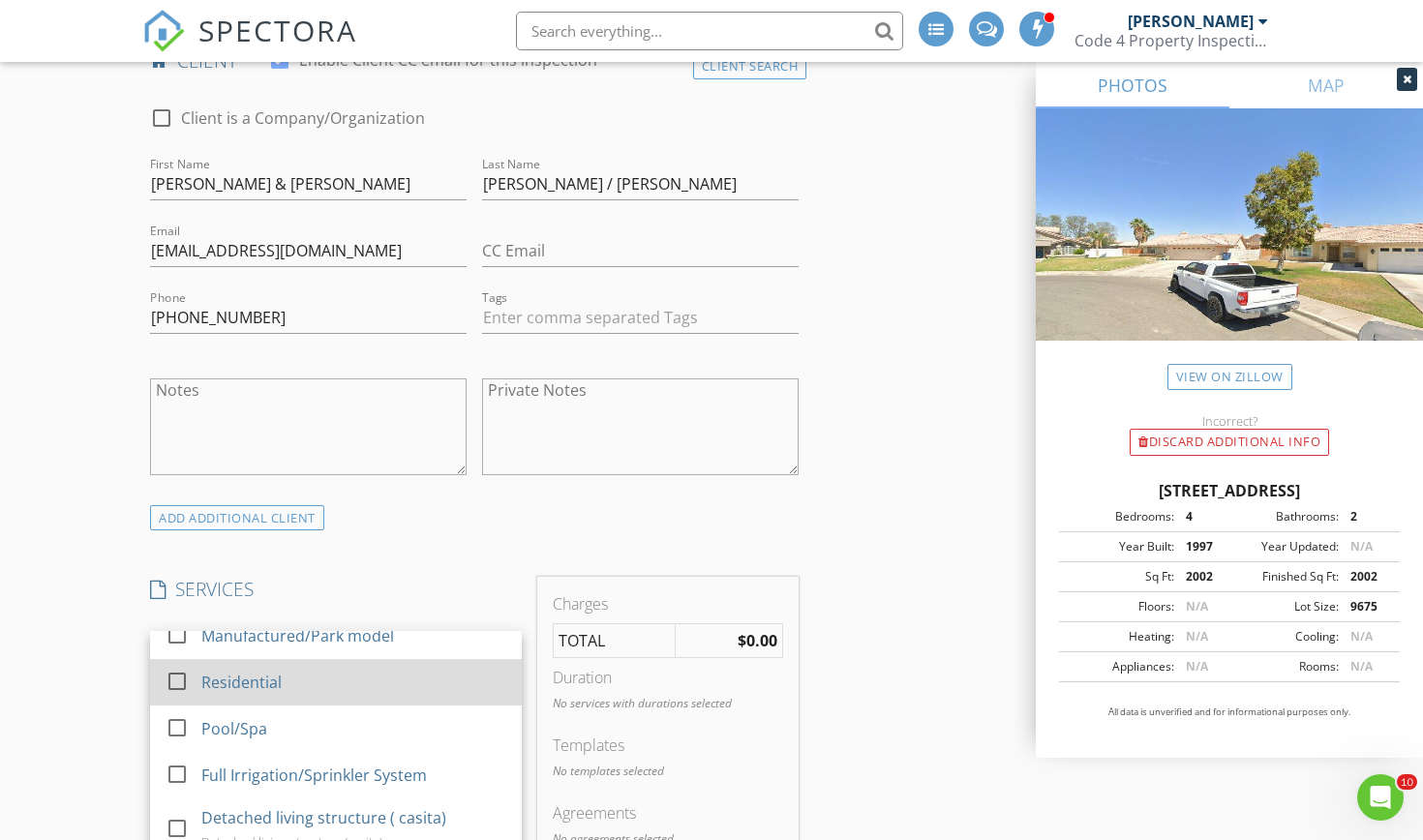 click on "Residential" at bounding box center (241, 682) 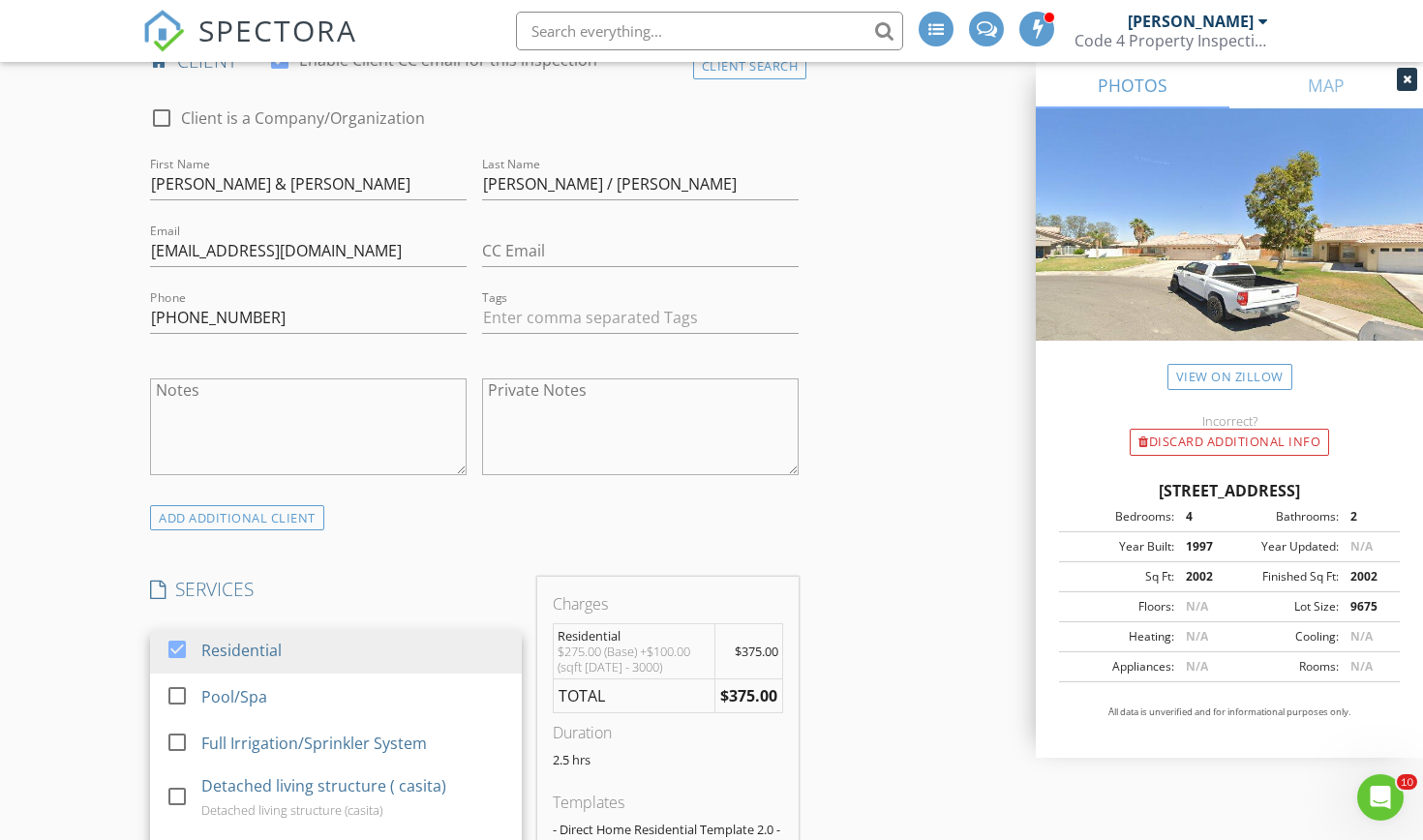 scroll, scrollTop: 97, scrollLeft: 0, axis: vertical 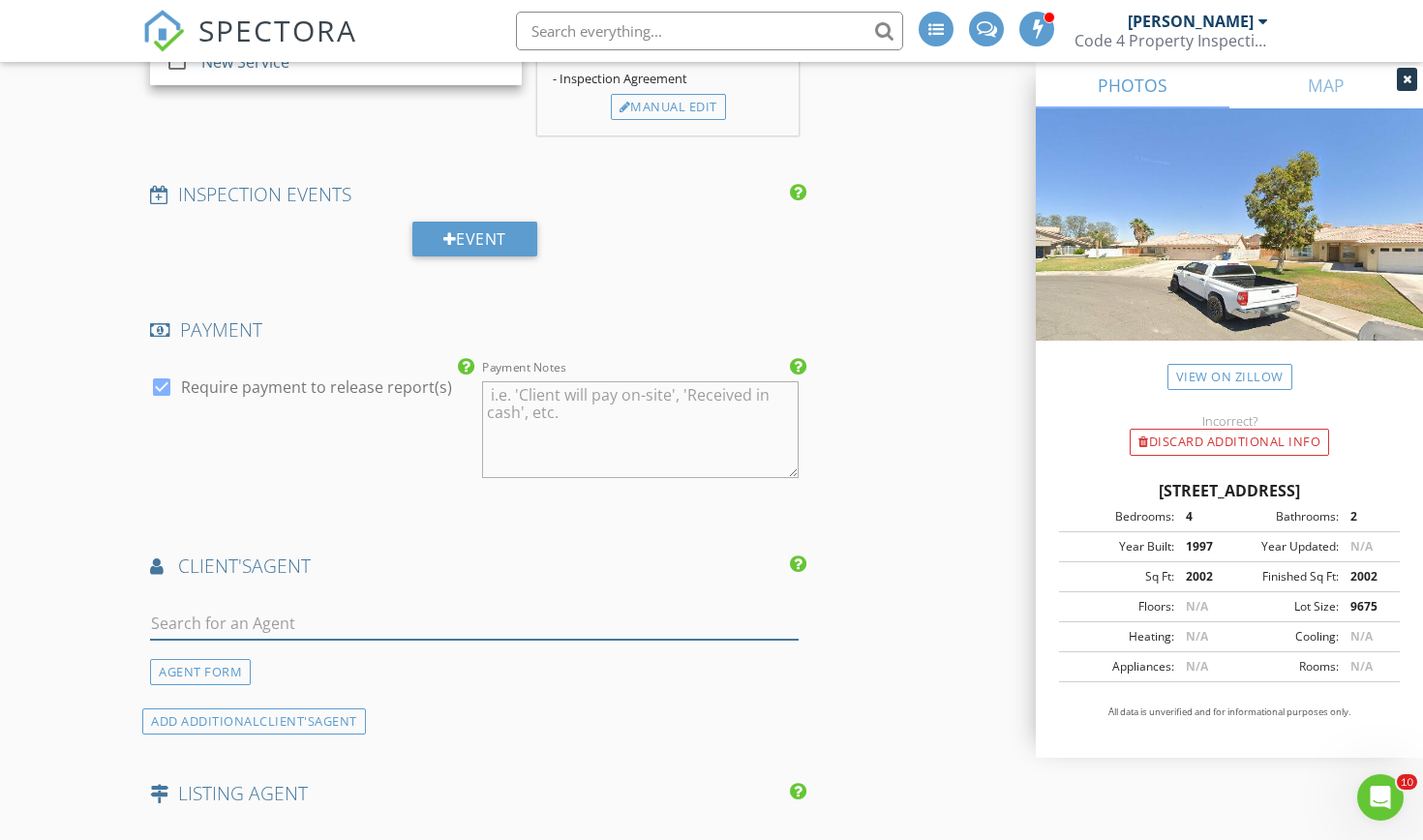 click at bounding box center (474, 623) 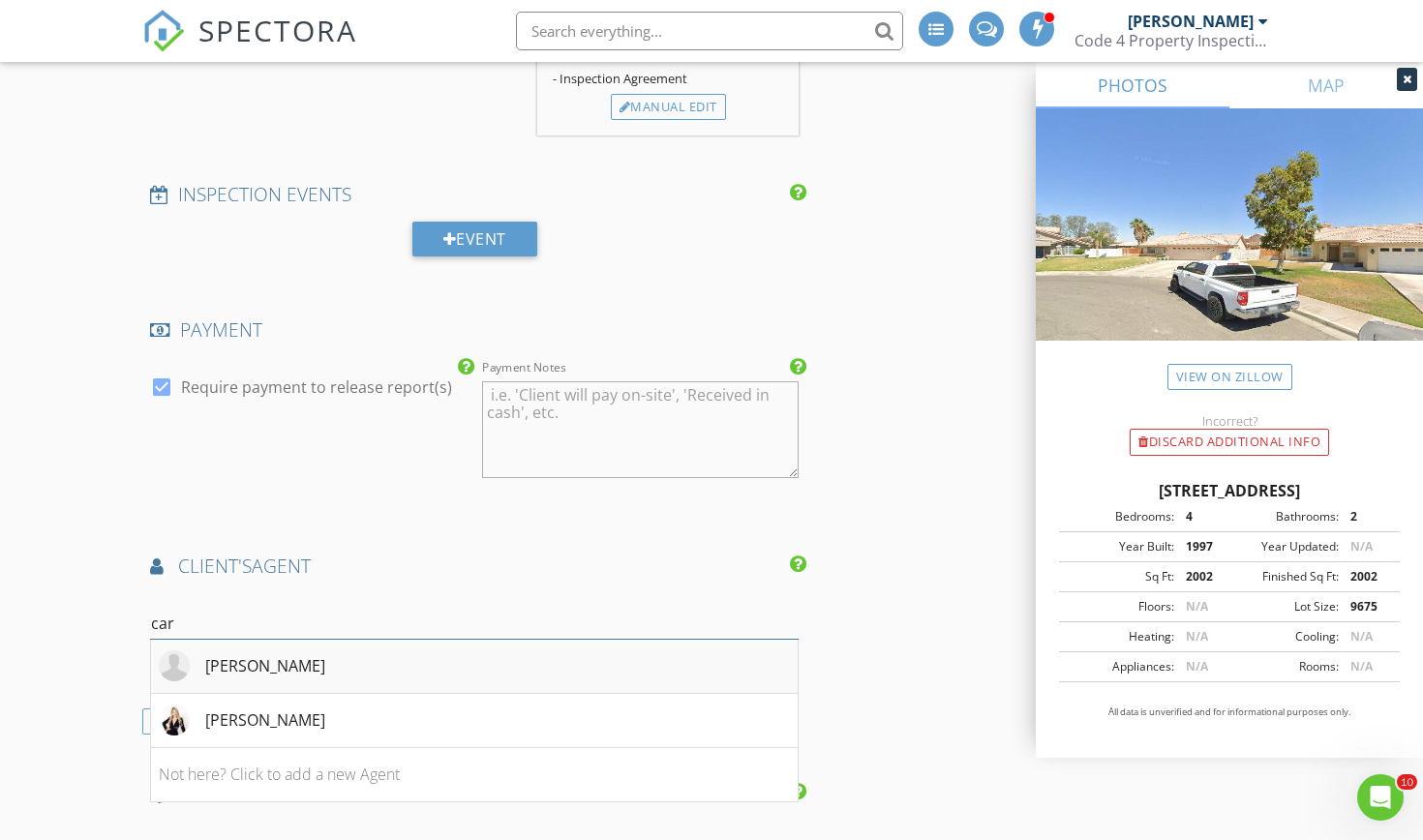 type on "car" 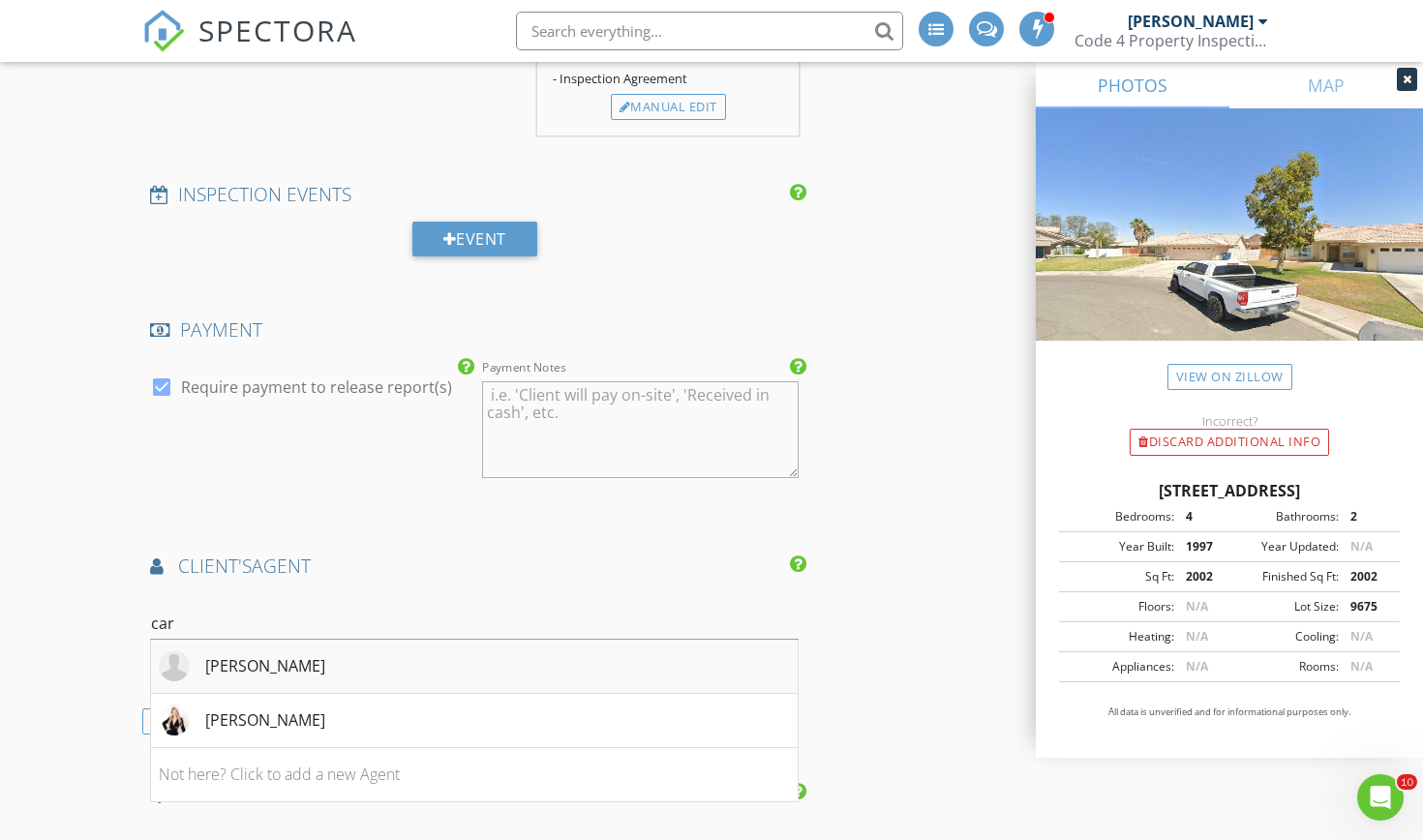 click on "[PERSON_NAME]" at bounding box center (265, 666) 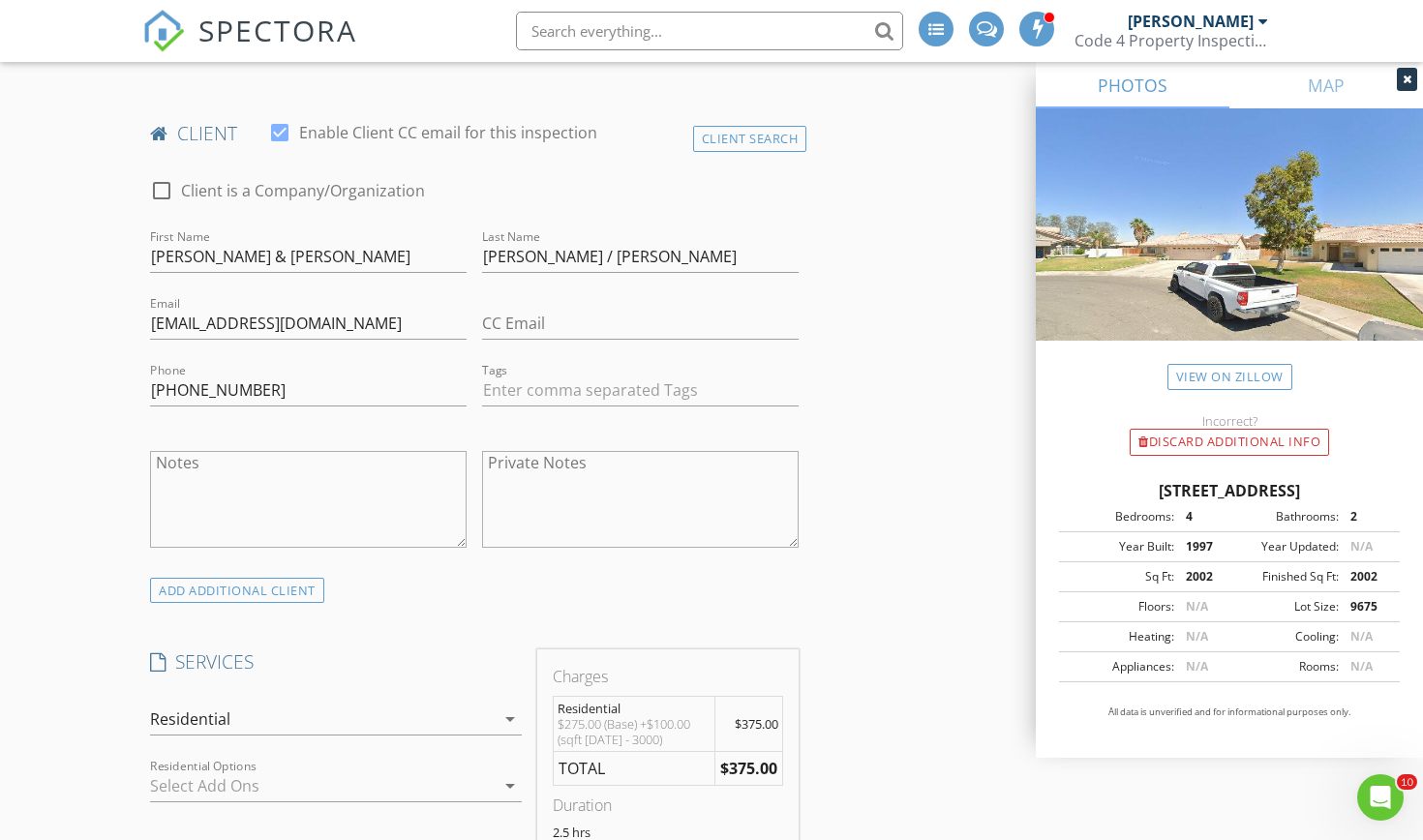 scroll, scrollTop: 934, scrollLeft: 0, axis: vertical 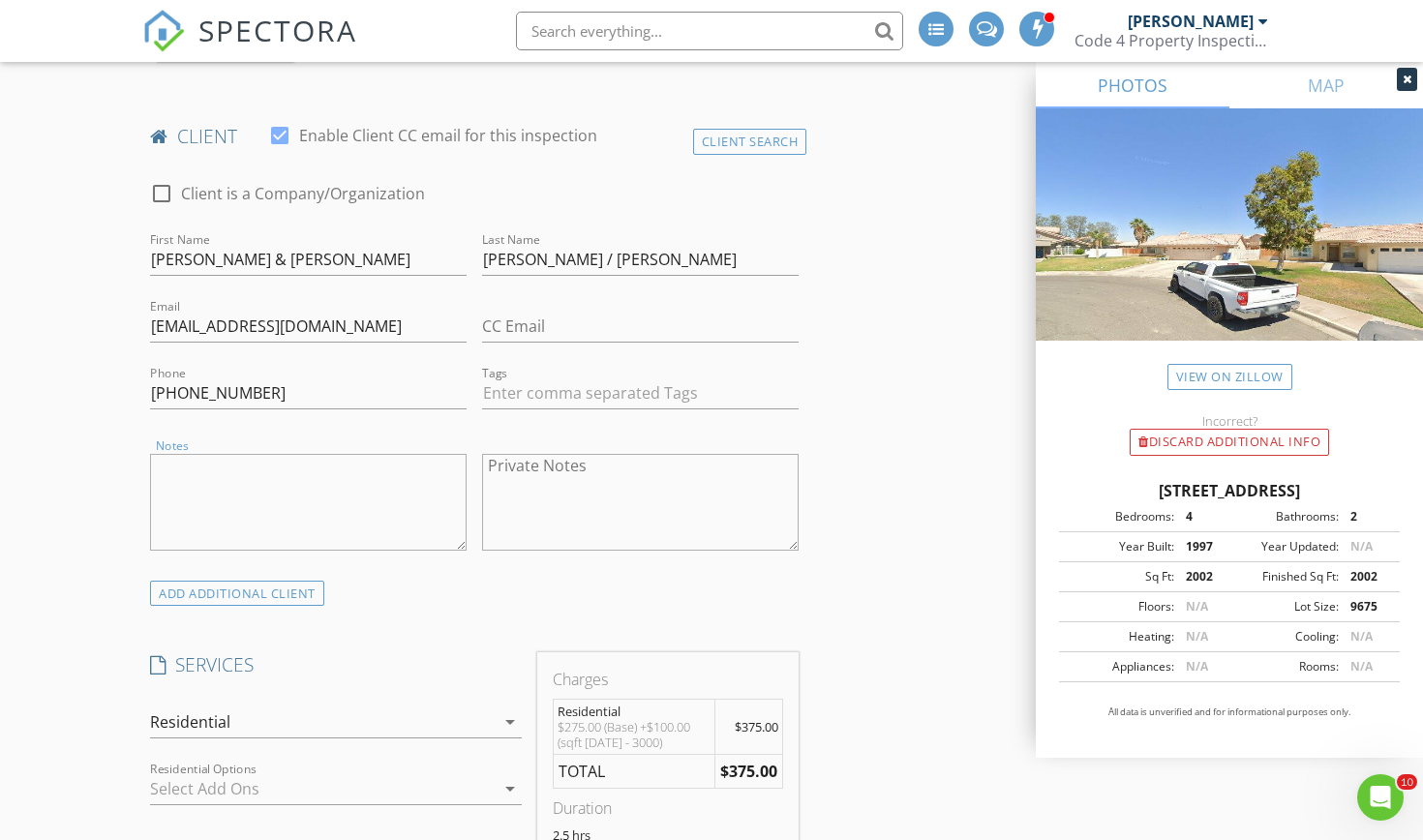 click on "Notes" at bounding box center (308, 502) 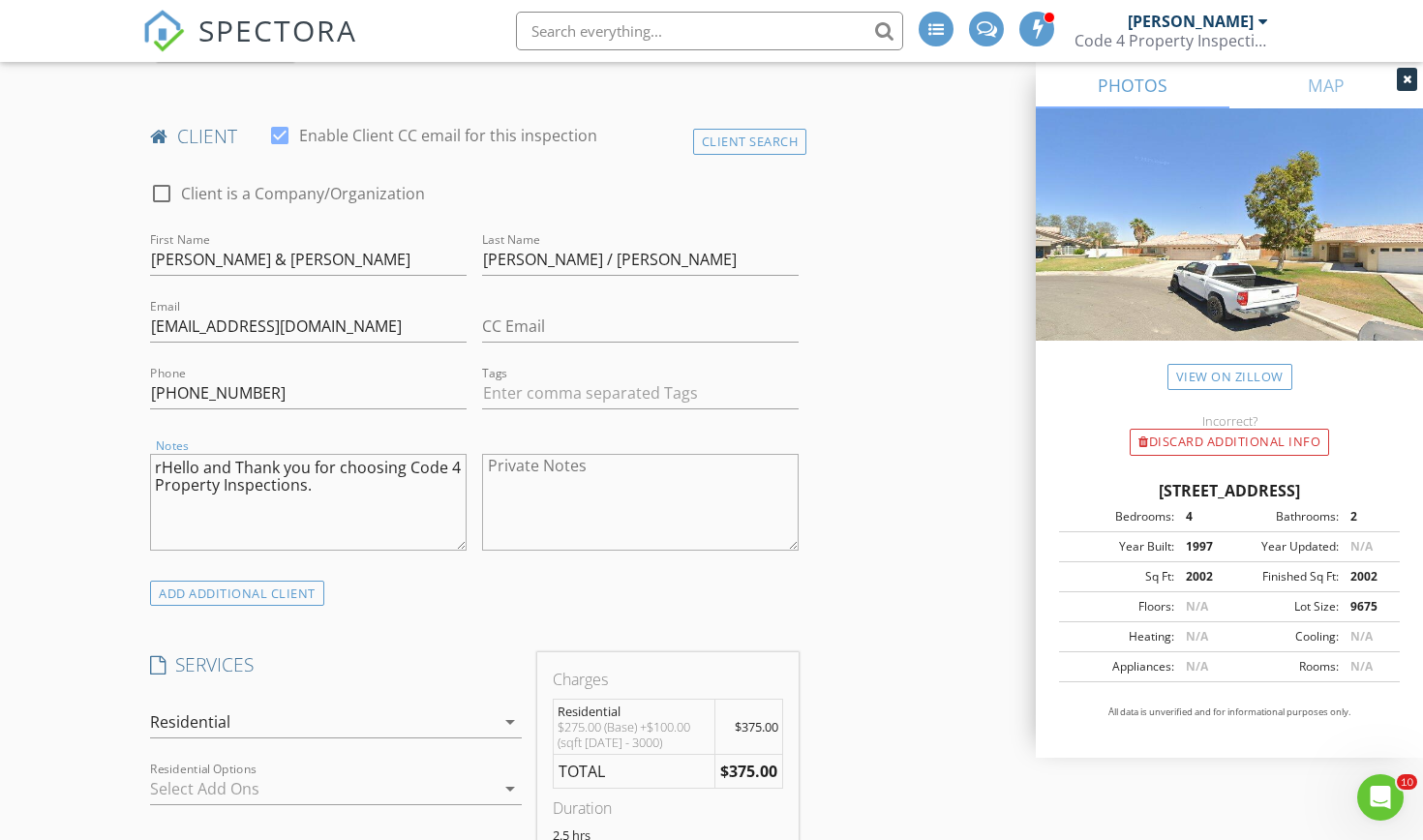 click on "rHello and Thank you for choosing Code 4 Property Inspections." at bounding box center (308, 502) 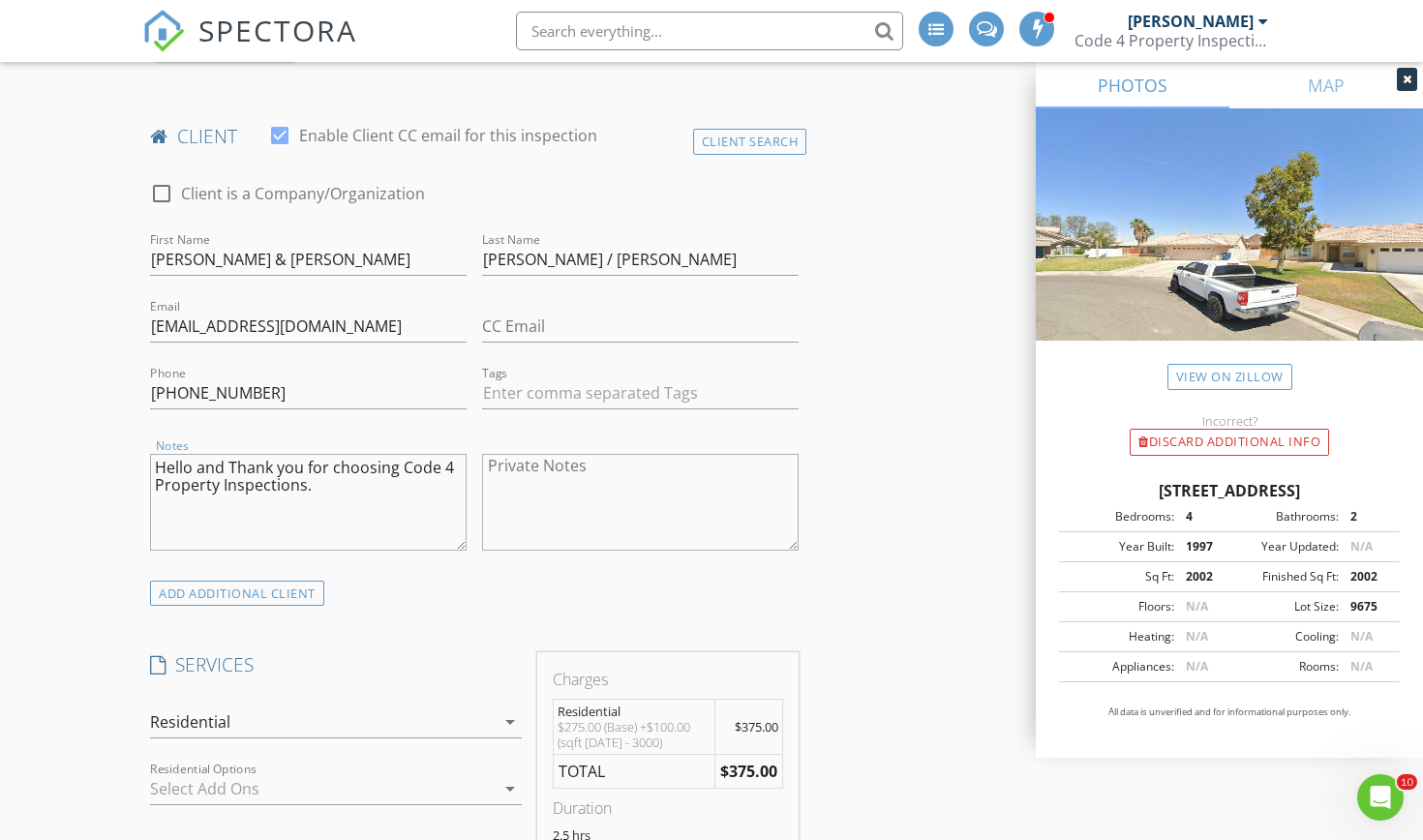 click on "Hello and Thank you for choosing Code 4 Property Inspections." at bounding box center [308, 502] 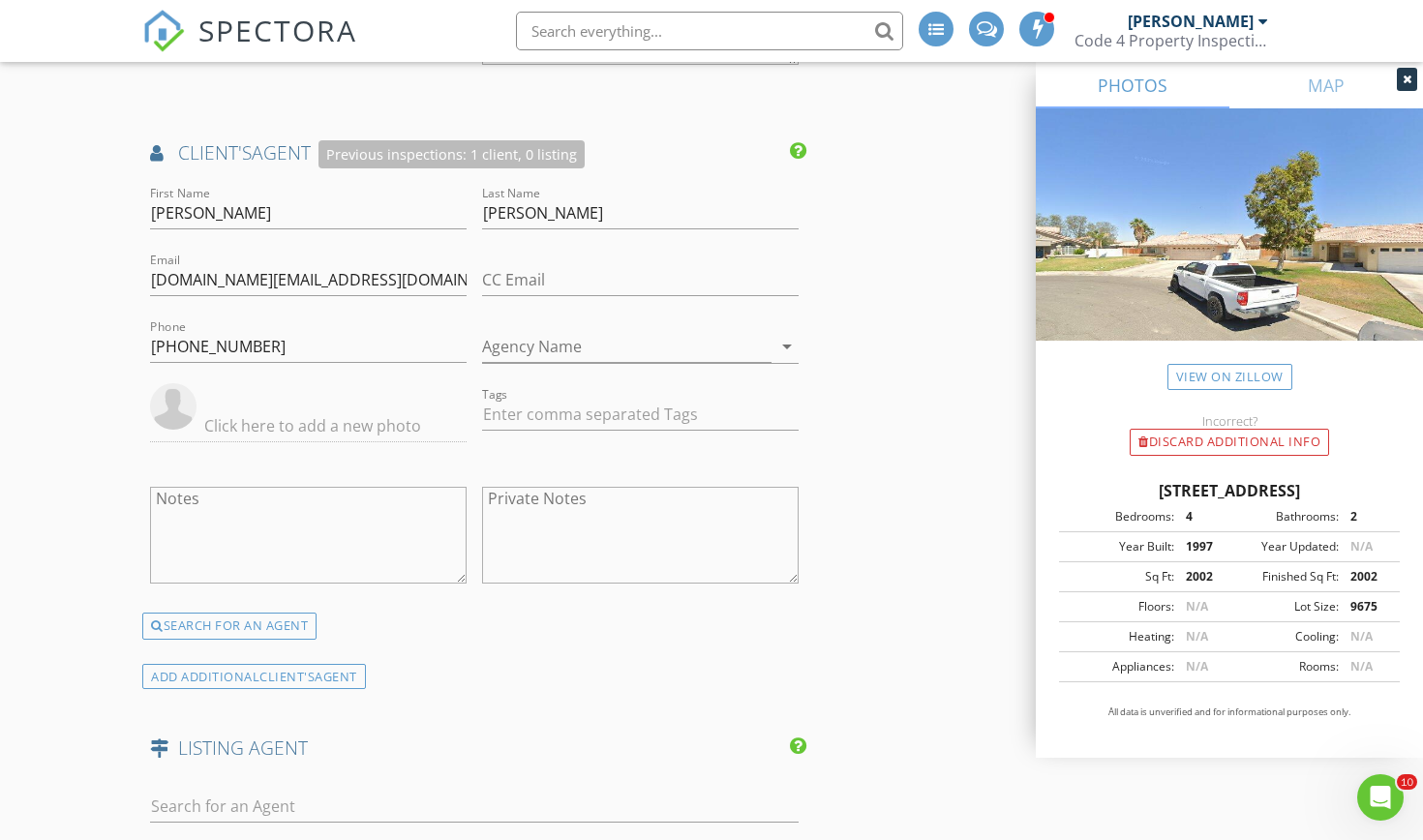 scroll, scrollTop: 2263, scrollLeft: 0, axis: vertical 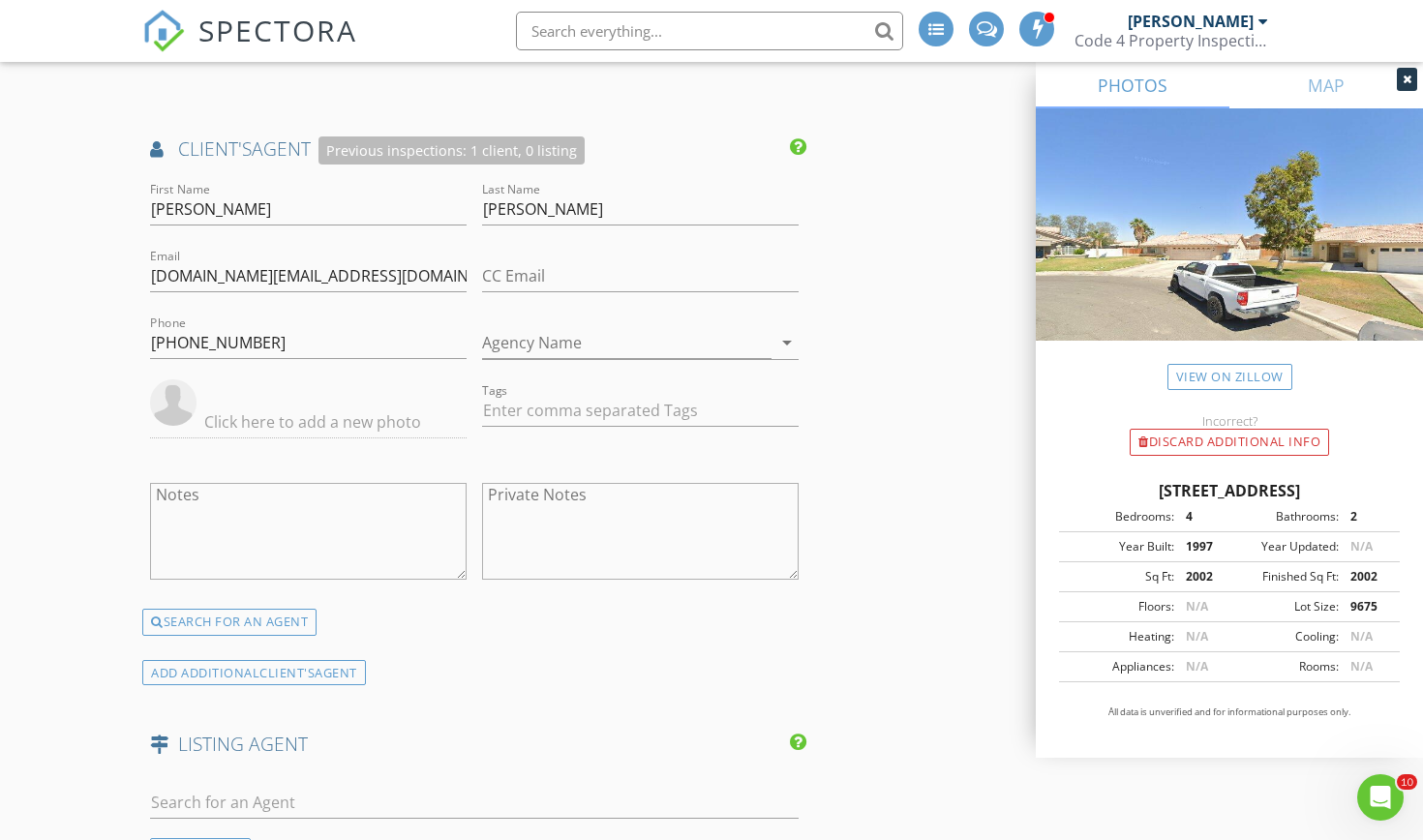 type on "Hello and Thank you for choosing Code 4 Property Inspections.
I will see at 10:30 for a summary walkthrough." 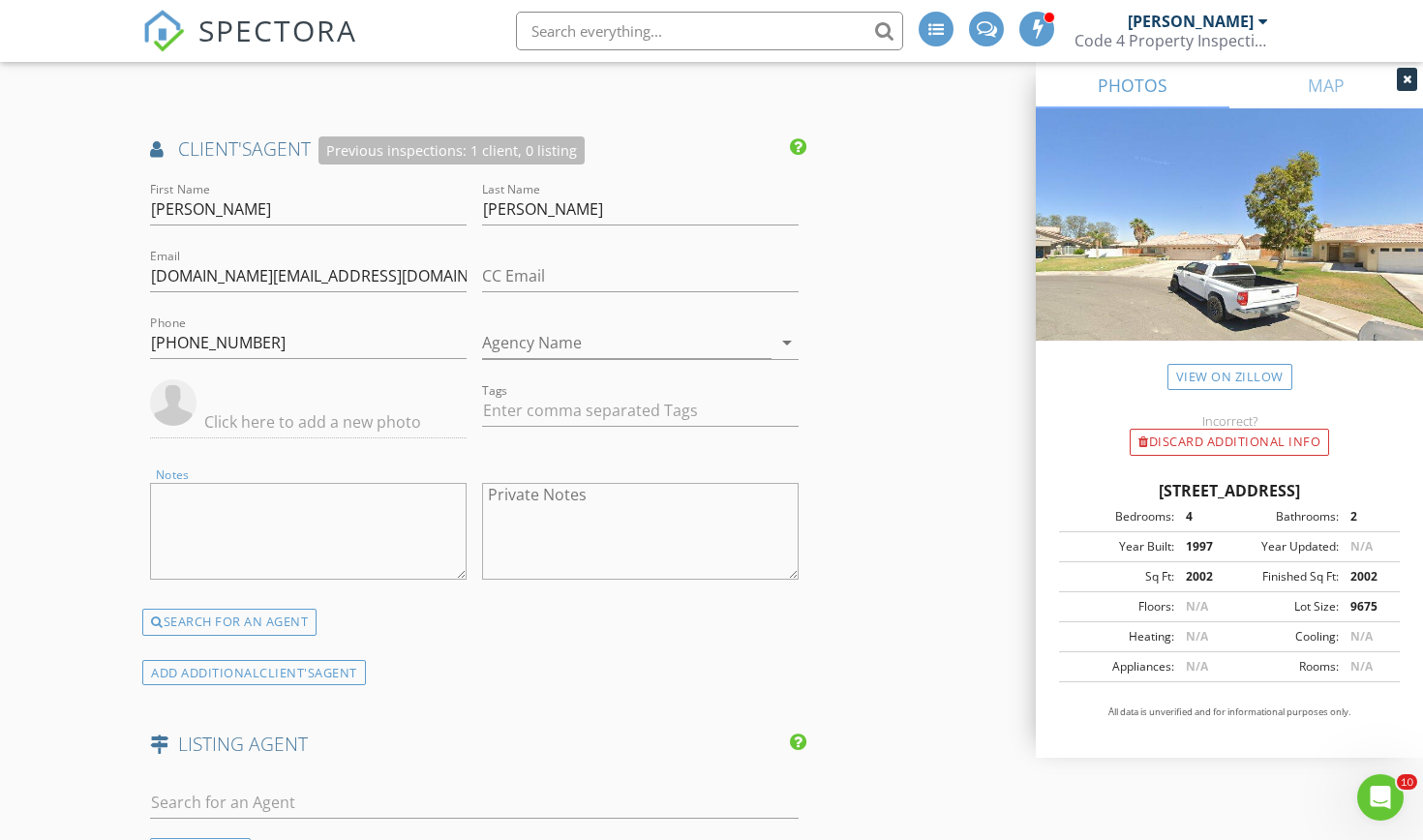 click at bounding box center (308, 531) 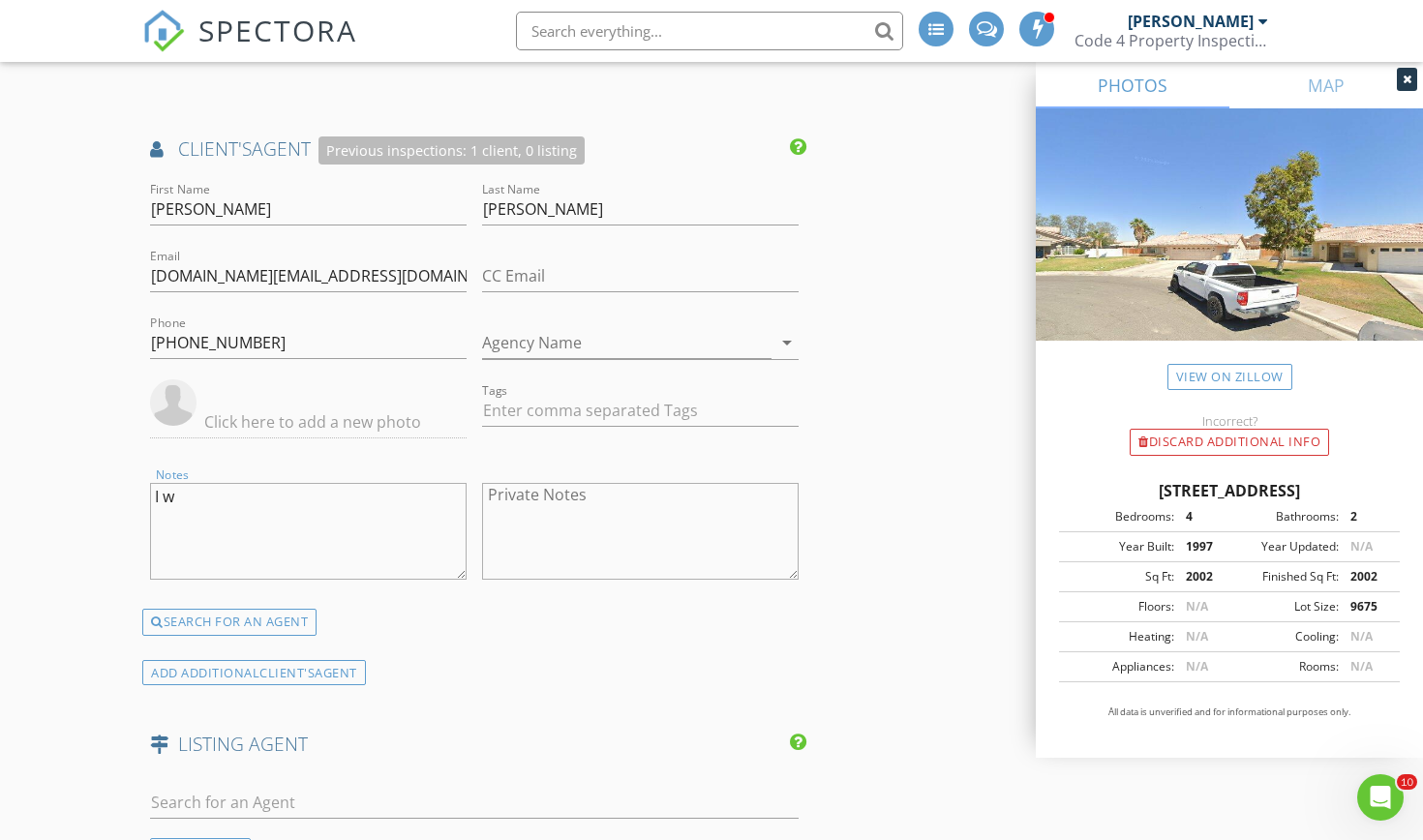 type on "I" 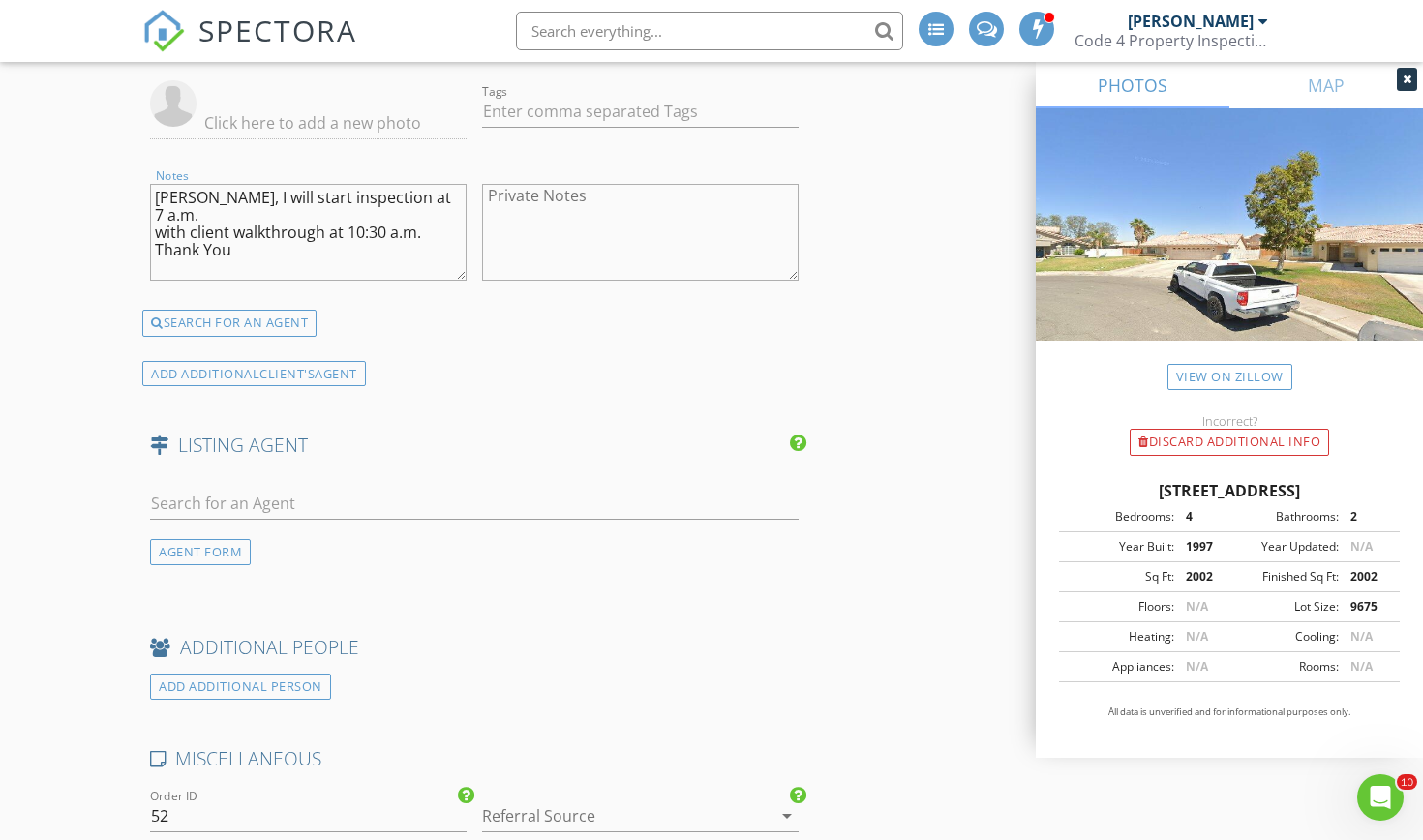 scroll, scrollTop: 2563, scrollLeft: 0, axis: vertical 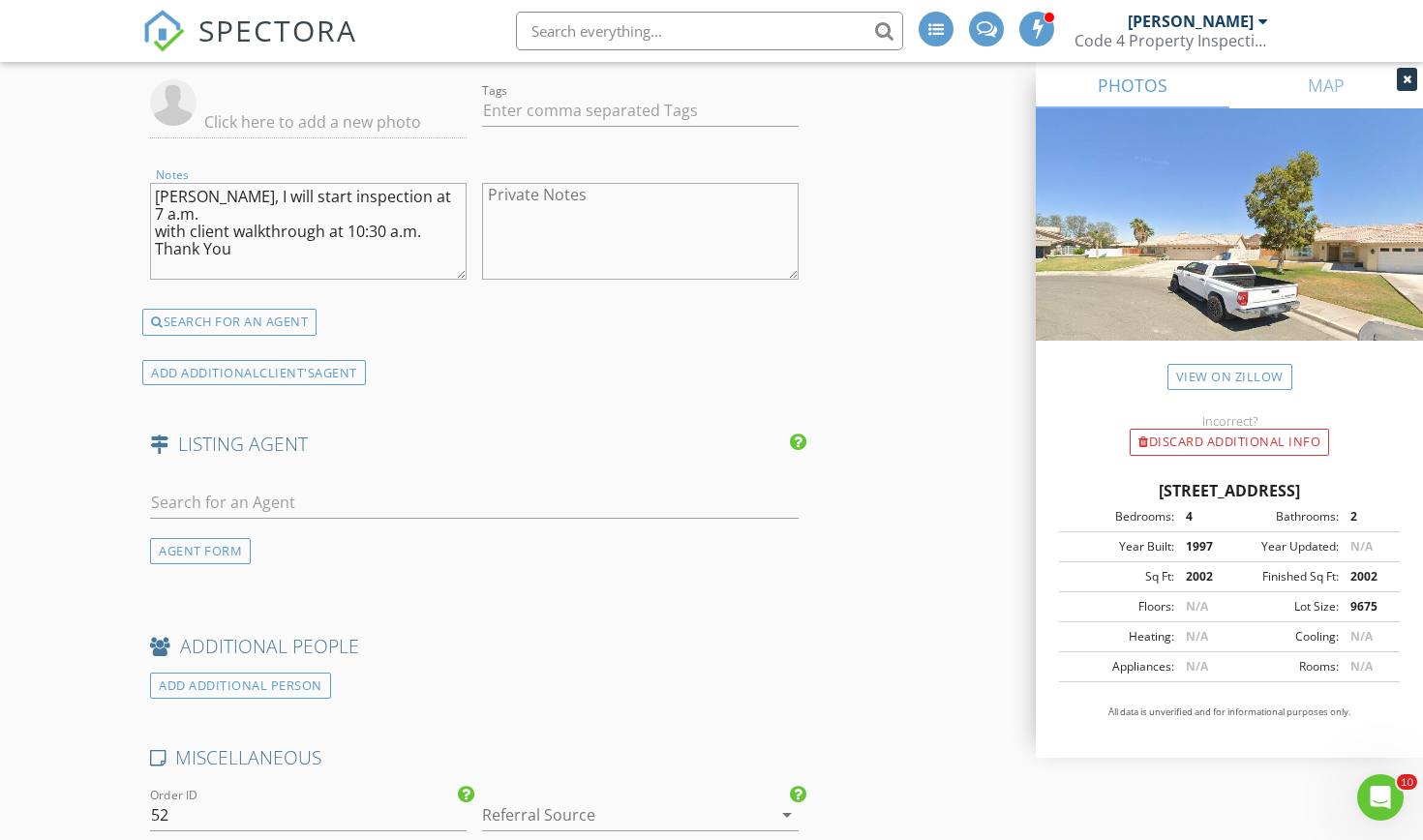 type on "[PERSON_NAME], I will start inspection at 7 a.m.
with client walkthrough at 10:30 a.m.
Thank You" 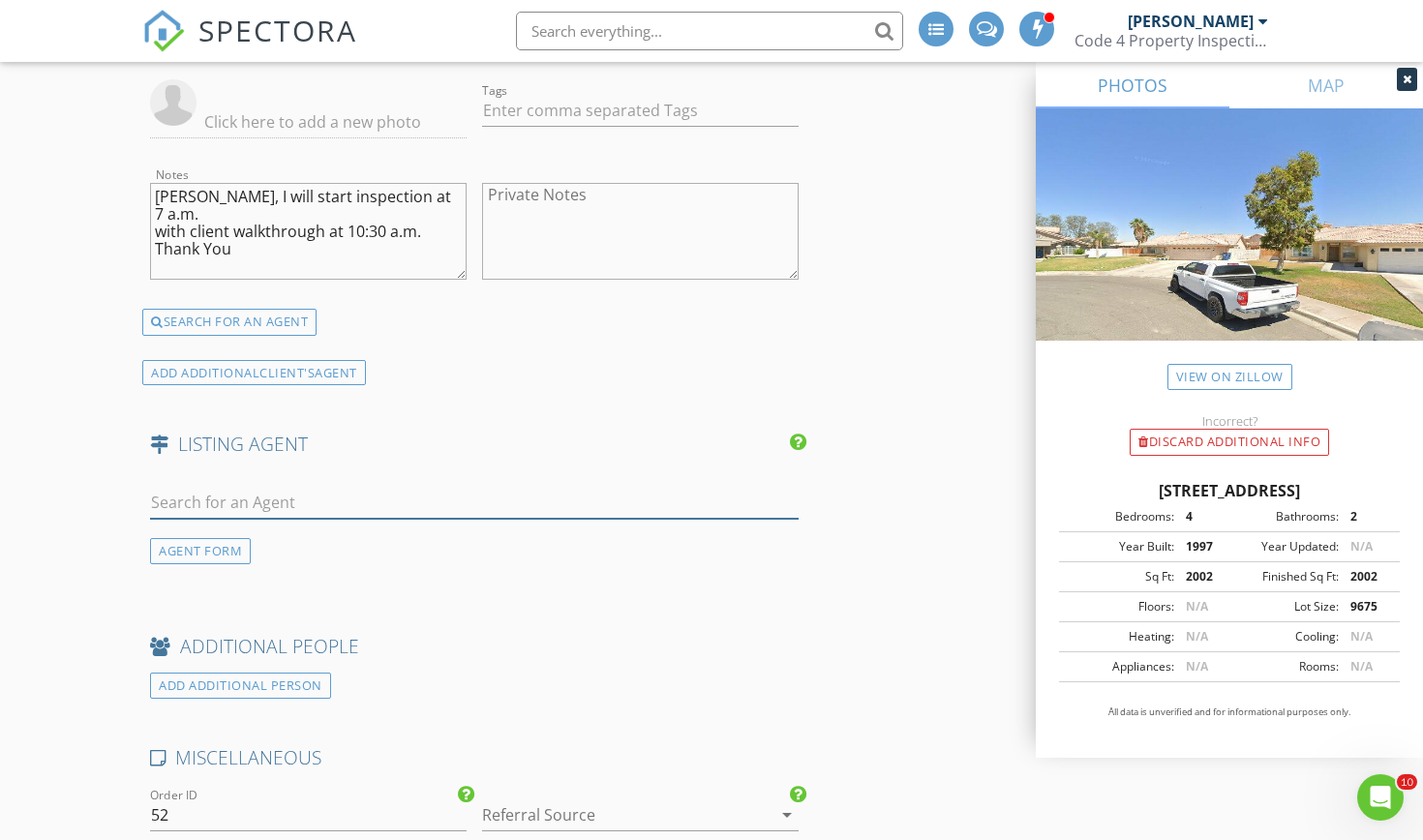 click at bounding box center (474, 502) 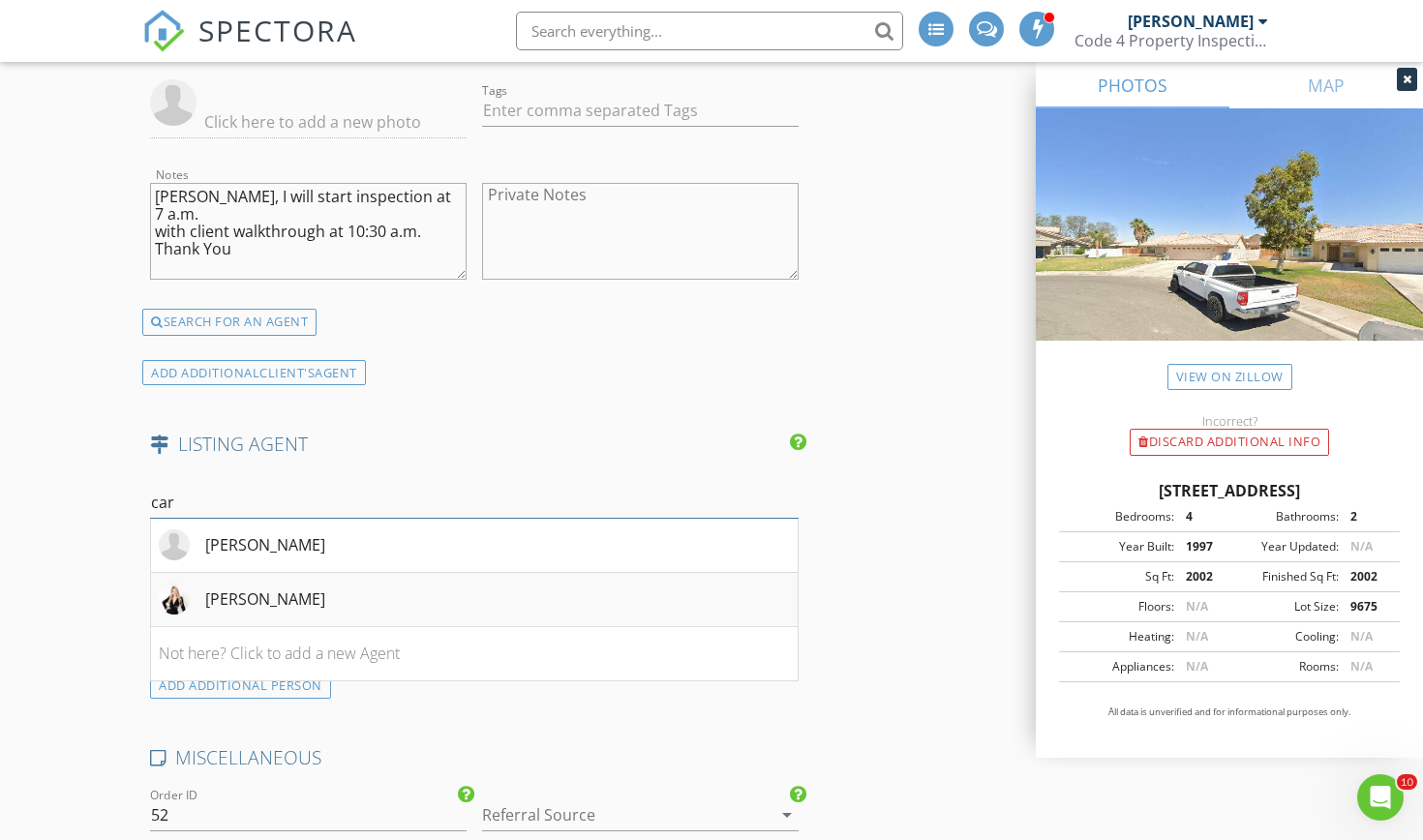 type on "car" 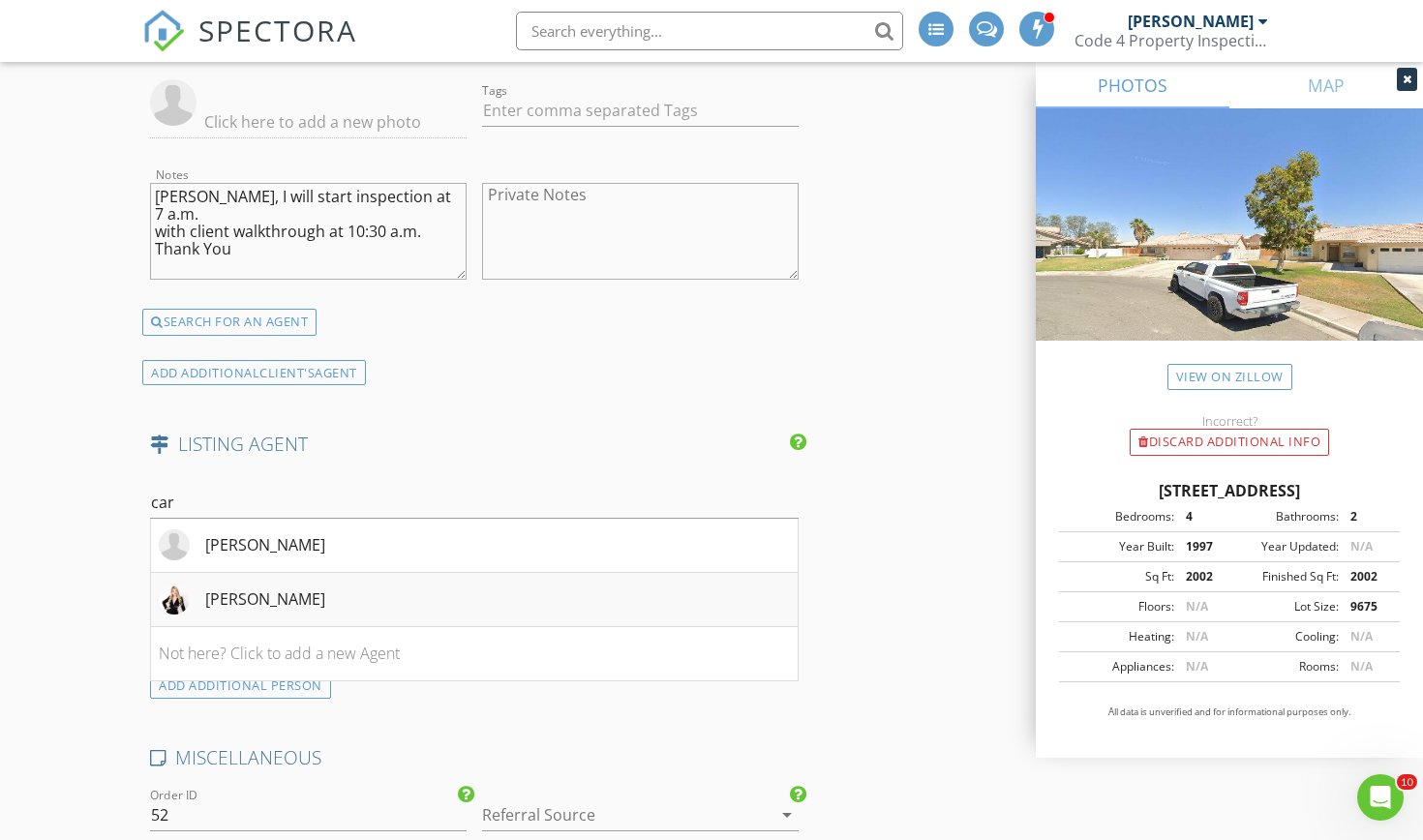 click on "[PERSON_NAME]" at bounding box center [265, 599] 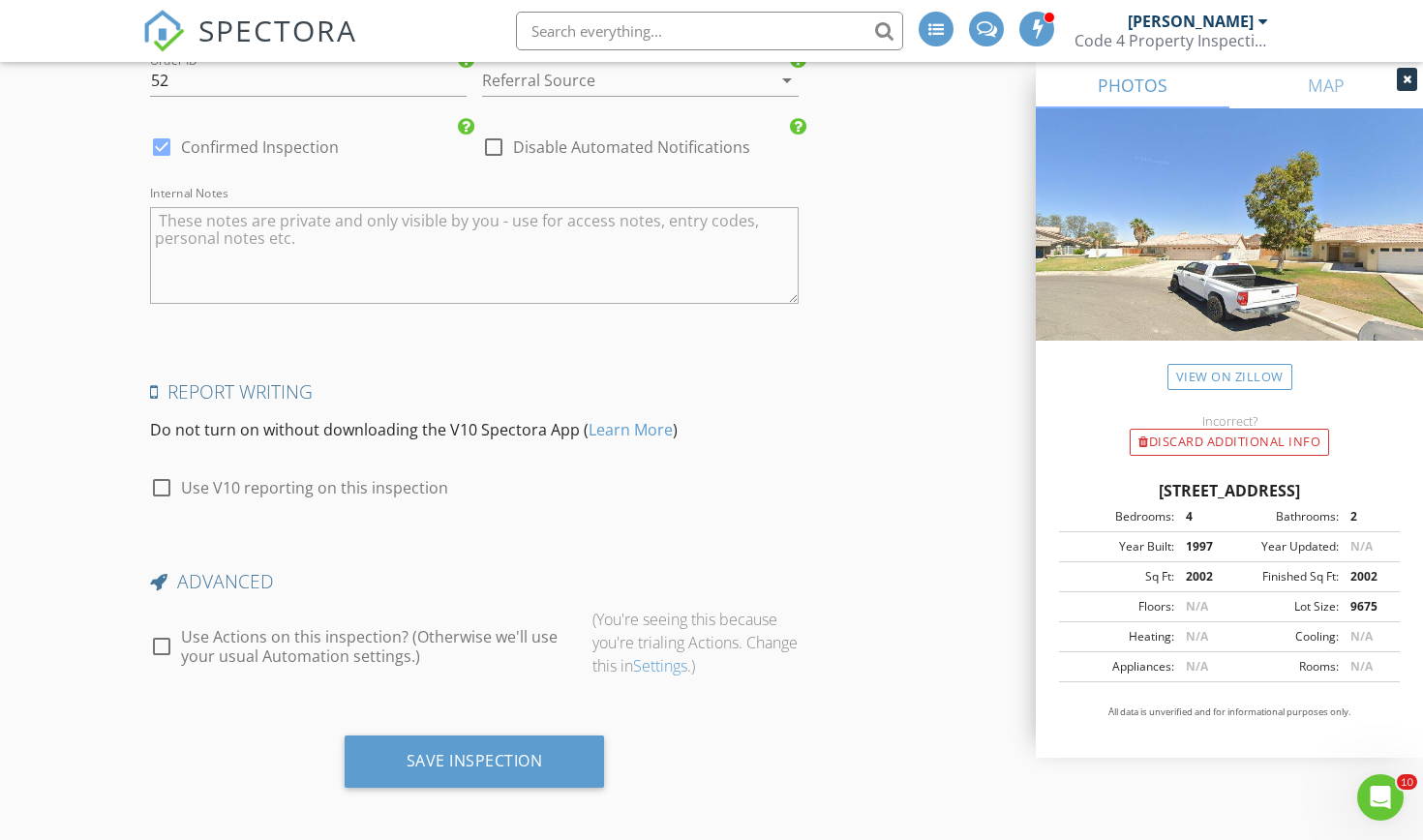 scroll, scrollTop: 3691, scrollLeft: 0, axis: vertical 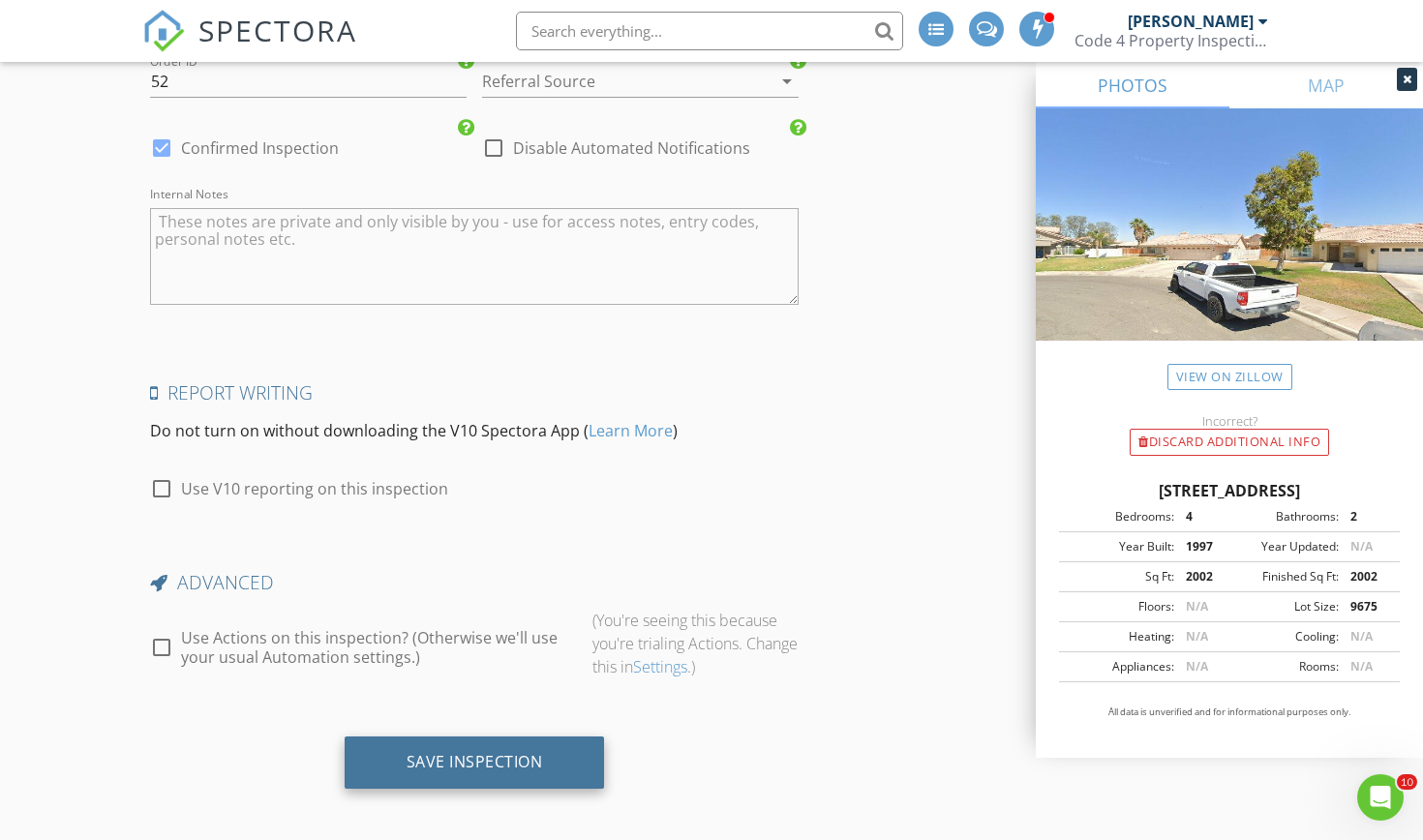 click on "Save Inspection" at bounding box center [474, 763] 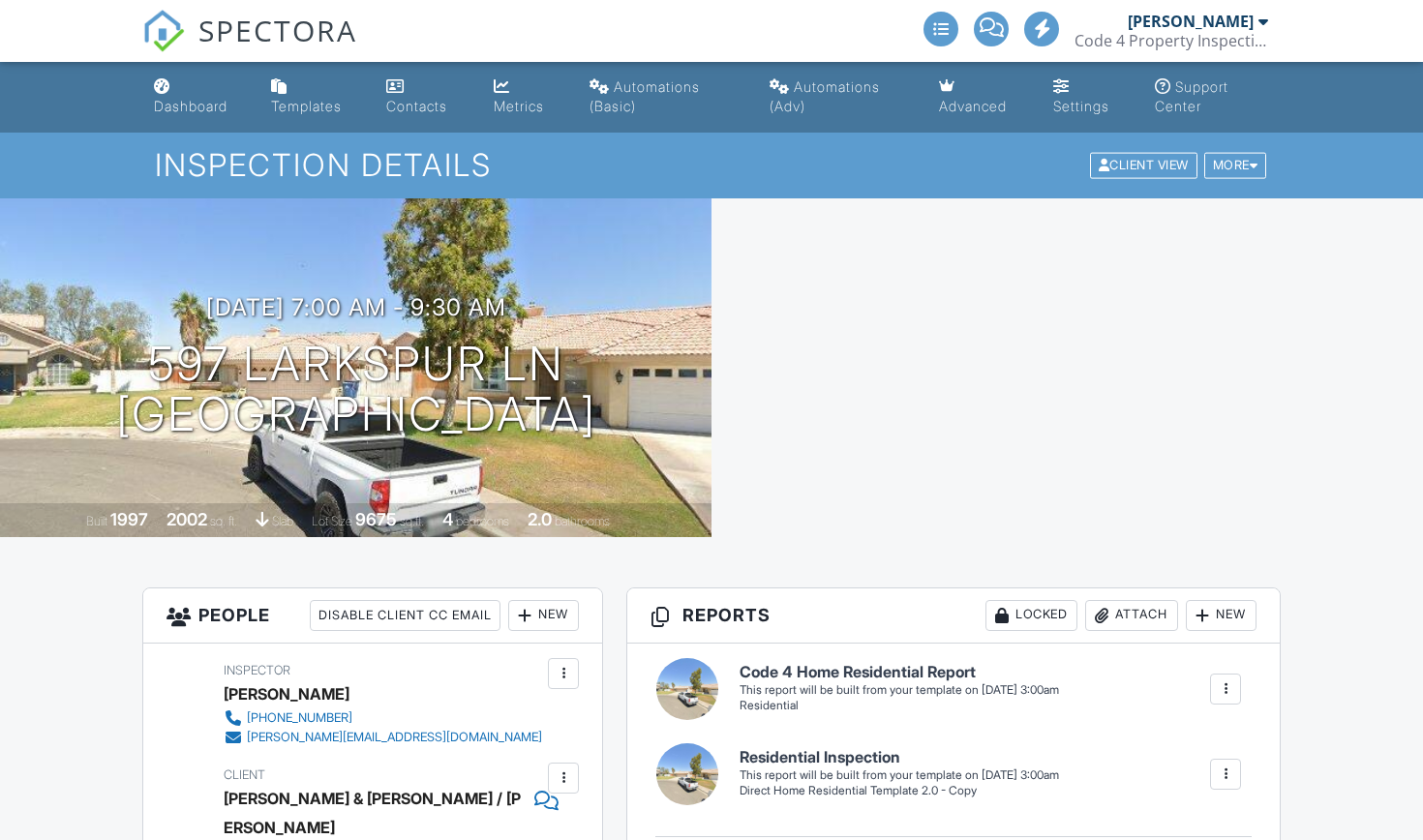 scroll, scrollTop: 0, scrollLeft: 0, axis: both 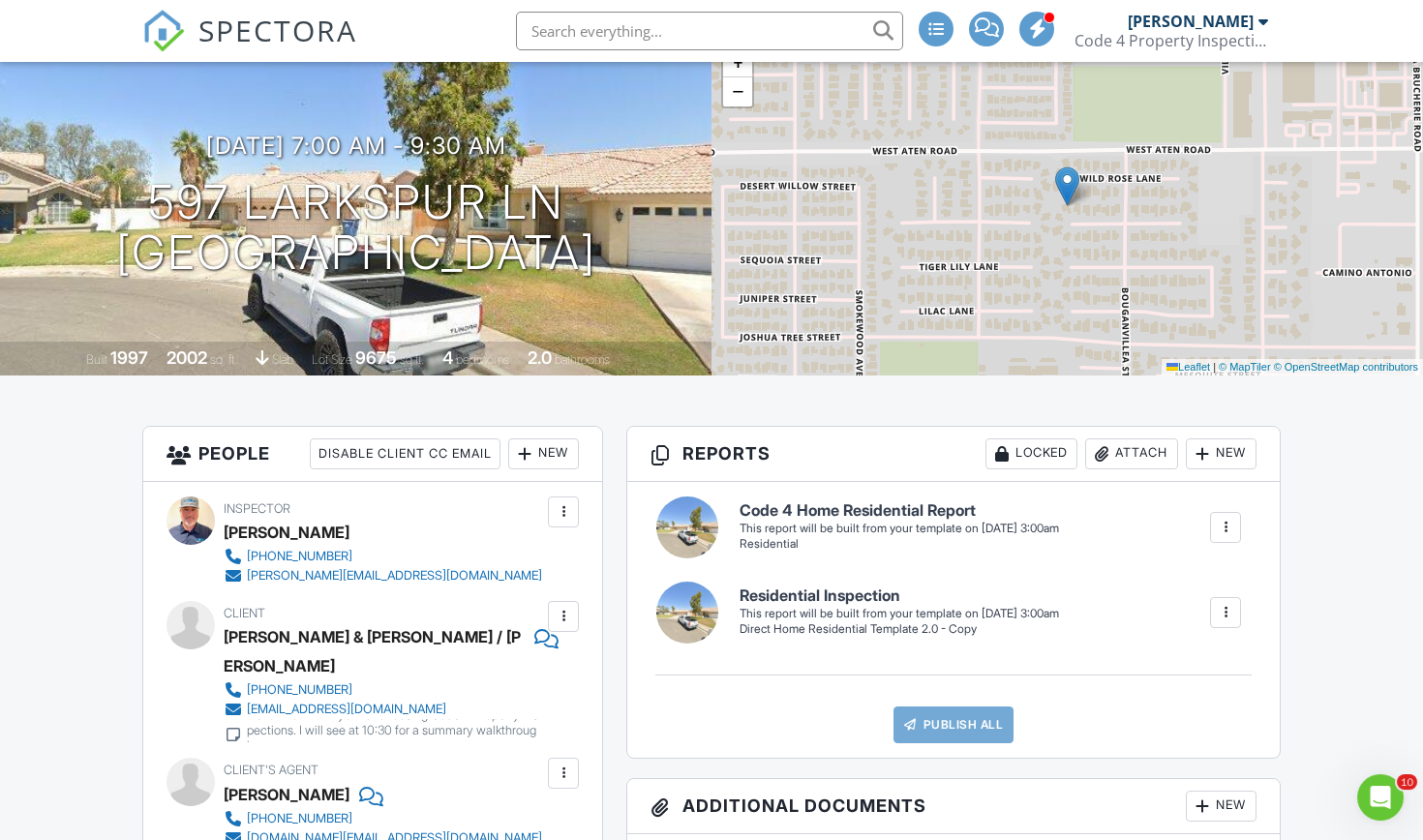 click at bounding box center (1226, 527) 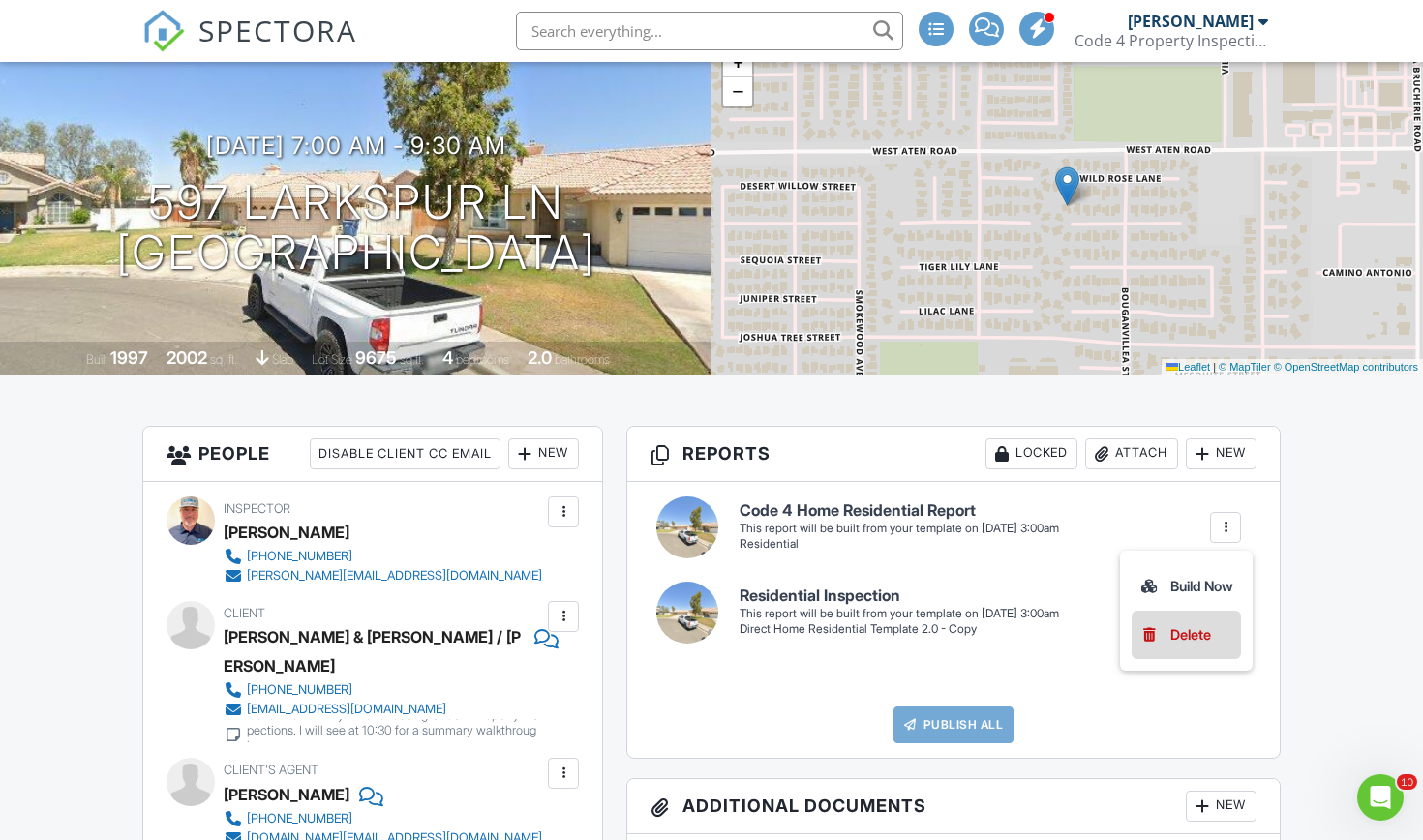 click on "Delete" at bounding box center [1186, 635] 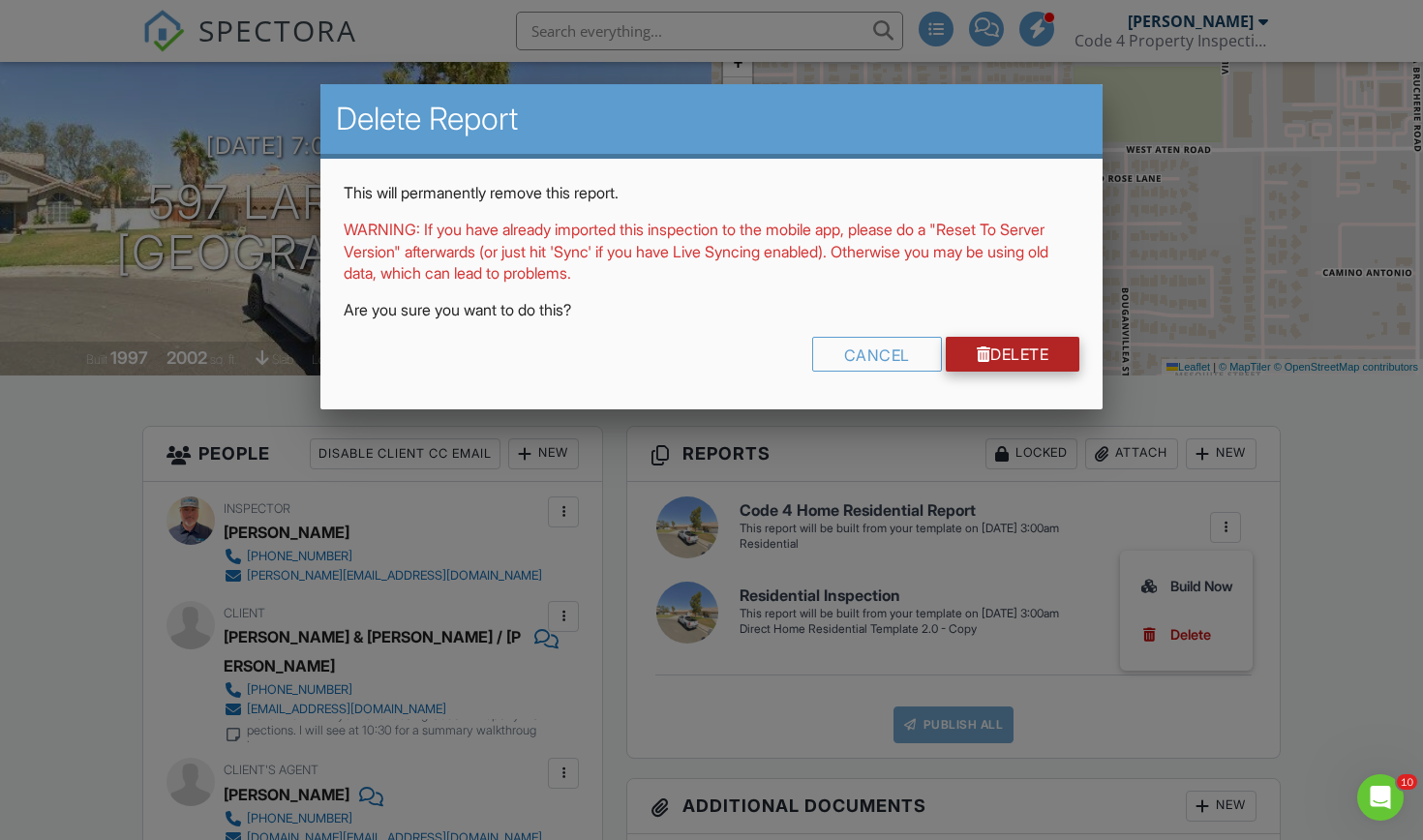 click on "Delete" at bounding box center [1013, 354] 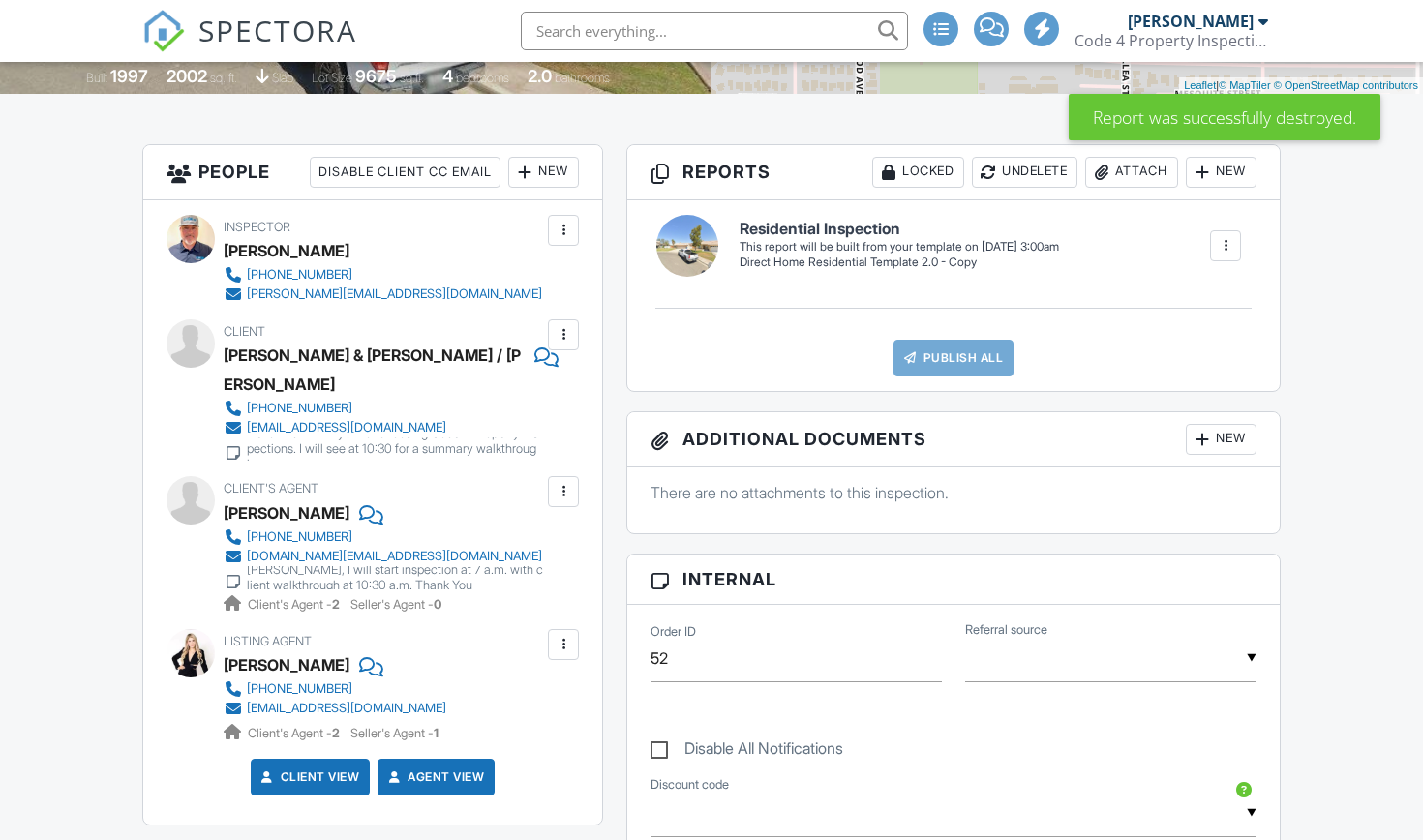 scroll, scrollTop: 483, scrollLeft: 0, axis: vertical 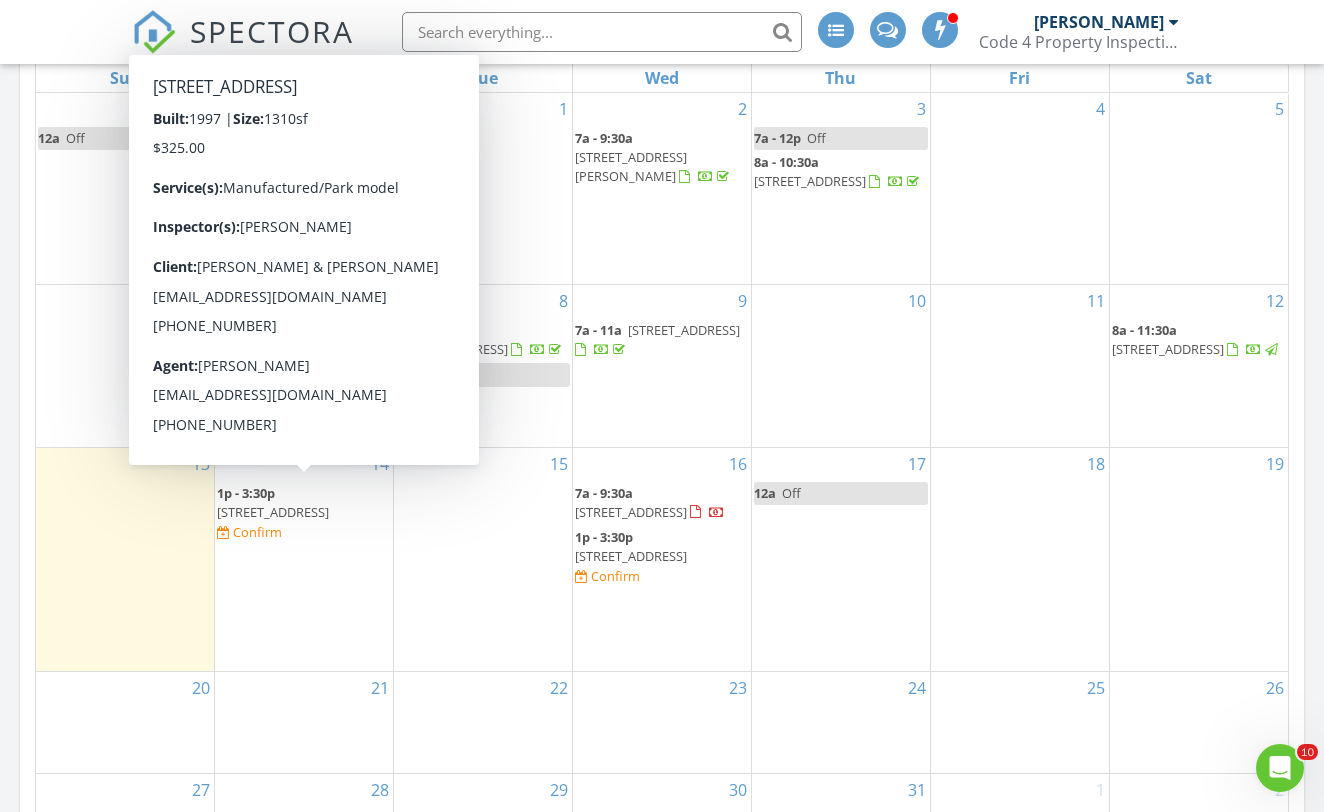 click on "Confirm" at bounding box center [257, 532] 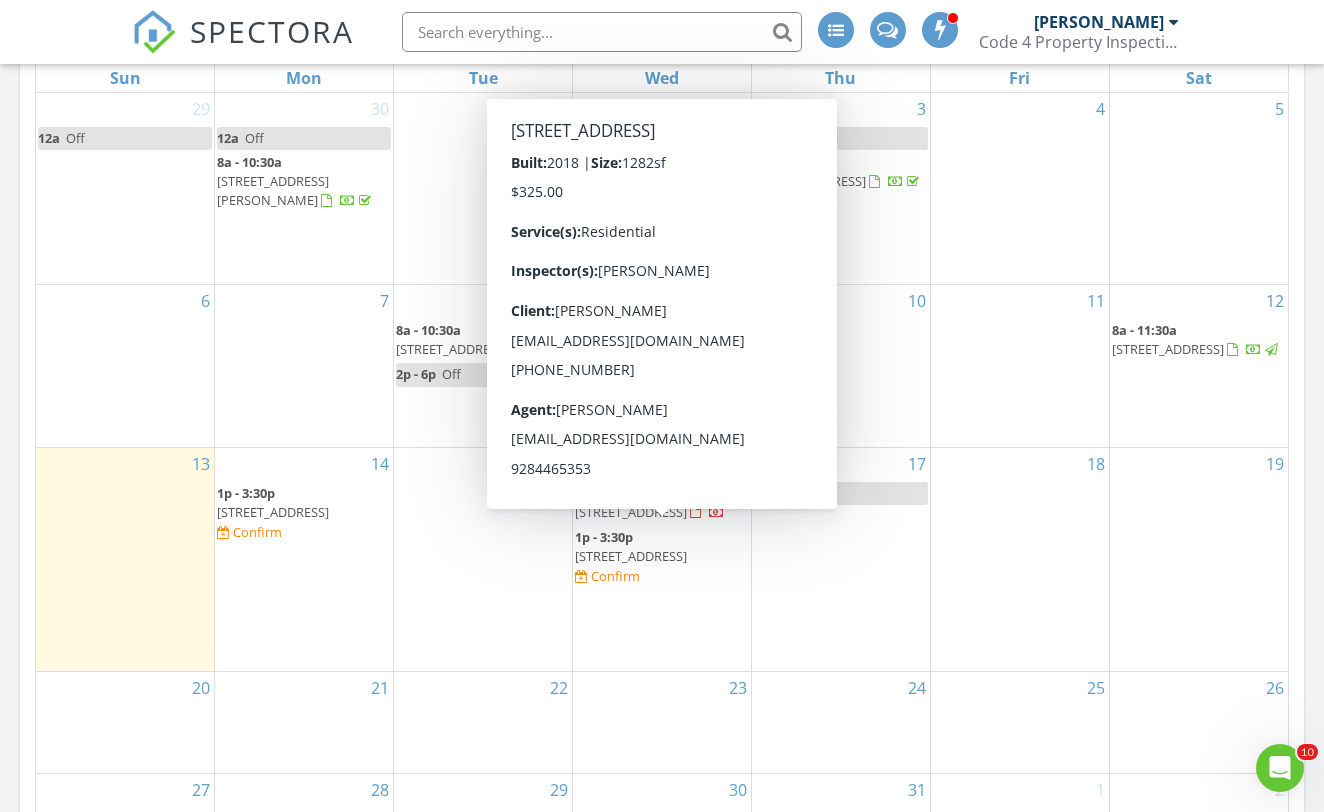 click on "10135 E 33rd St, Yuma 85365" at bounding box center (631, 556) 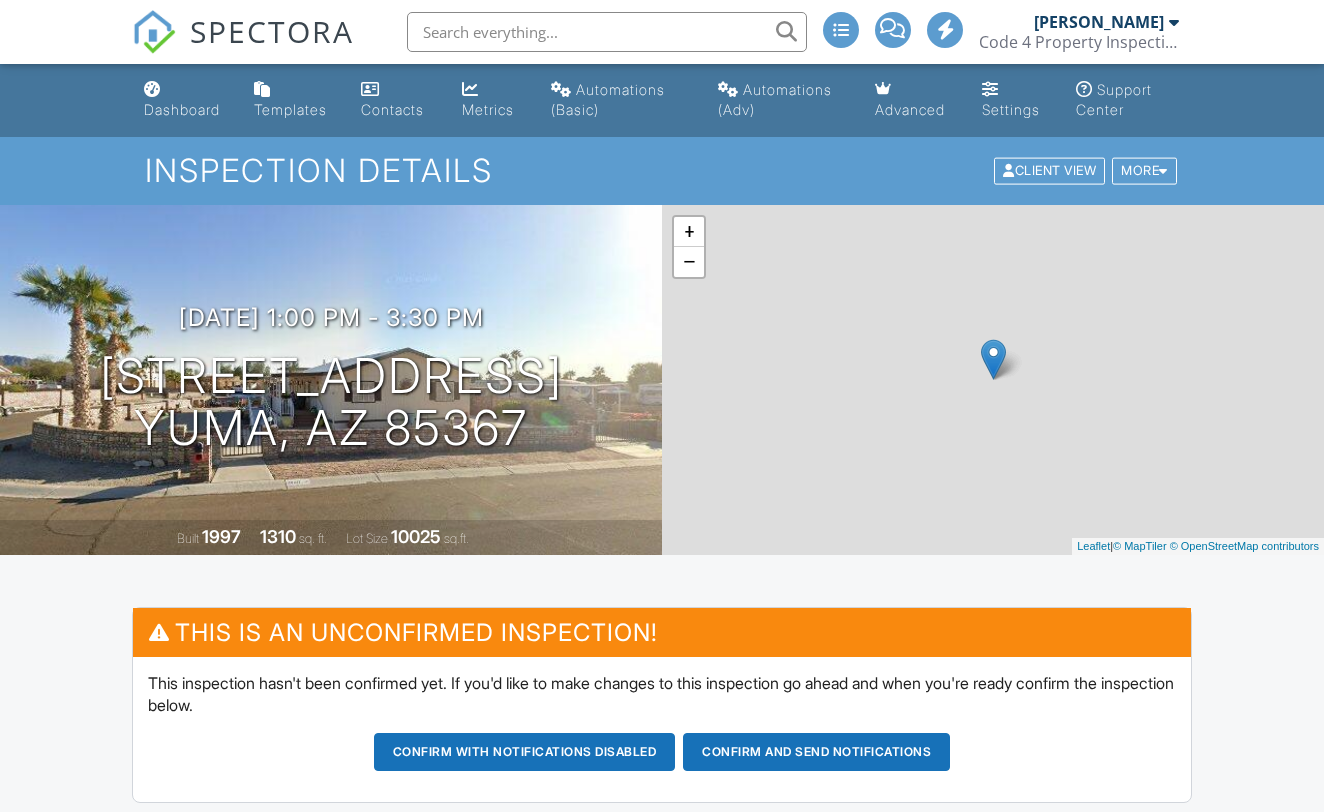 scroll, scrollTop: 0, scrollLeft: 0, axis: both 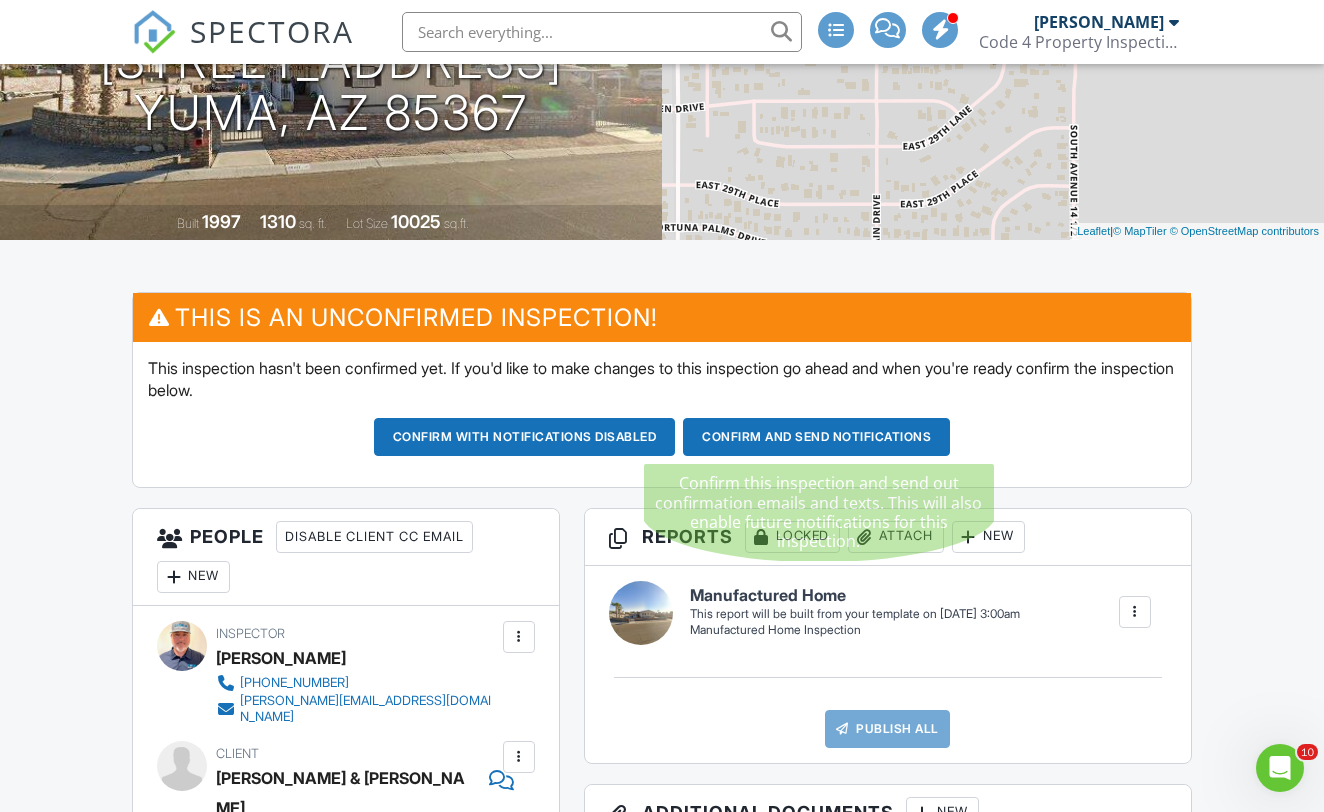 click on "Confirm and send notifications" at bounding box center (525, 437) 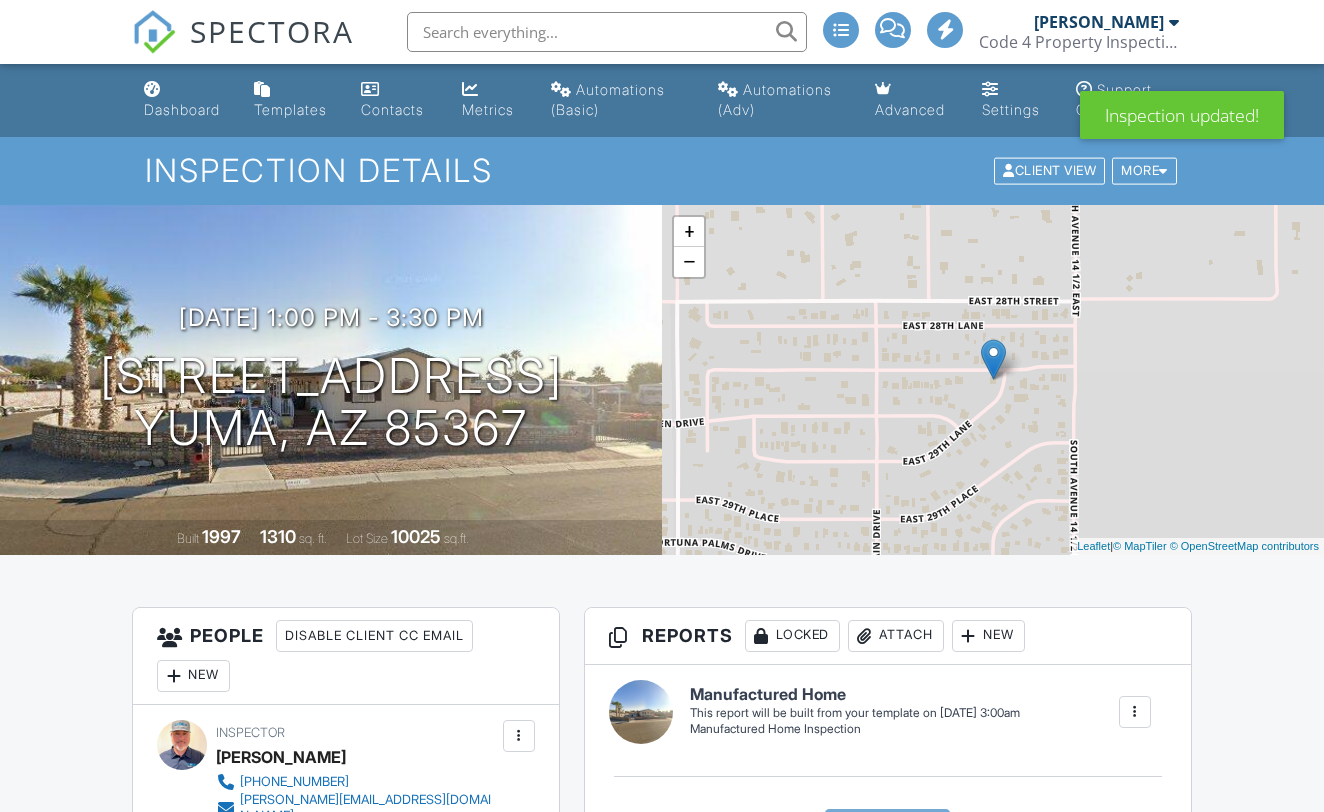 scroll, scrollTop: 0, scrollLeft: 0, axis: both 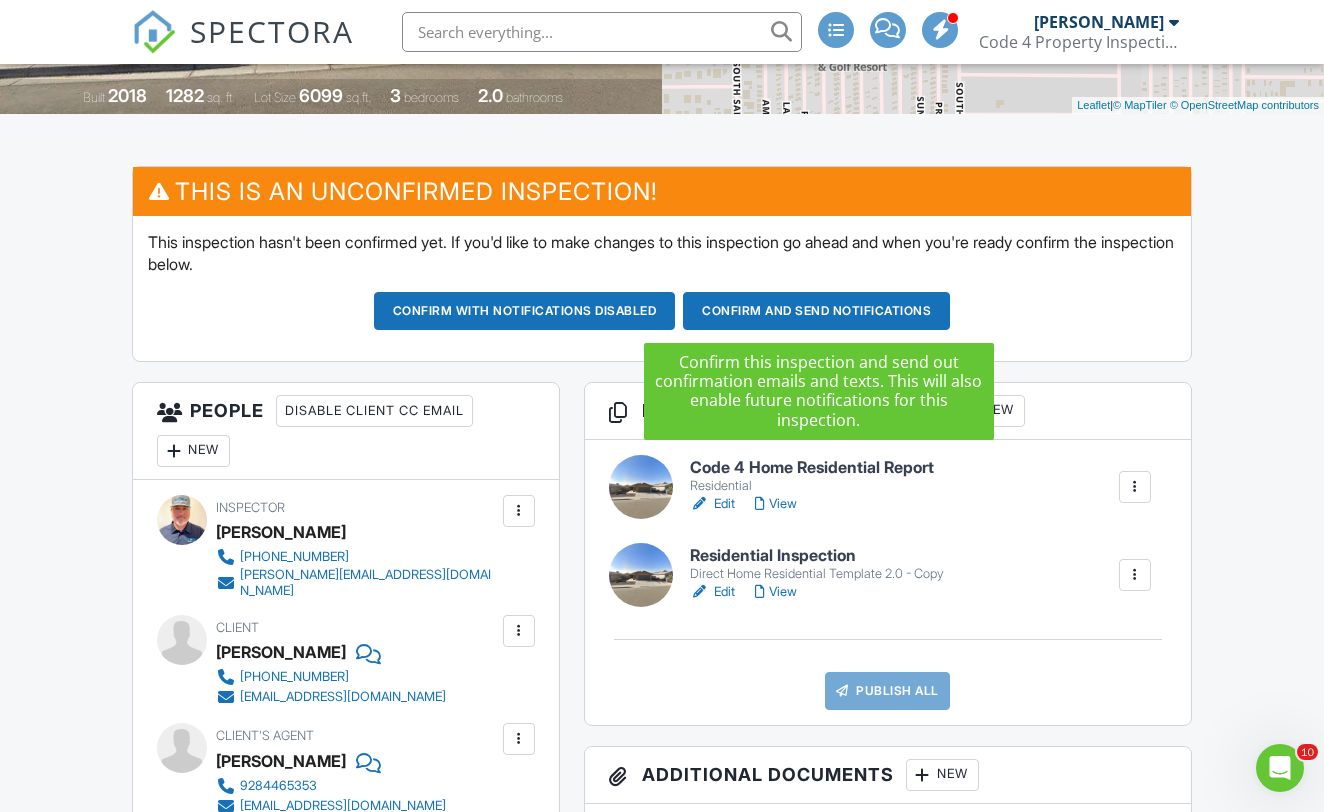 click on "Confirm and send notifications" at bounding box center (525, 311) 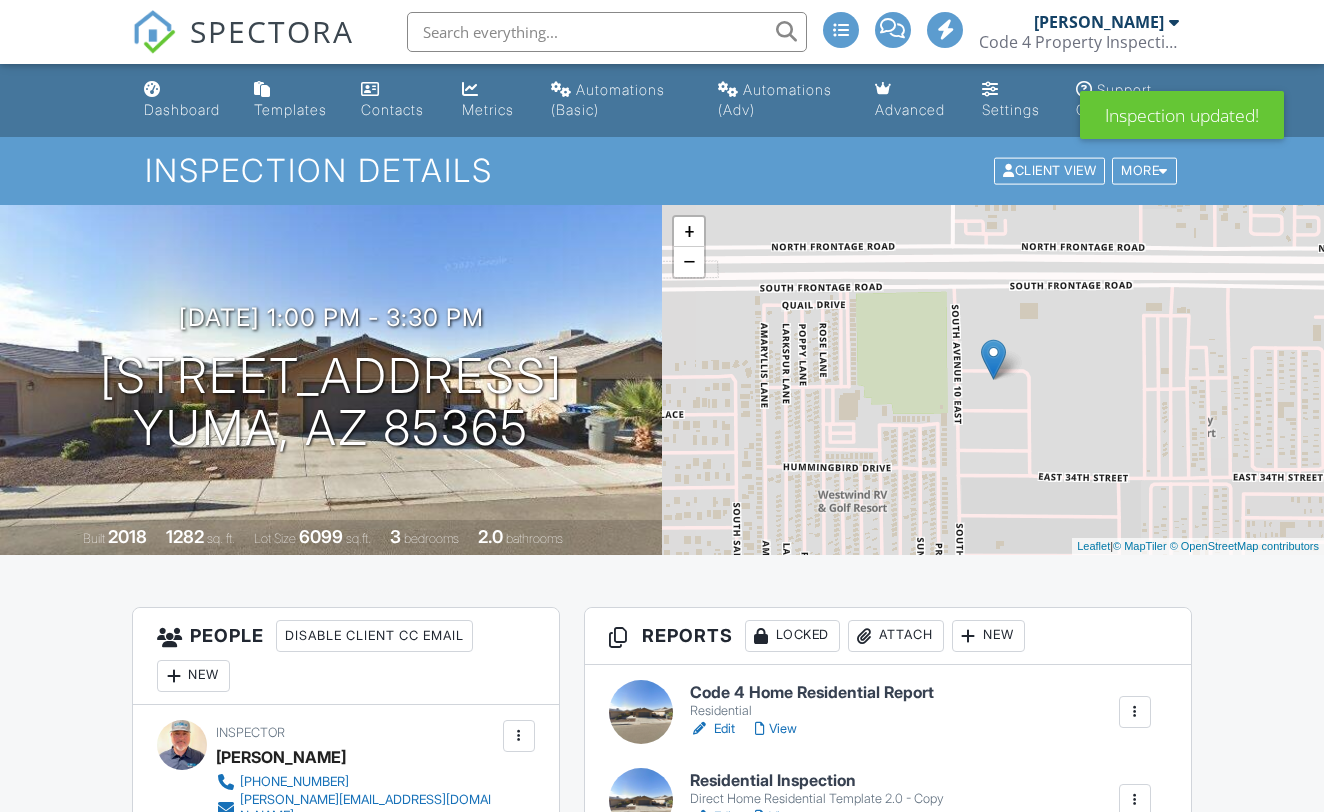 scroll, scrollTop: 0, scrollLeft: 0, axis: both 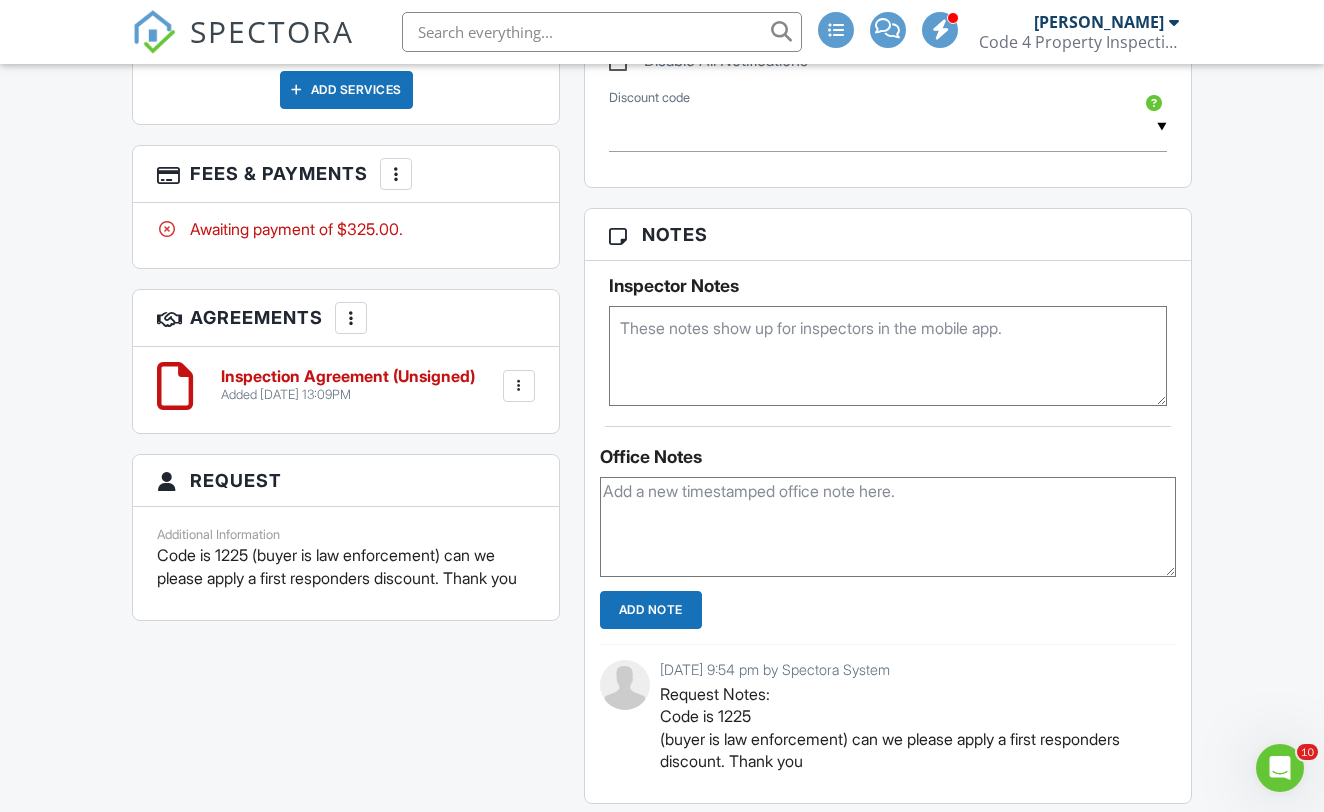 click at bounding box center [396, 174] 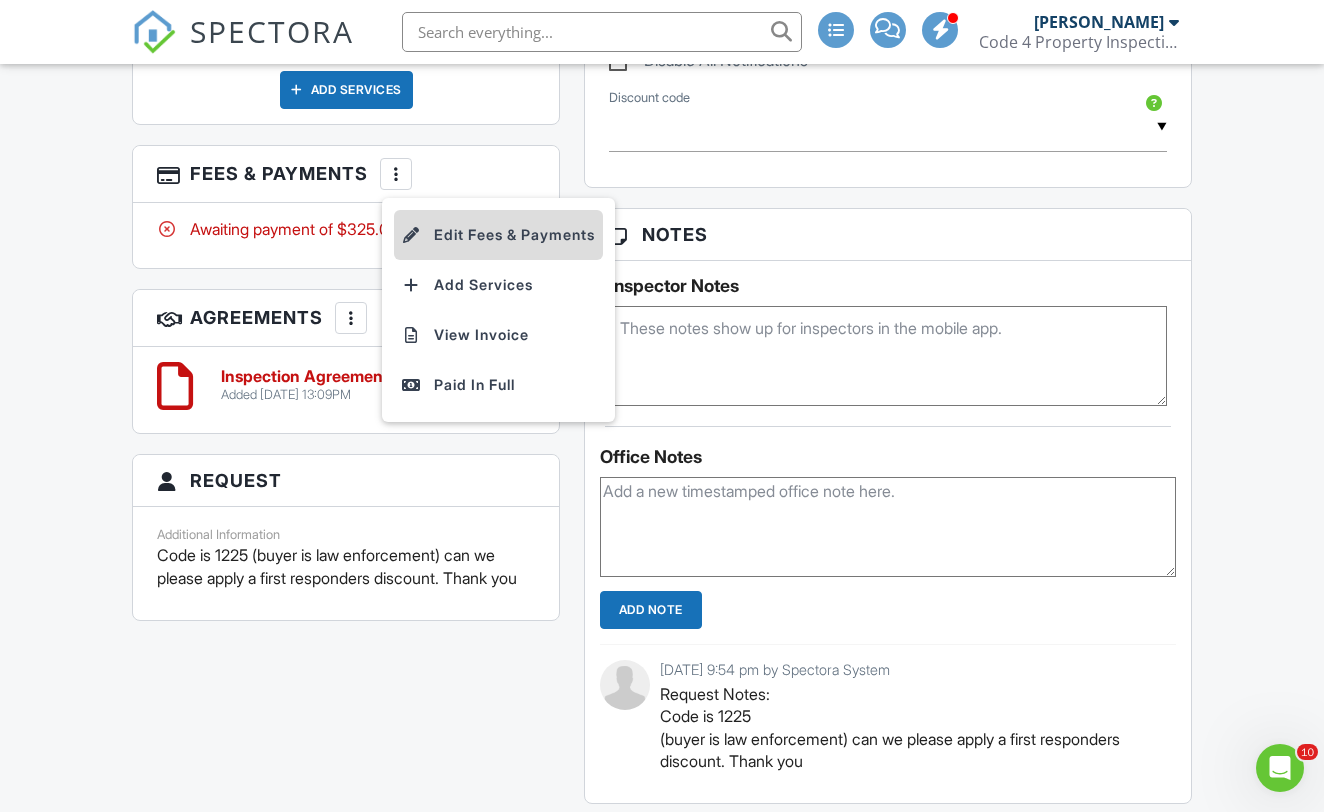 click on "Edit Fees & Payments" at bounding box center (498, 235) 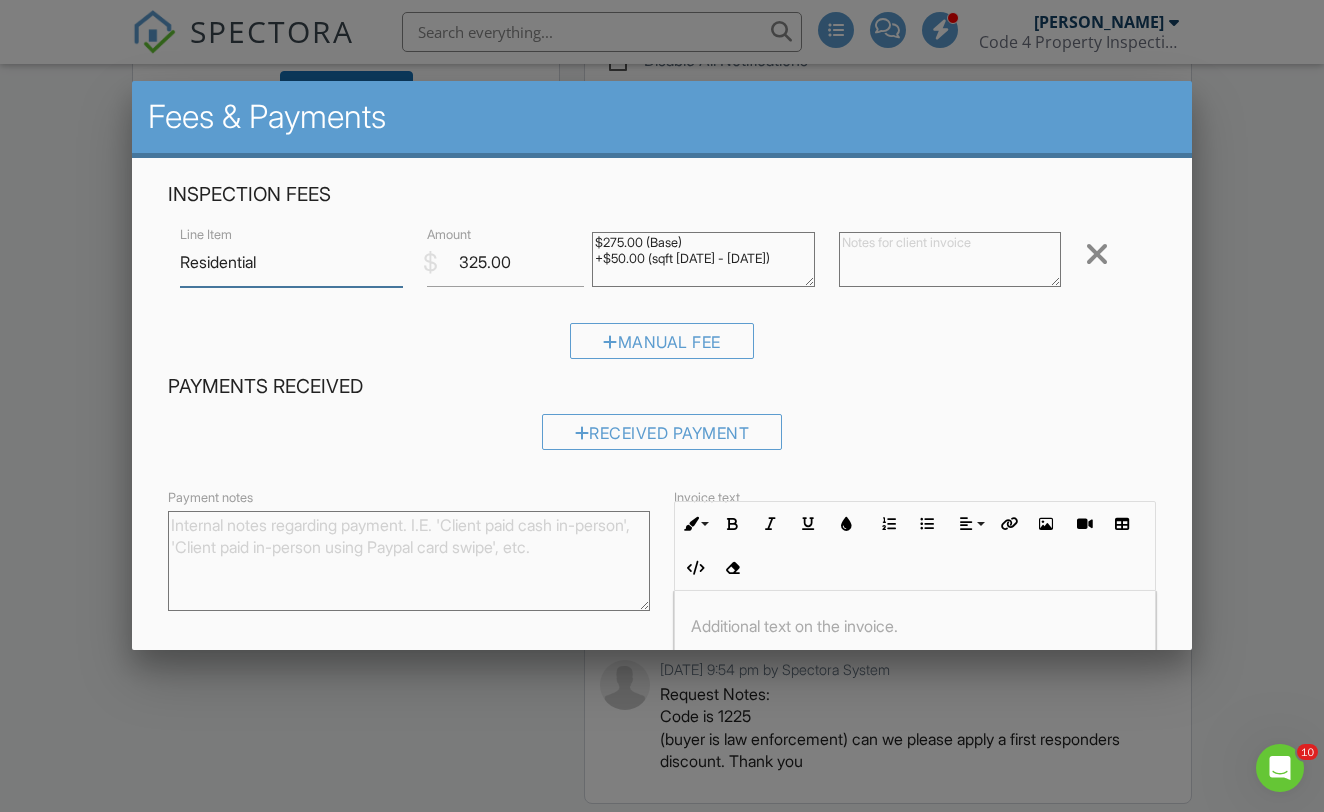 scroll, scrollTop: 0, scrollLeft: 0, axis: both 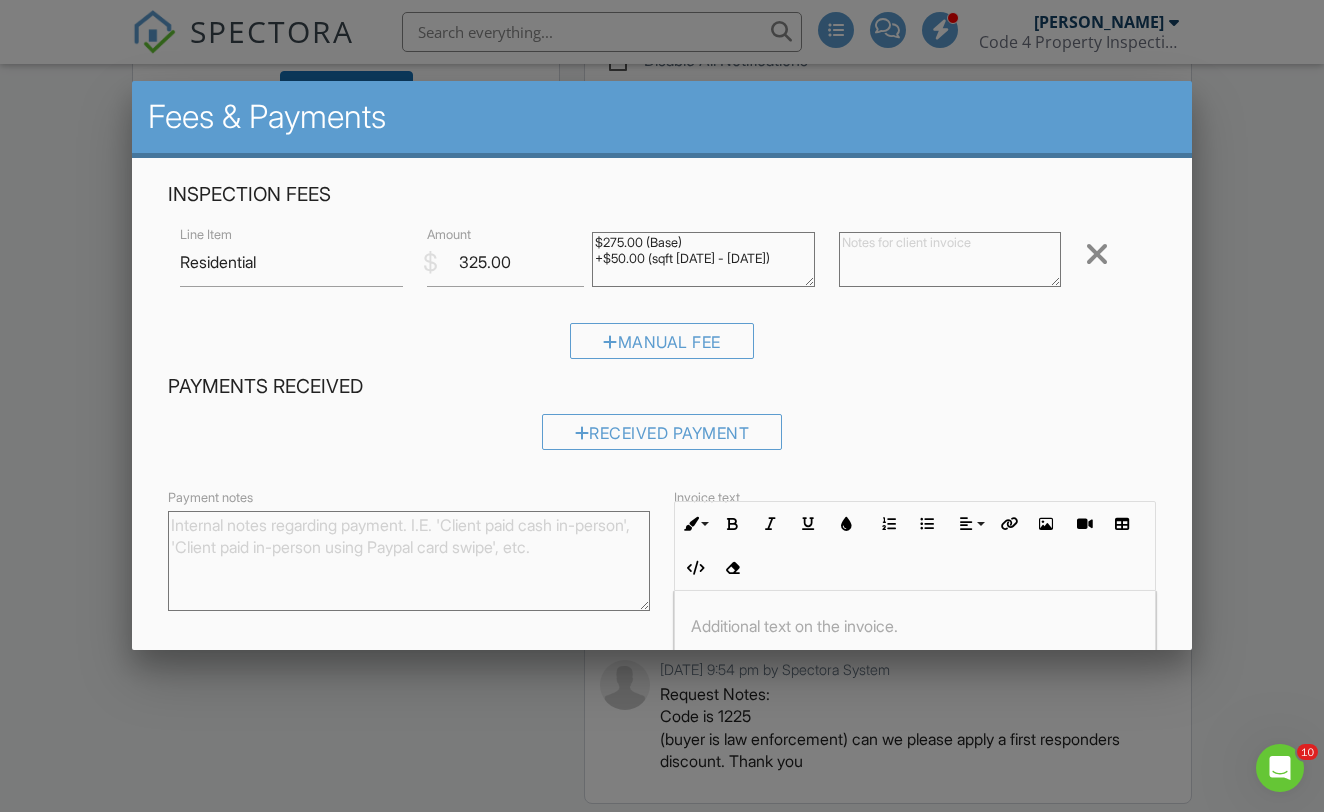 click at bounding box center [950, 259] 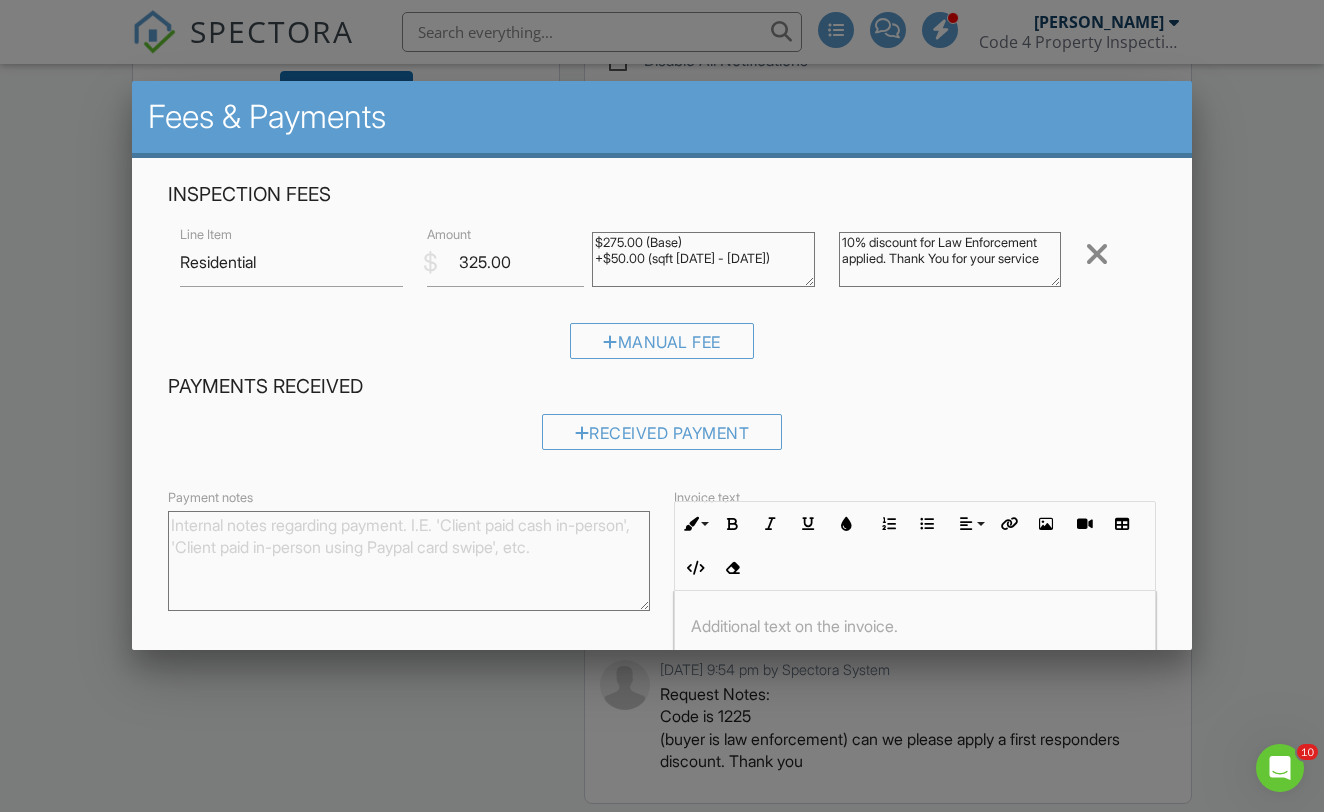 type on "10% discount for Law Enforcement applied. Thank You for your service" 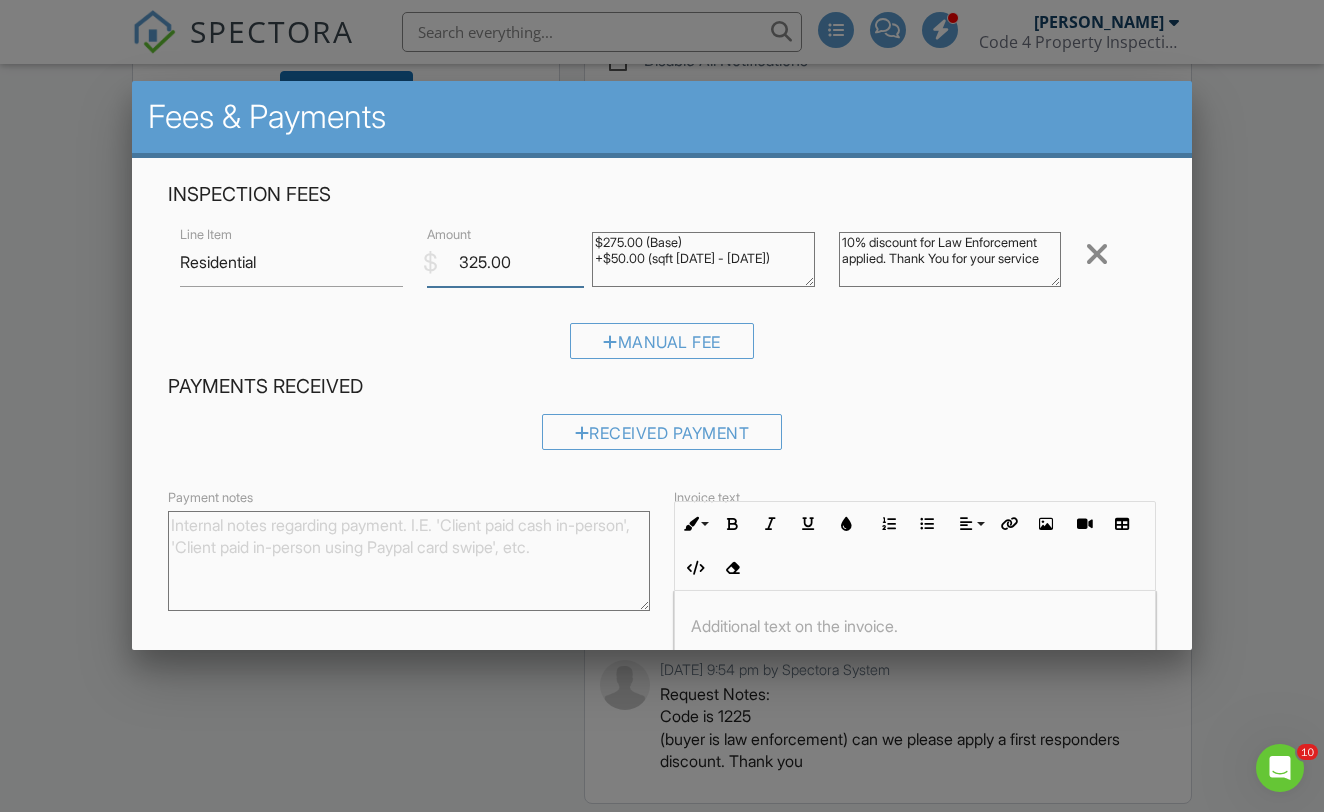 click on "325.00" at bounding box center (505, 262) 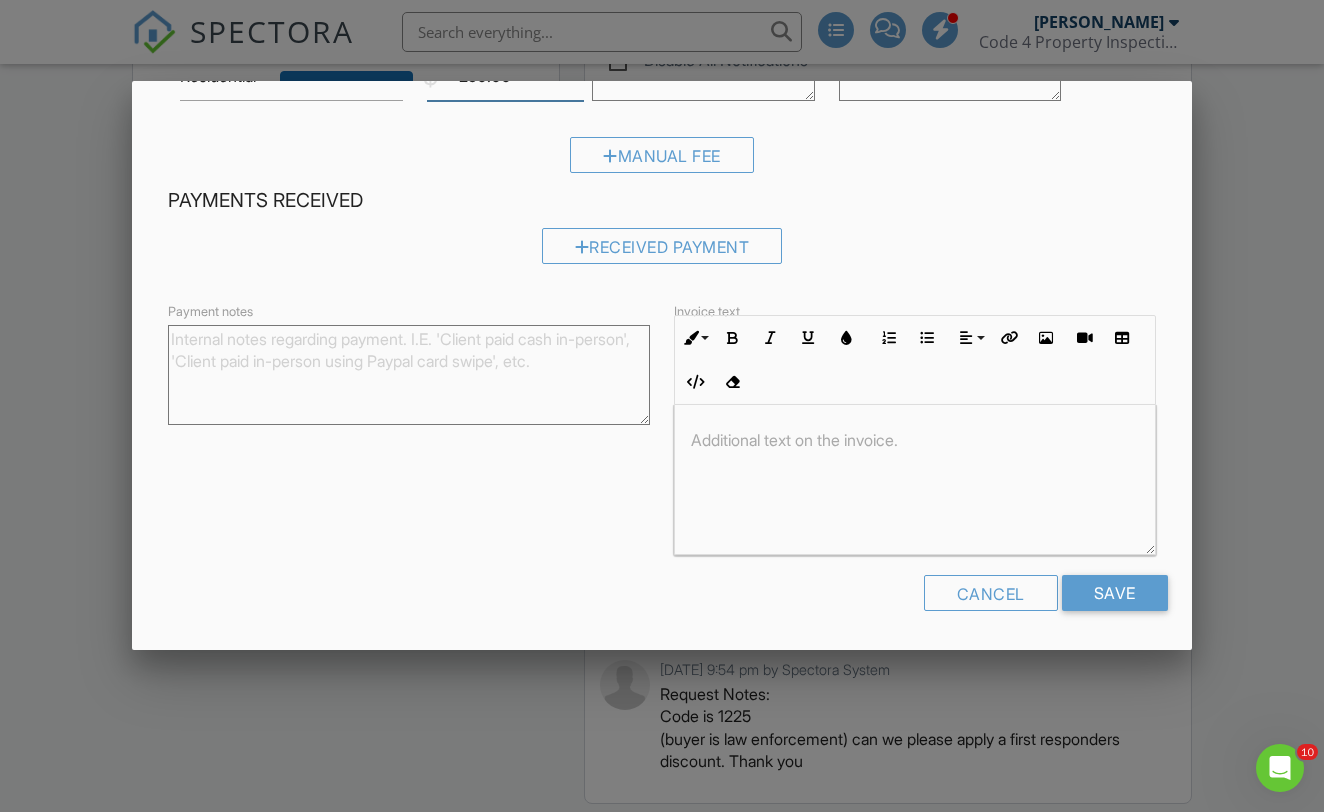 scroll, scrollTop: 185, scrollLeft: 0, axis: vertical 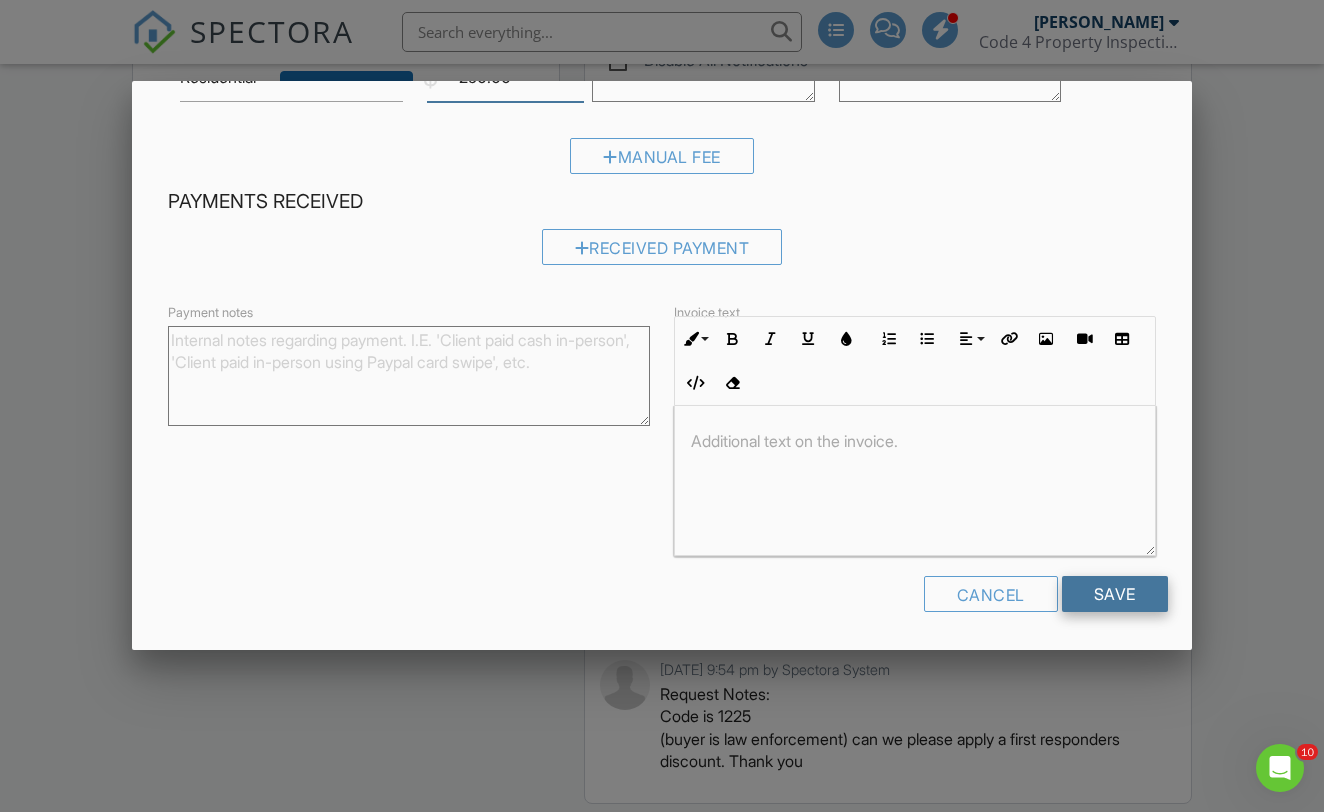 type on "290.00" 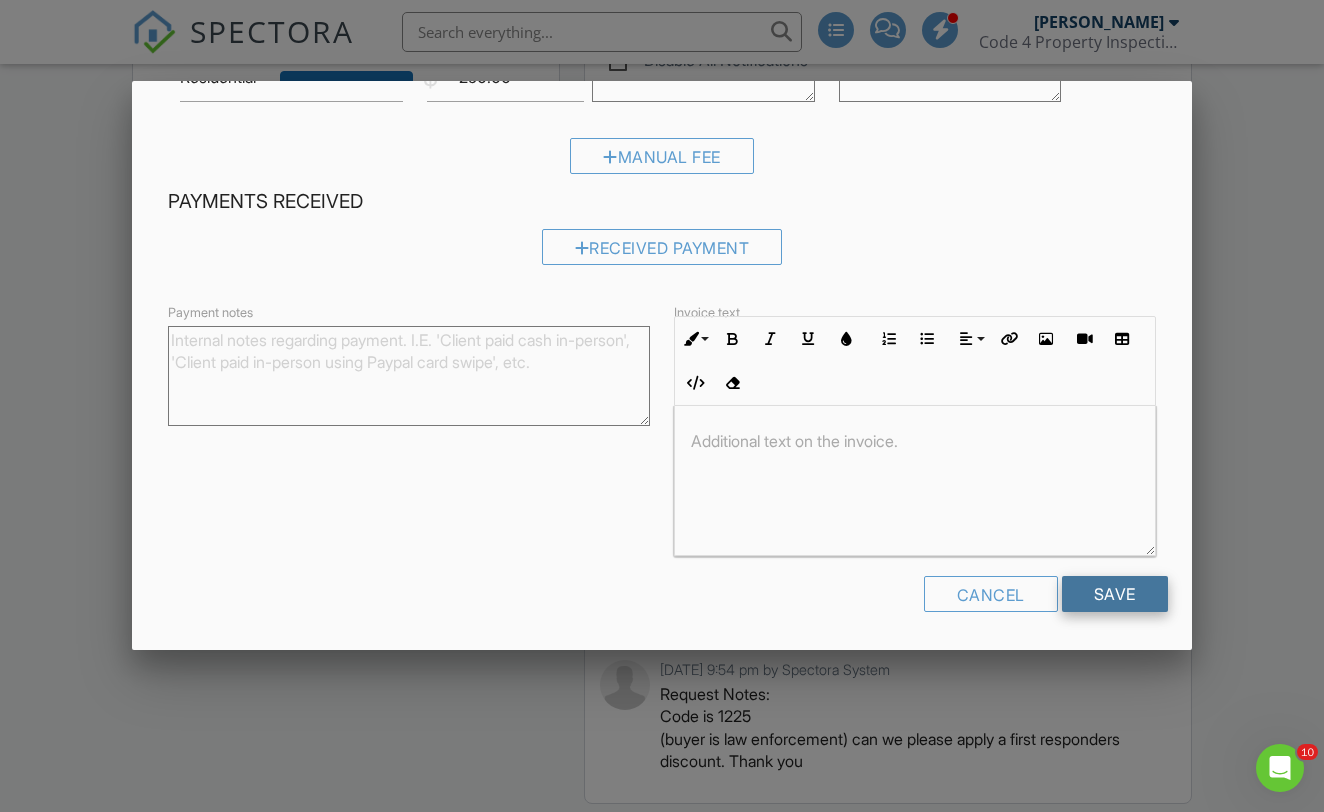 click on "Save" at bounding box center (1115, 594) 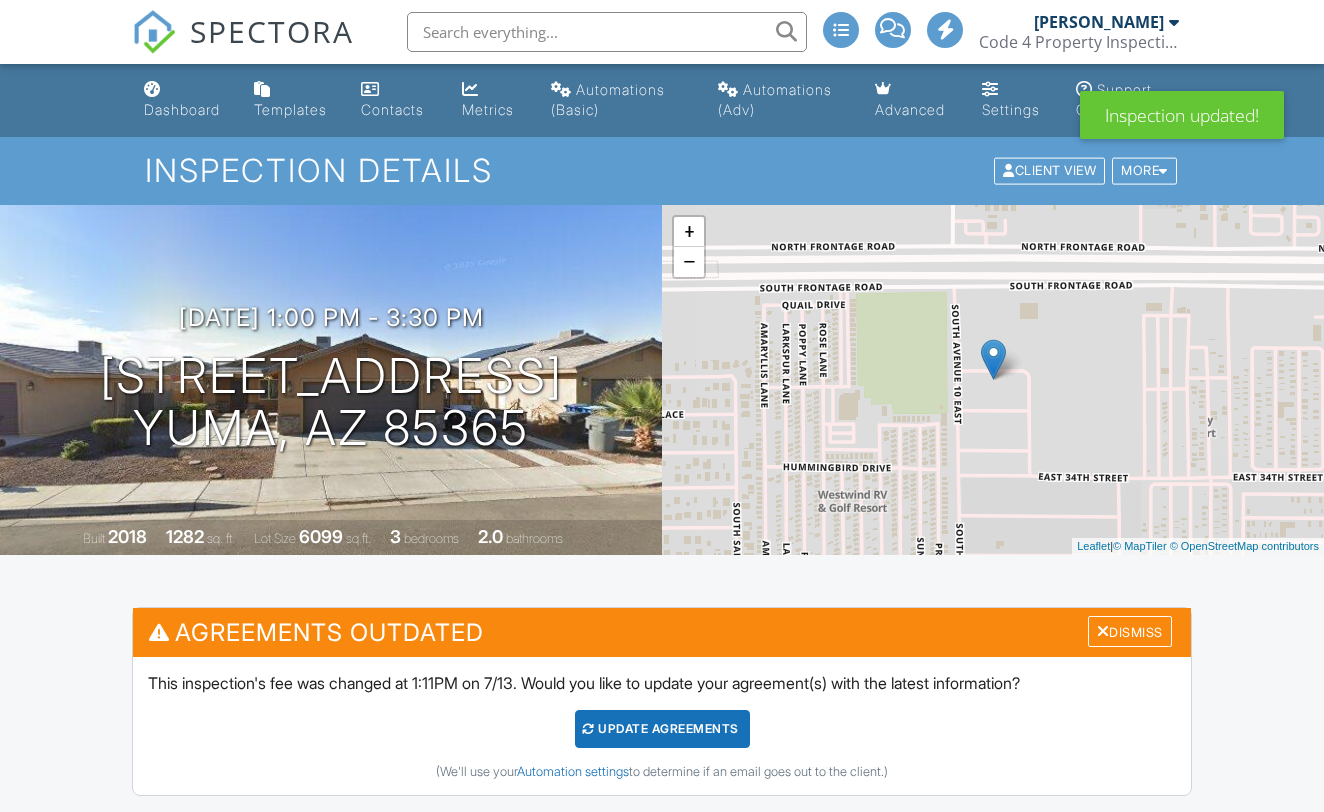 scroll, scrollTop: 0, scrollLeft: 0, axis: both 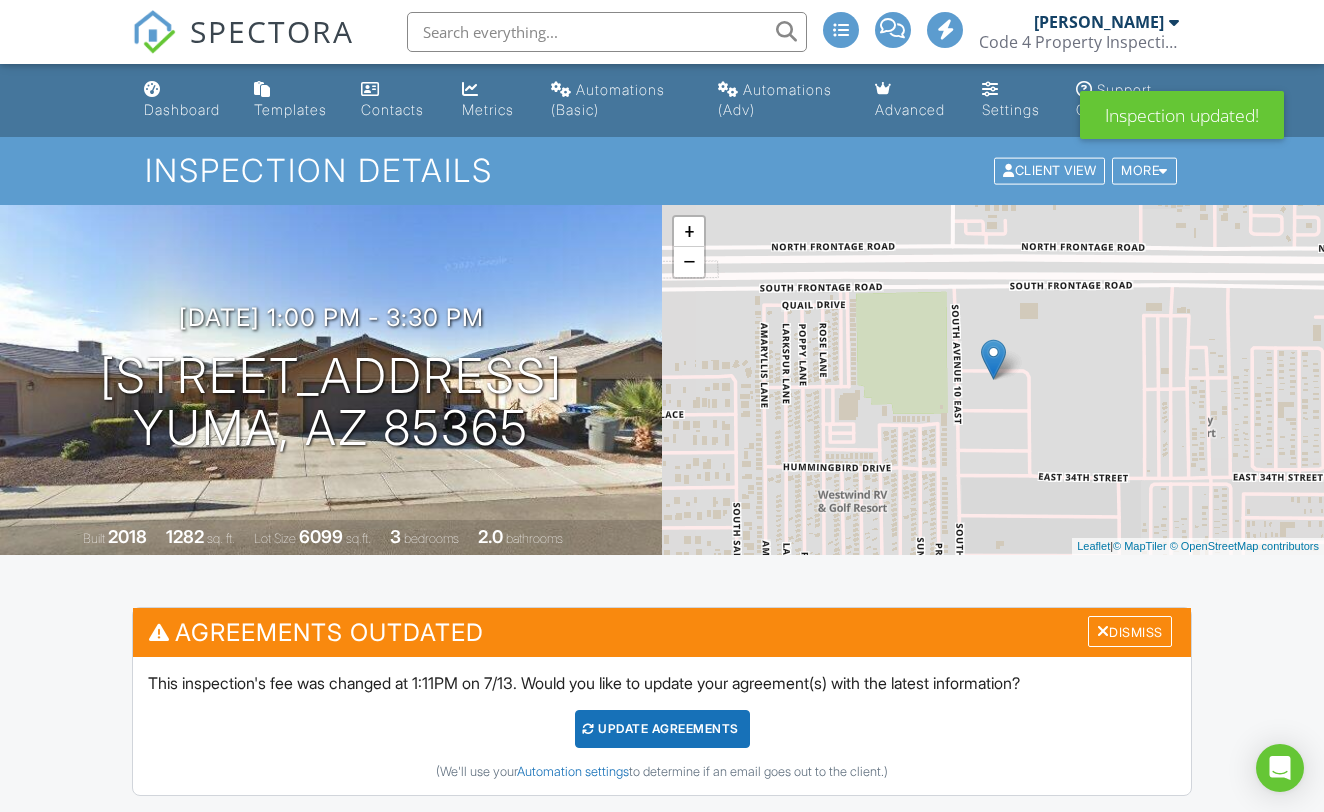 click on "Update Agreements" at bounding box center [662, 729] 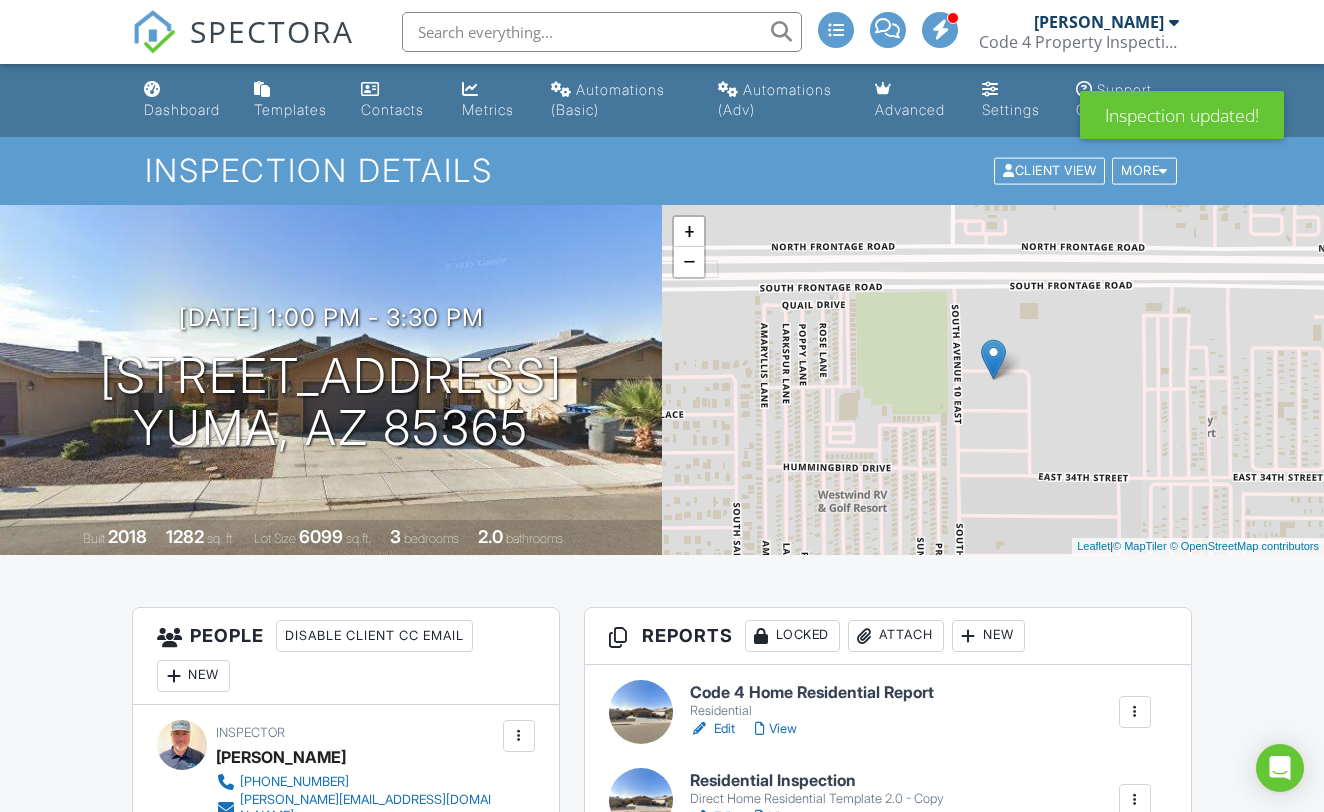 scroll, scrollTop: 134, scrollLeft: 0, axis: vertical 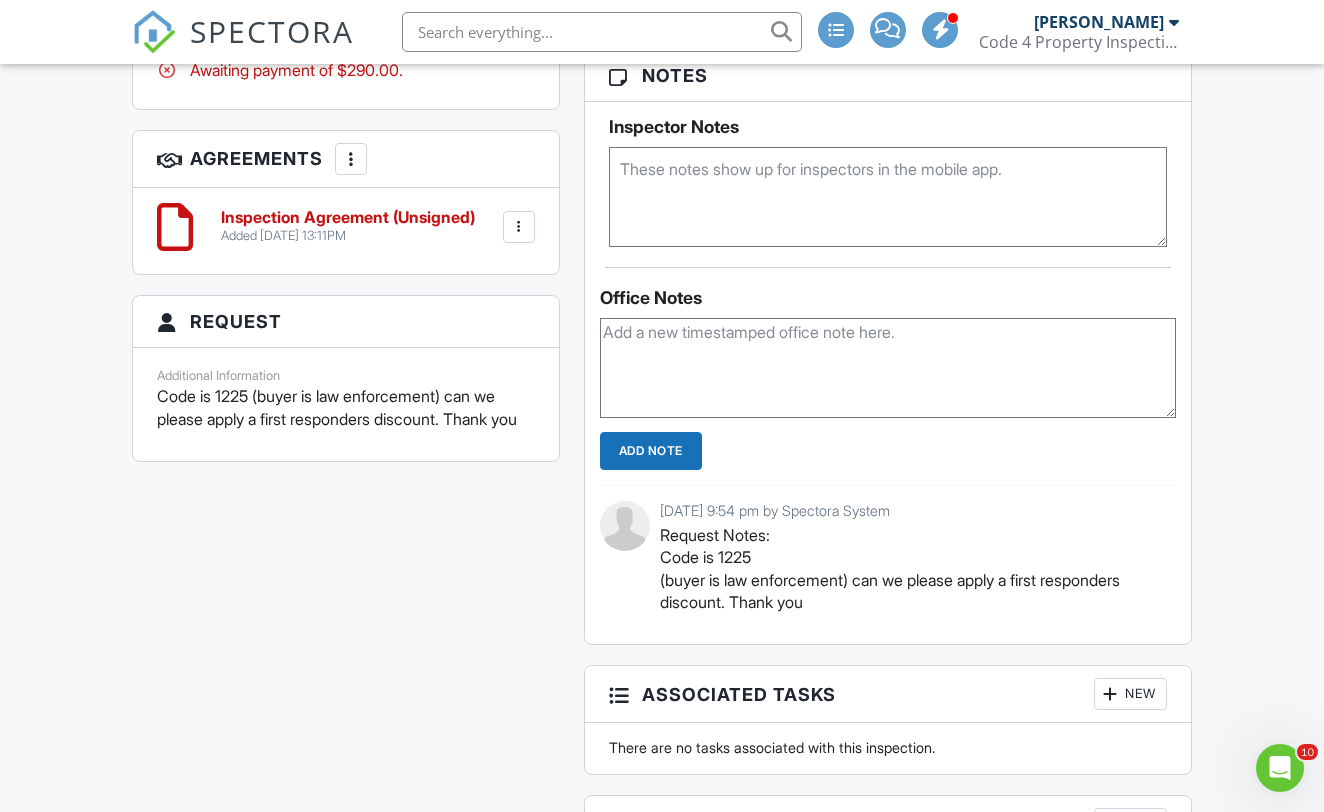 click on "Add Note" at bounding box center [651, 451] 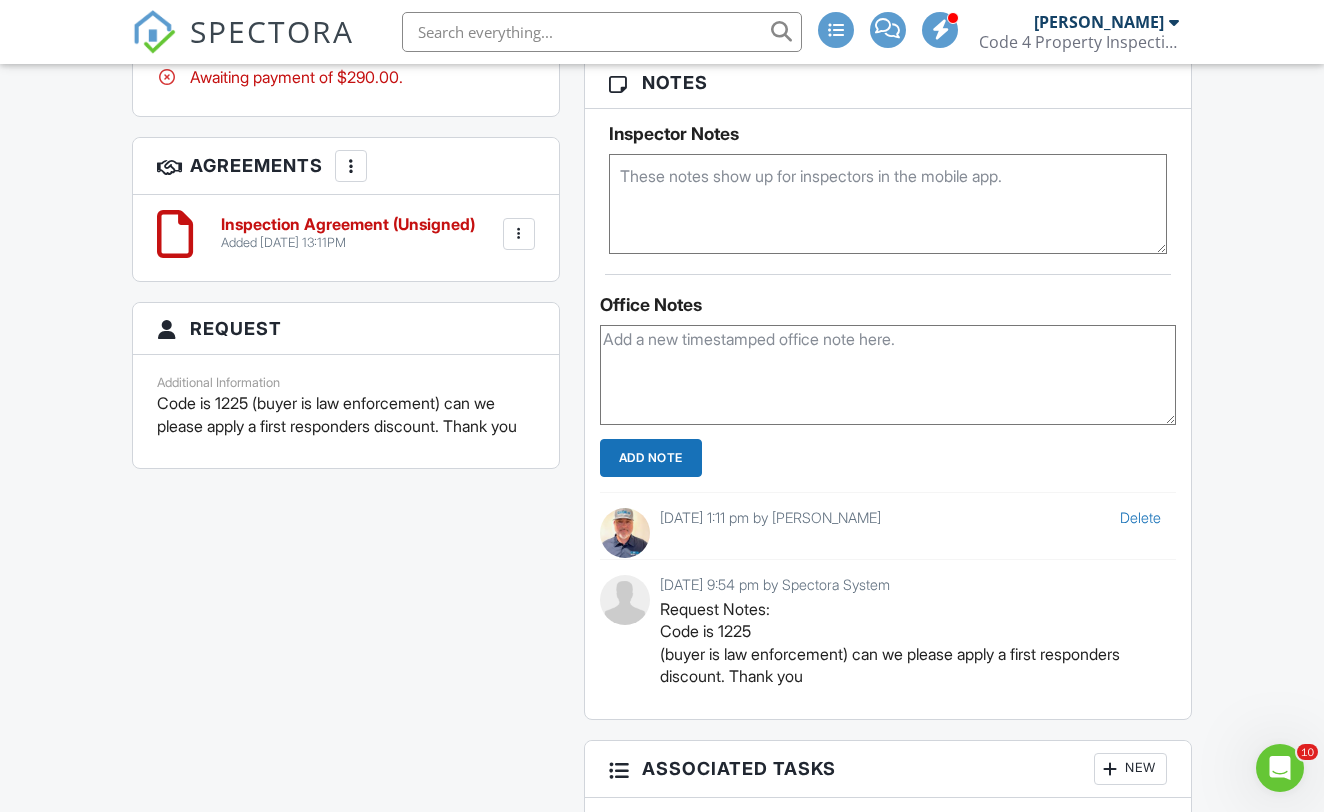 scroll, scrollTop: 1413, scrollLeft: 0, axis: vertical 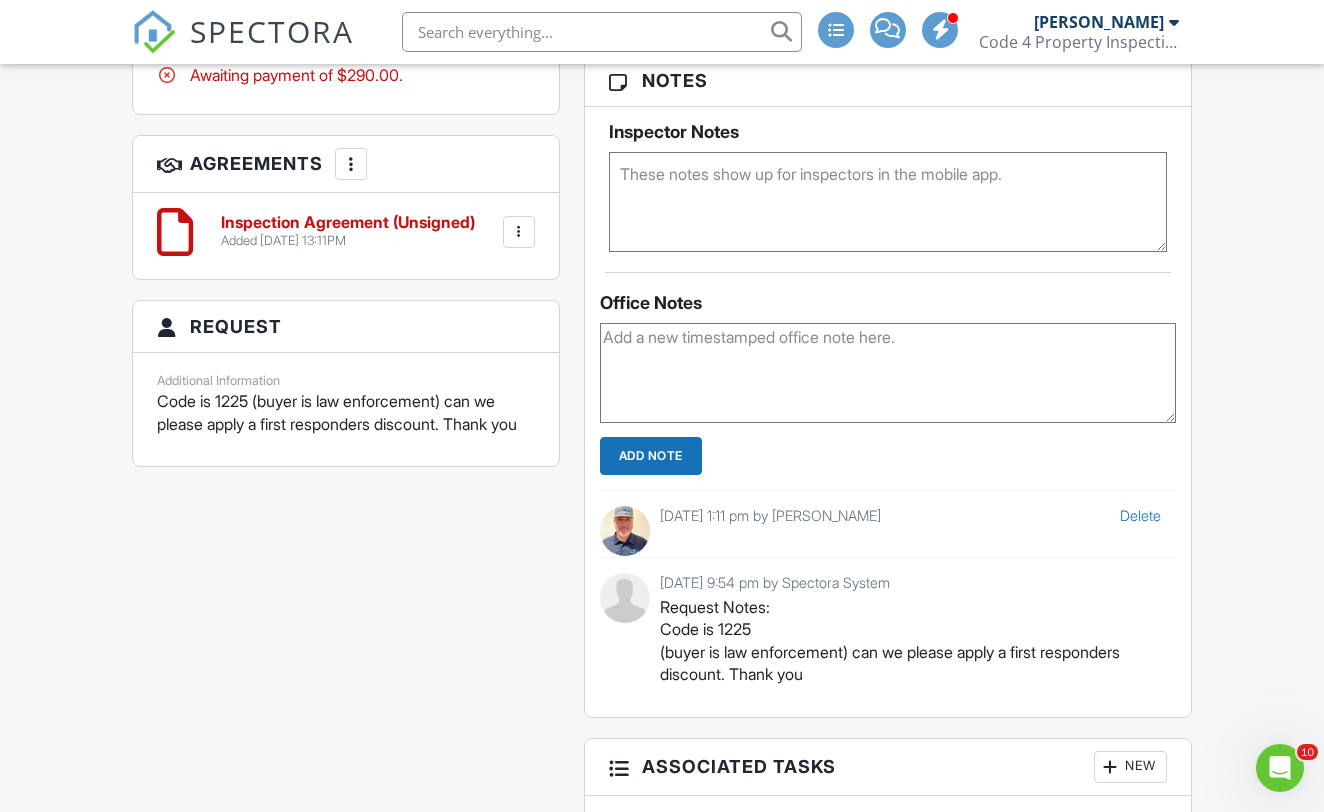 click on "Delete
07/13/2025  1:11 pm
by
Ricardo Jimenez" at bounding box center [888, 523] 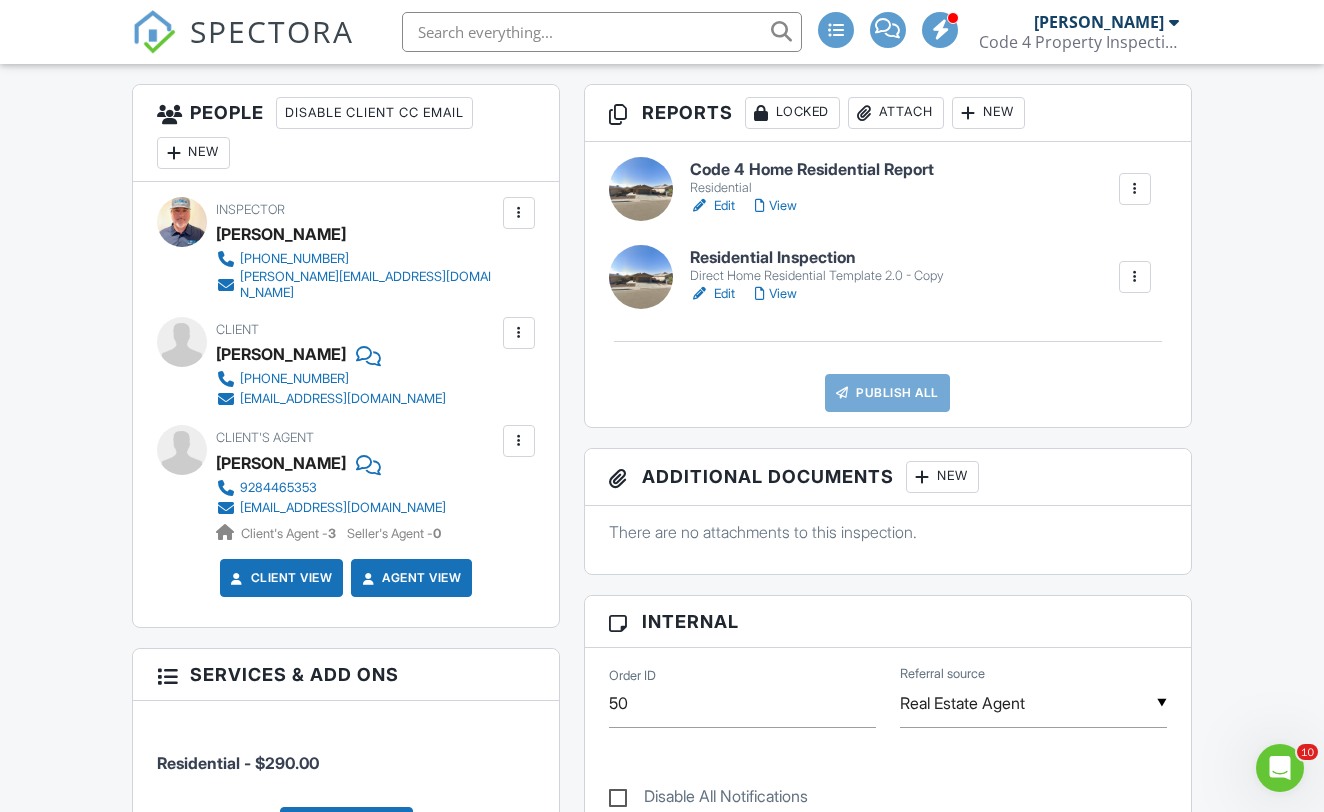 scroll, scrollTop: 522, scrollLeft: 0, axis: vertical 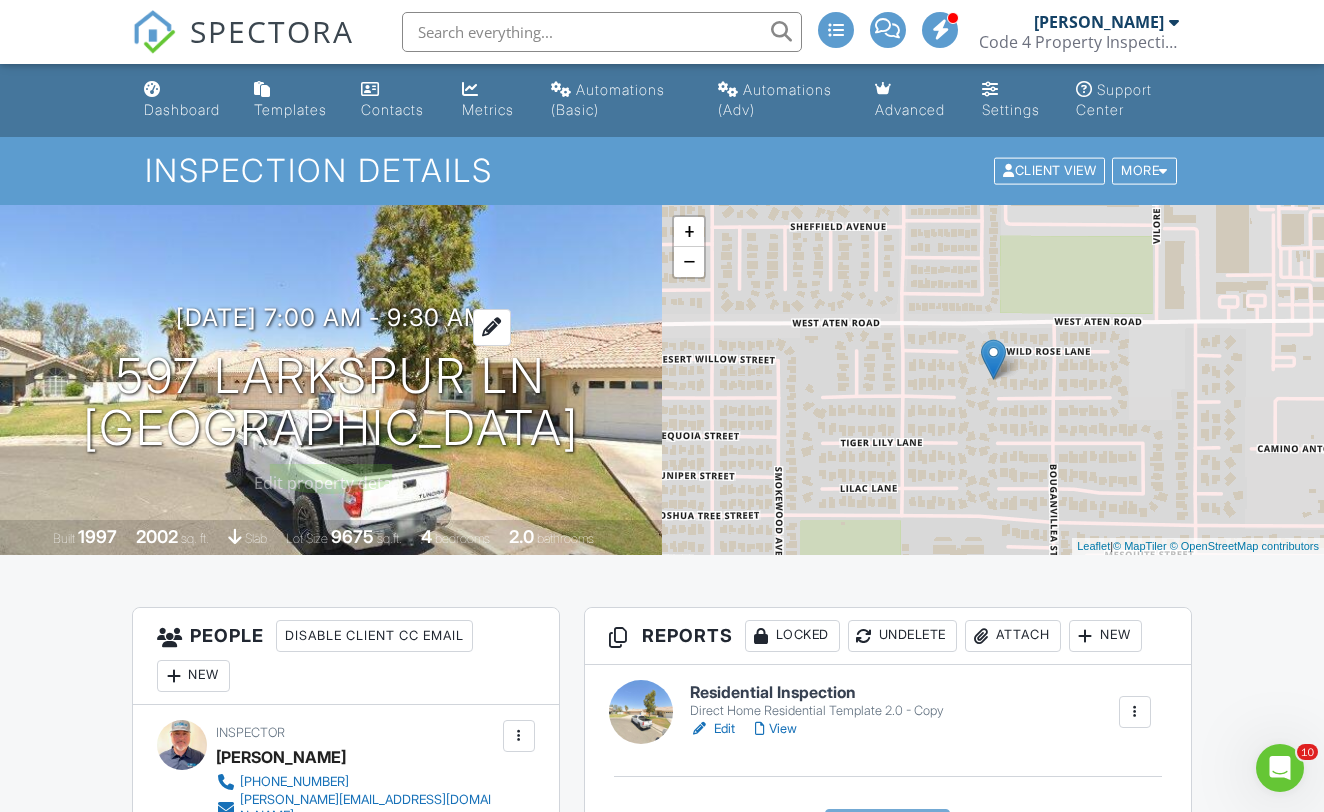 click on "[DATE]  7:00 am
- 9:30 am" at bounding box center [331, 317] 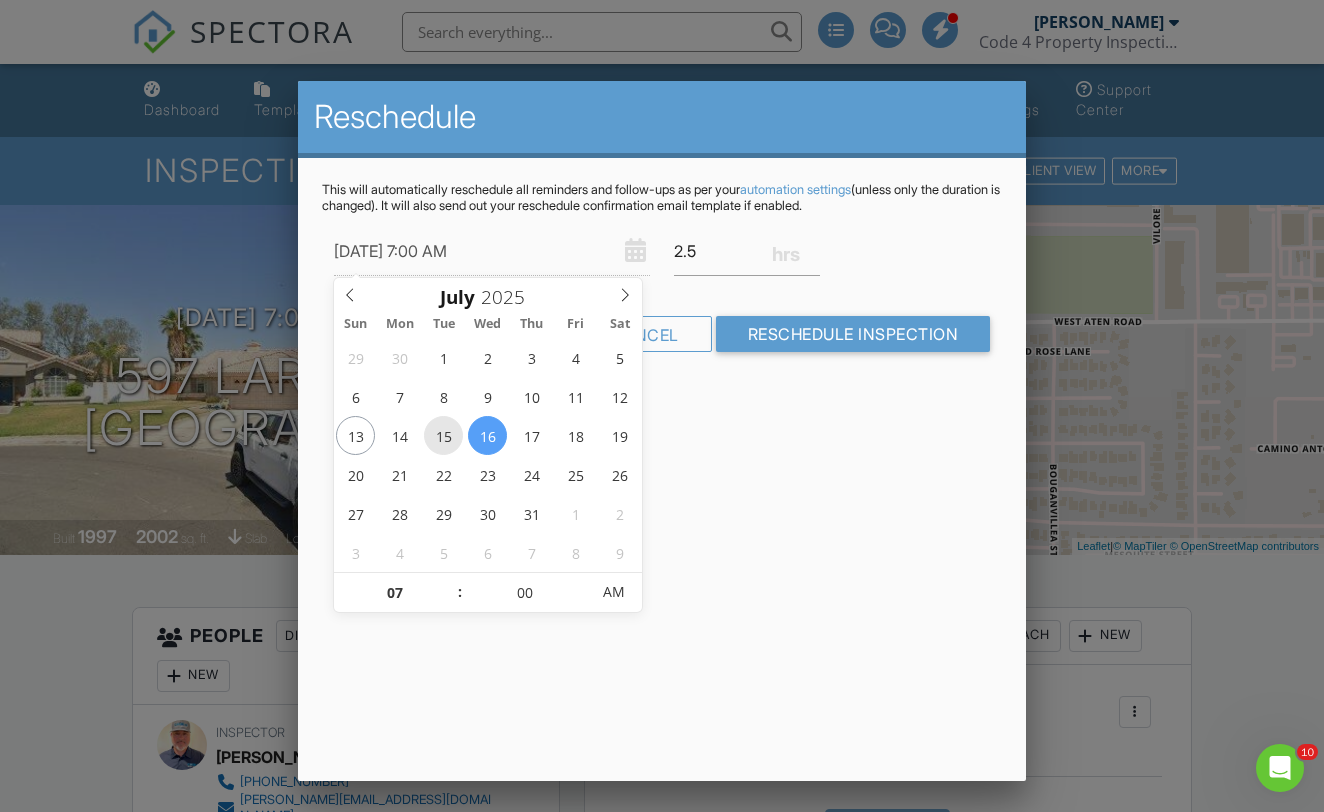 type on "[DATE] 7:00 AM" 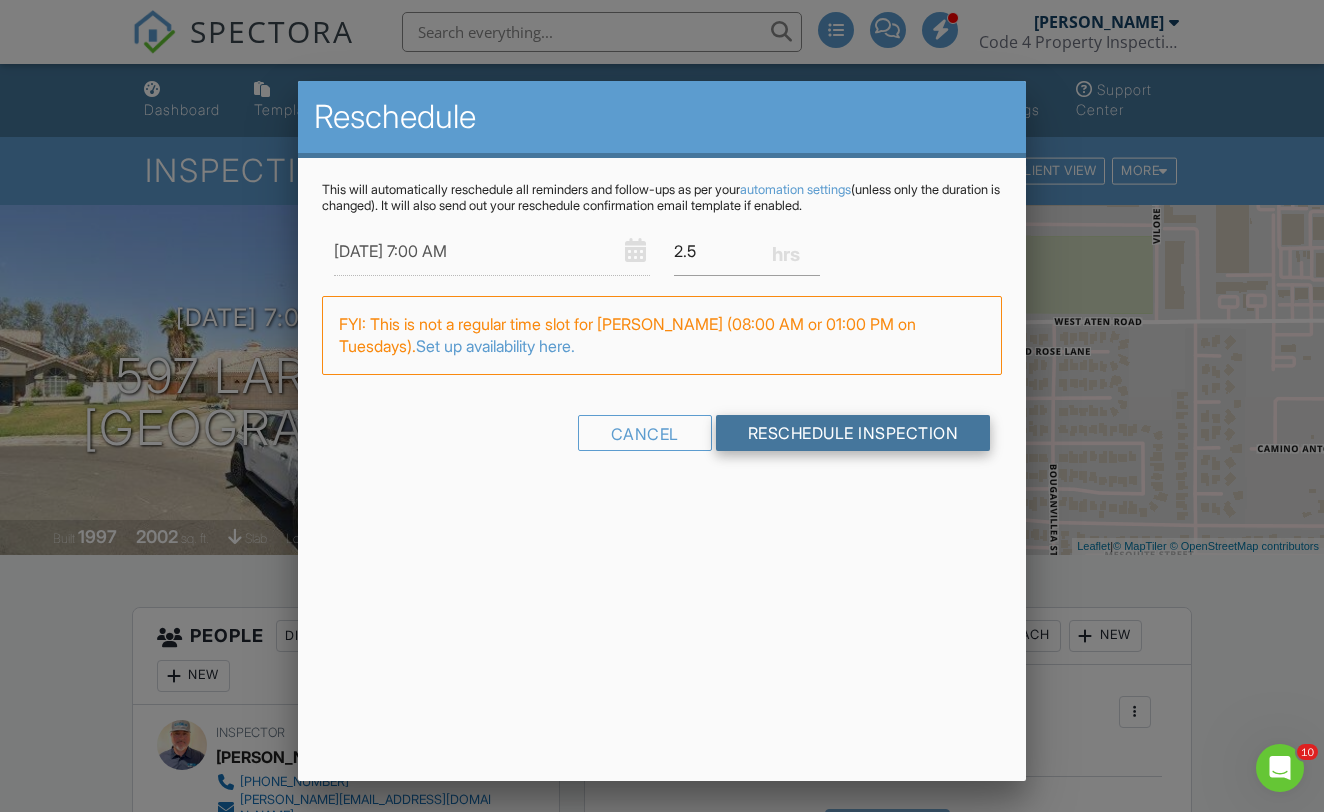 click on "Reschedule Inspection" at bounding box center (853, 433) 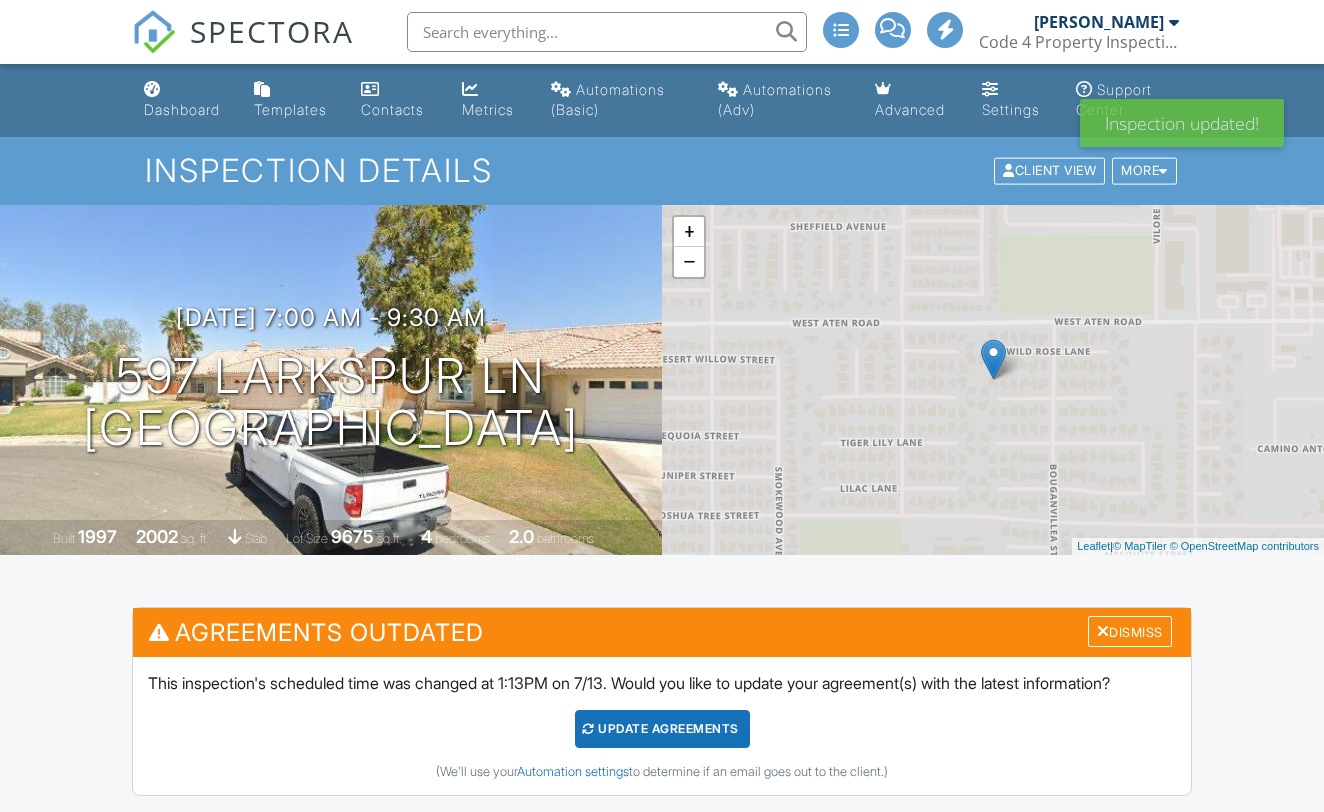 scroll, scrollTop: 0, scrollLeft: 0, axis: both 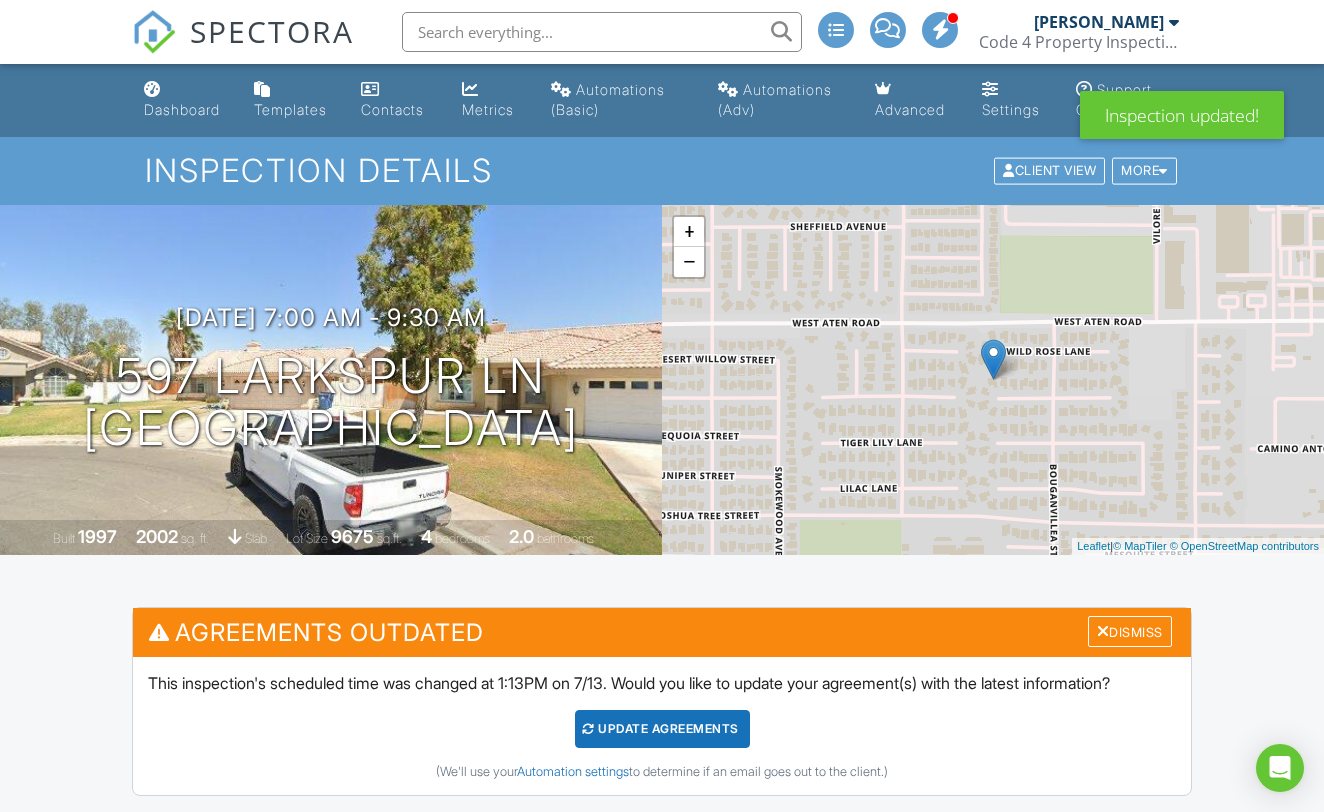 click on "Update Agreements" at bounding box center [662, 729] 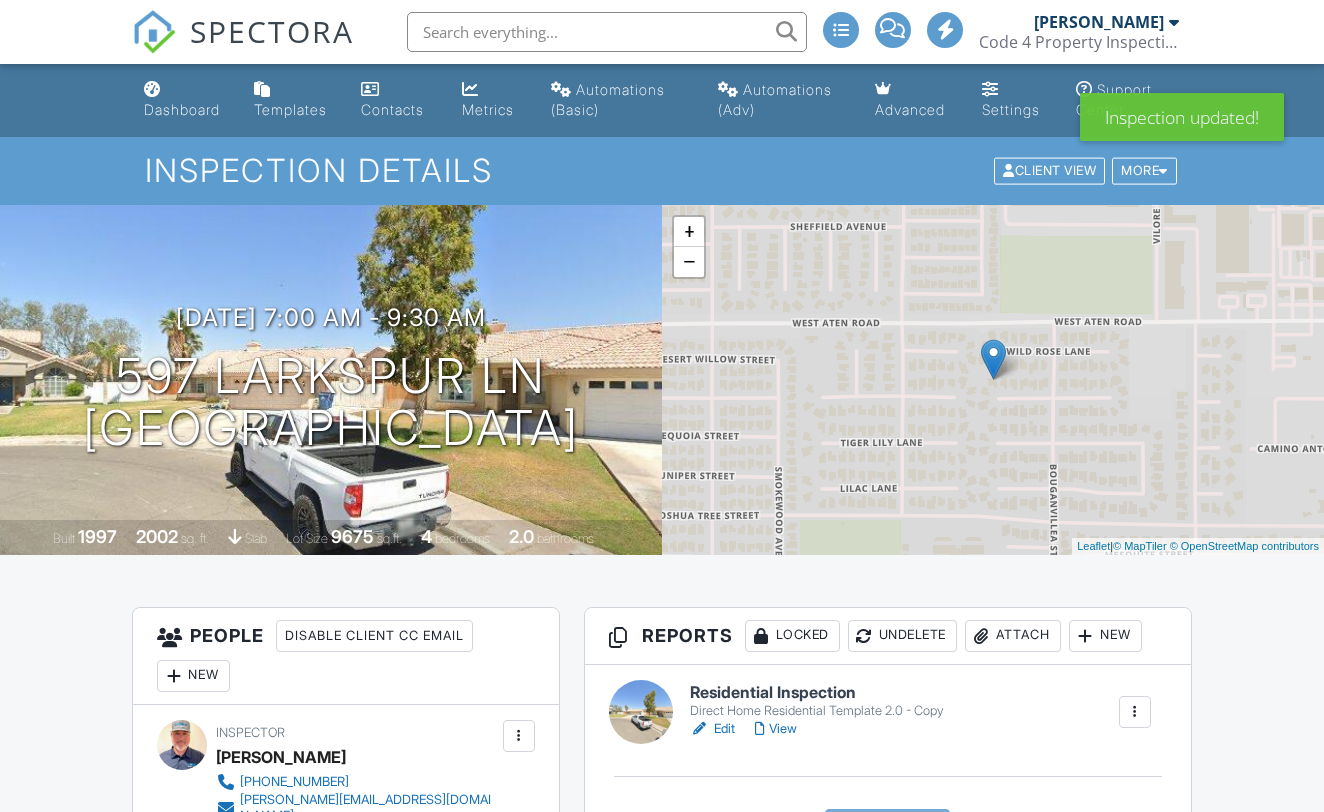 scroll, scrollTop: 0, scrollLeft: 0, axis: both 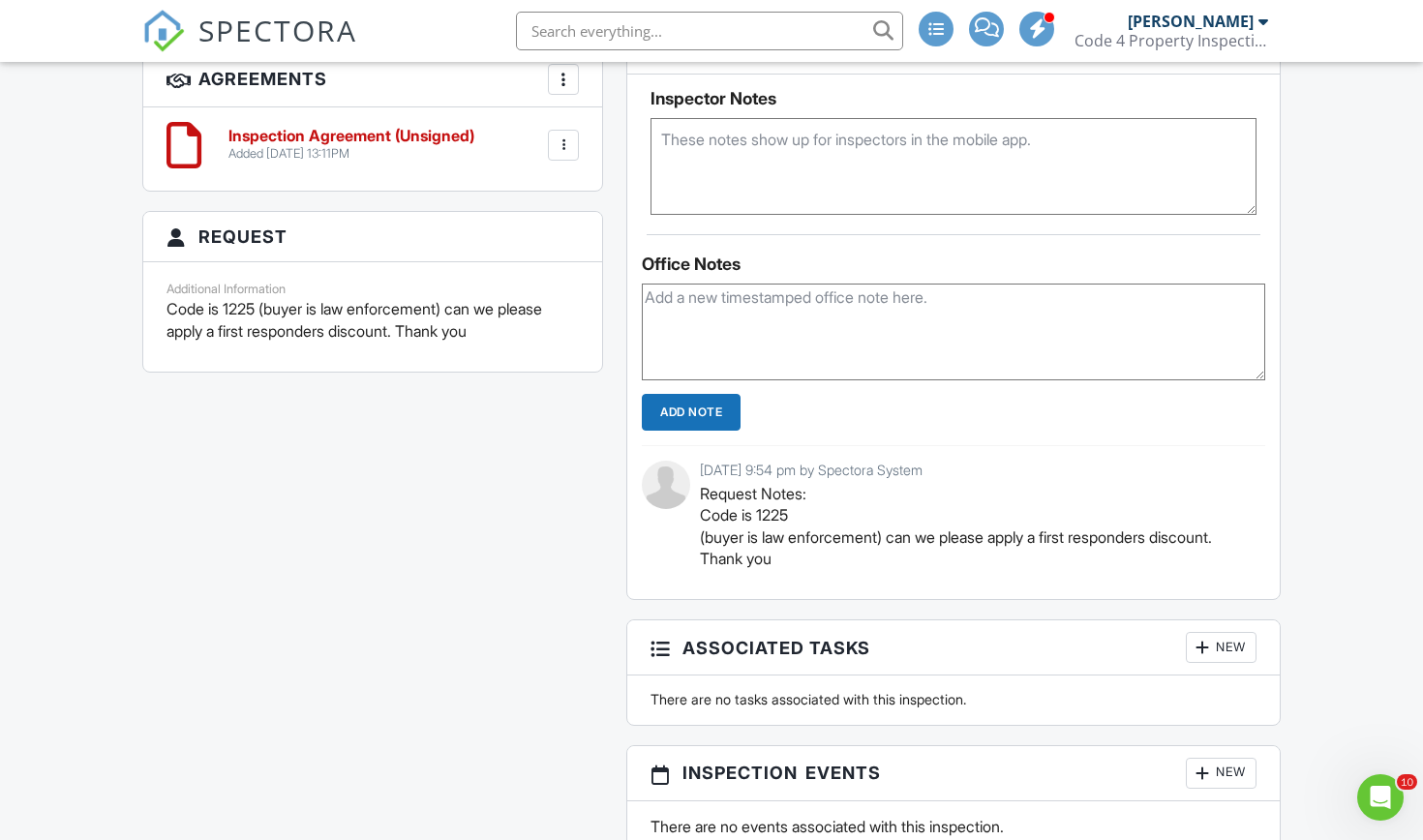 click on "Add Note" at bounding box center (691, 412) 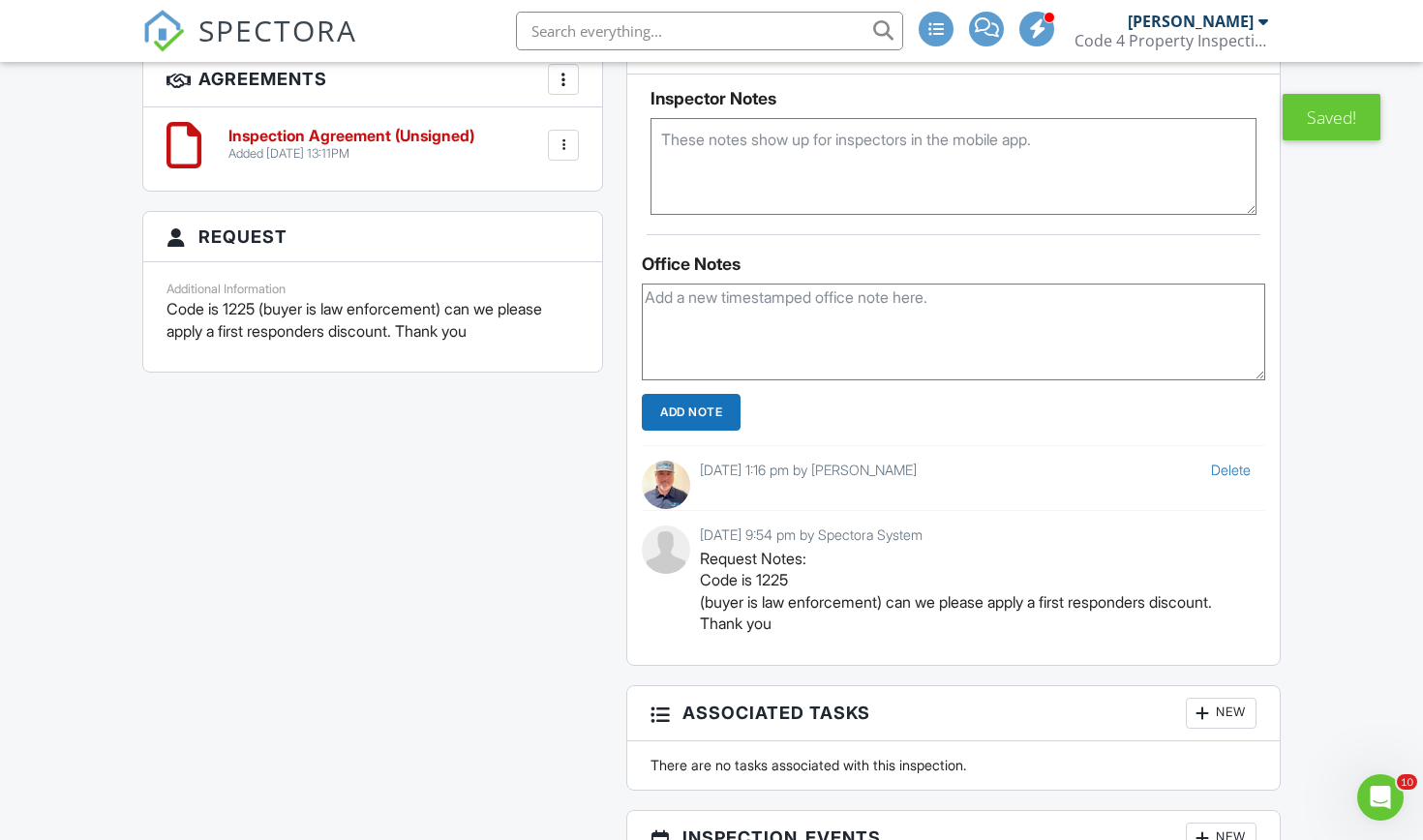 click at bounding box center [954, 332] 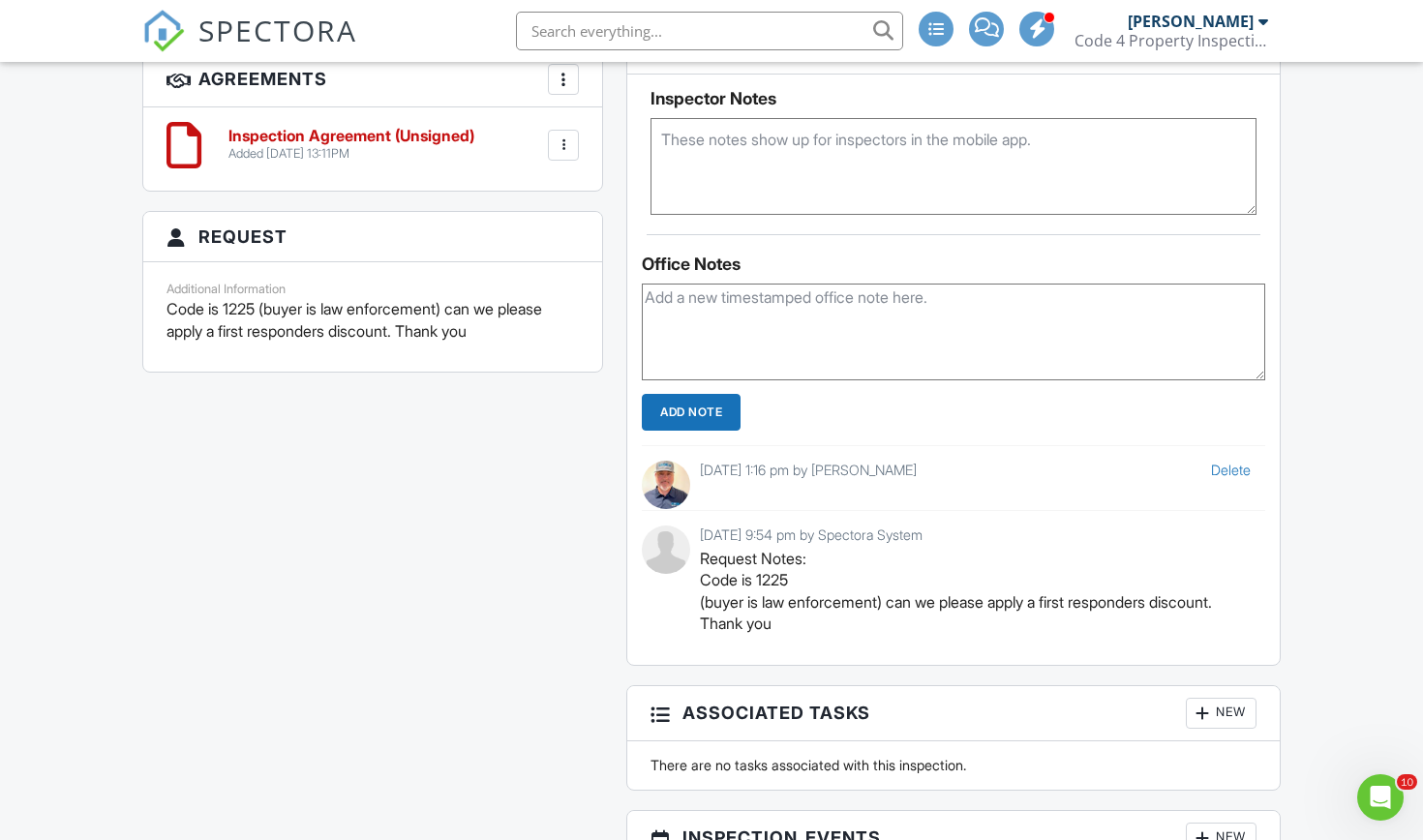 type on "!" 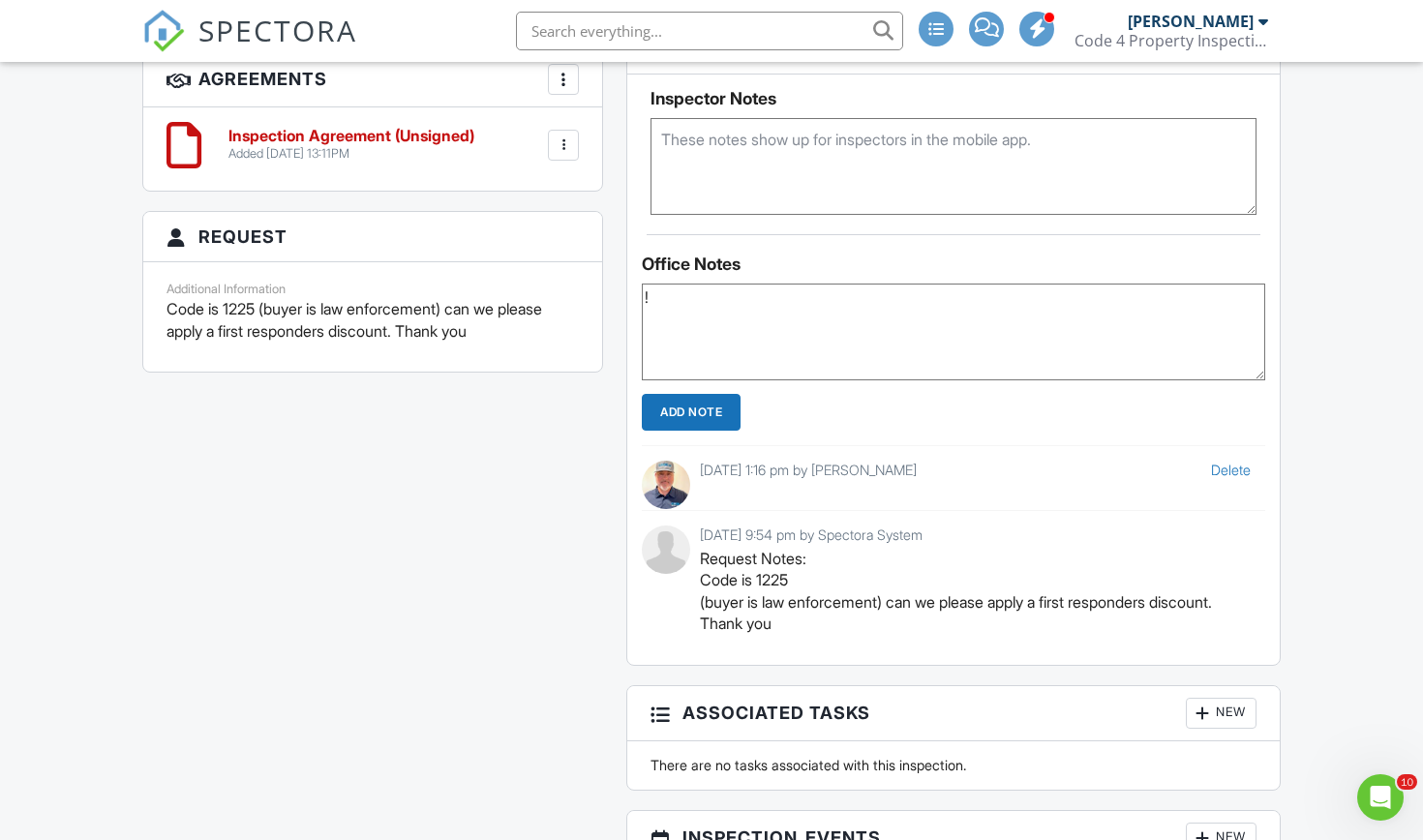 type 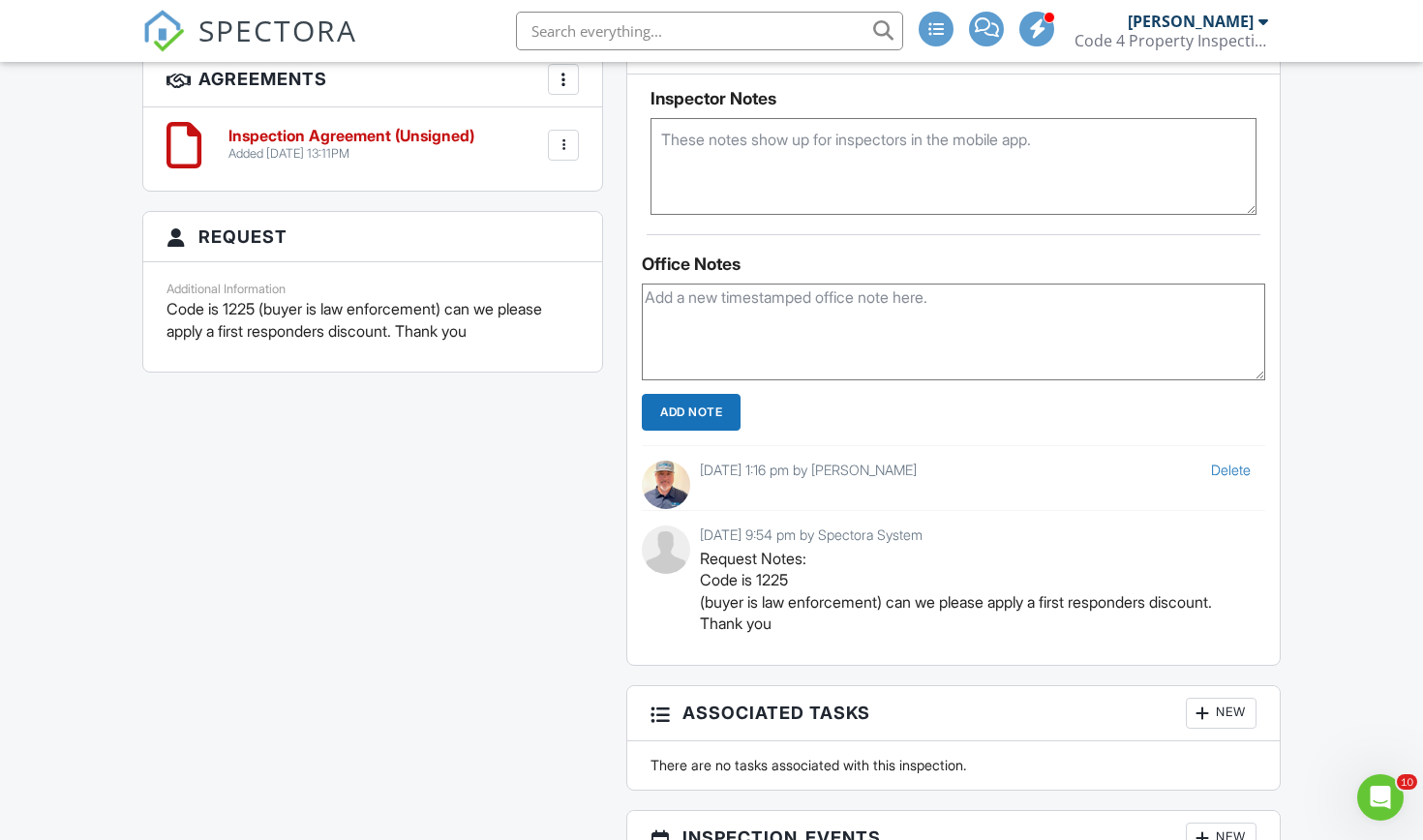 click on "Delete
07/13/2025  1:16 pm
by
Ricardo Jimenez" at bounding box center [954, 477] 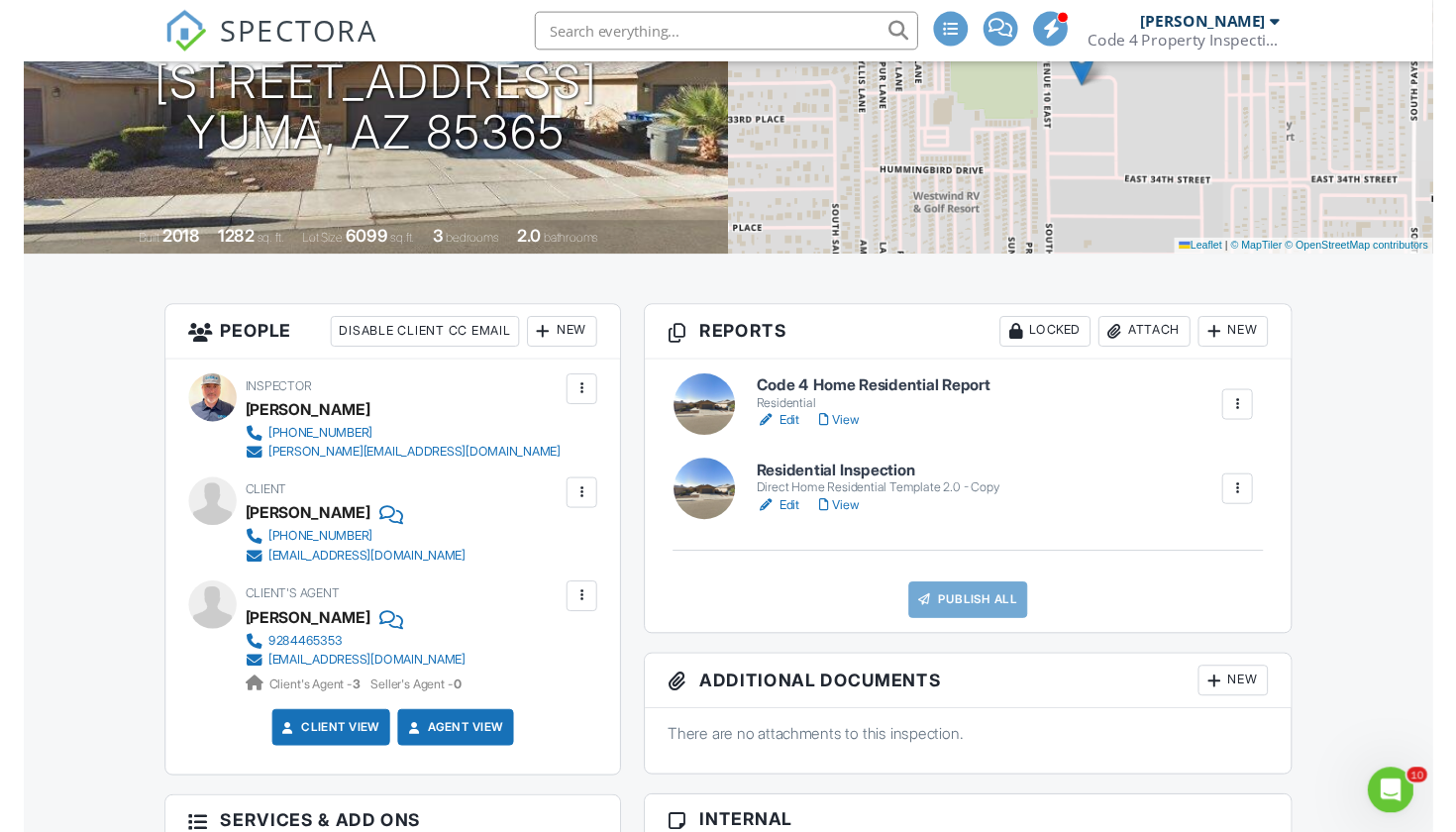 scroll, scrollTop: 288, scrollLeft: 0, axis: vertical 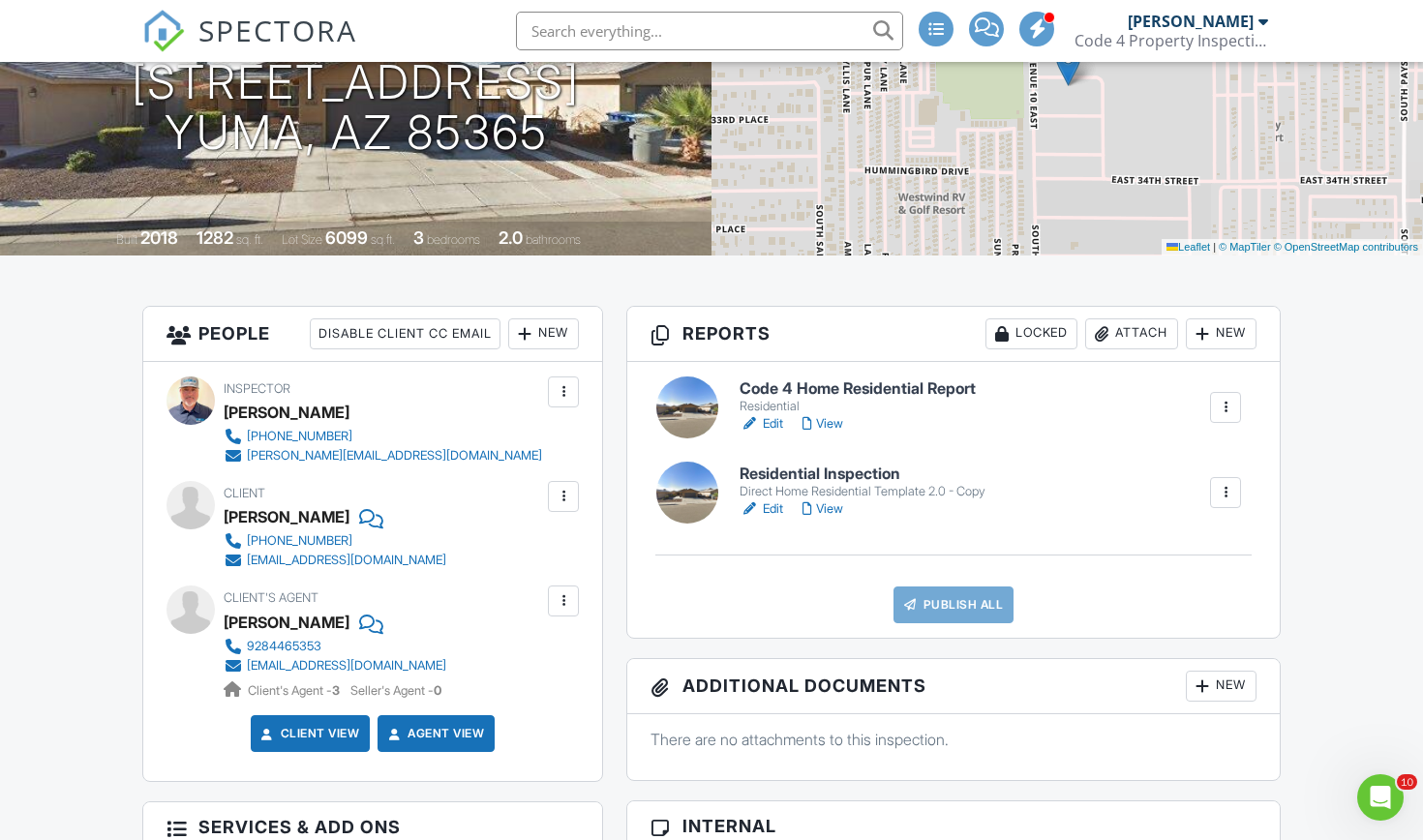 click at bounding box center [369, 622] 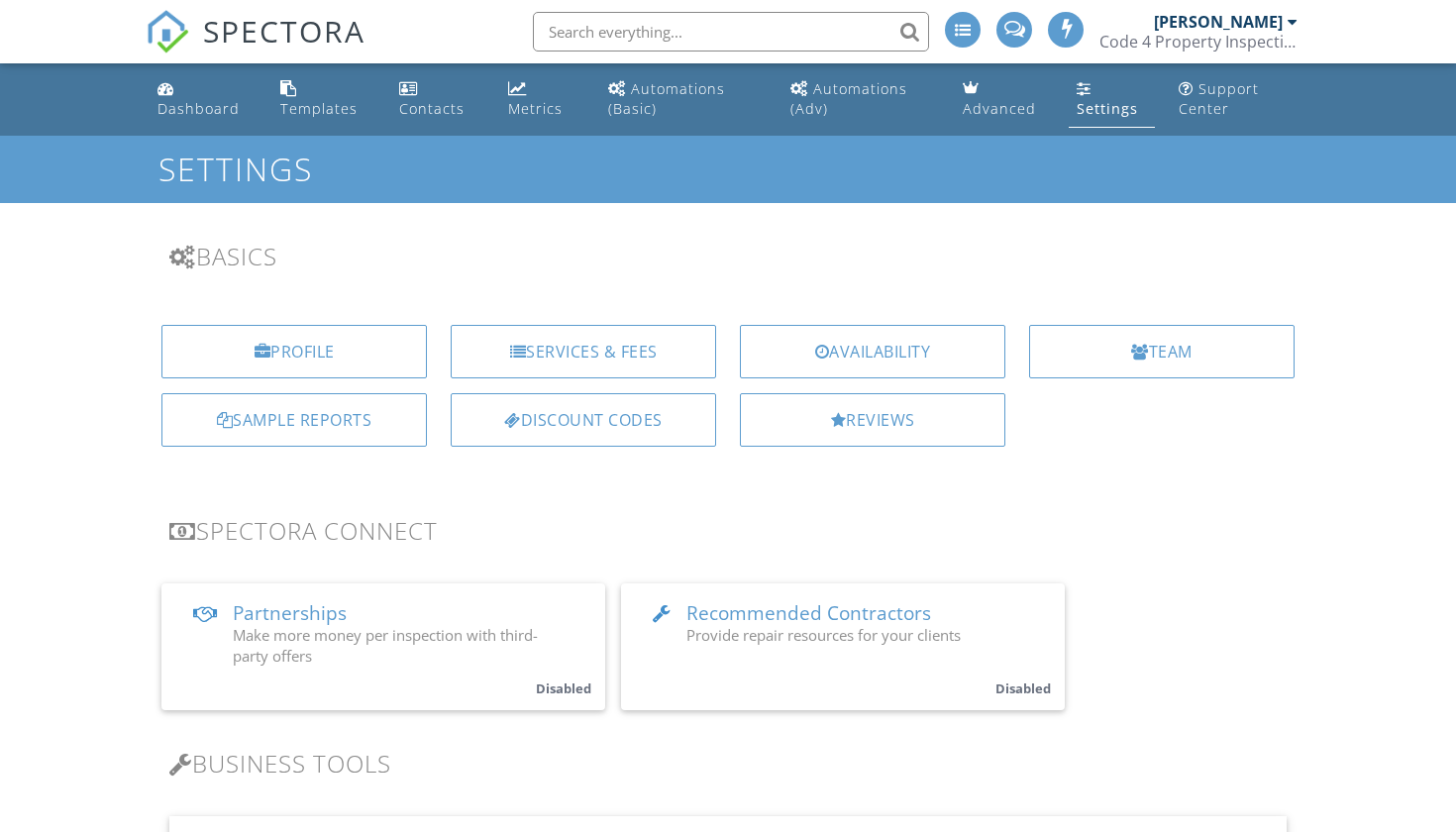 scroll, scrollTop: 996, scrollLeft: 0, axis: vertical 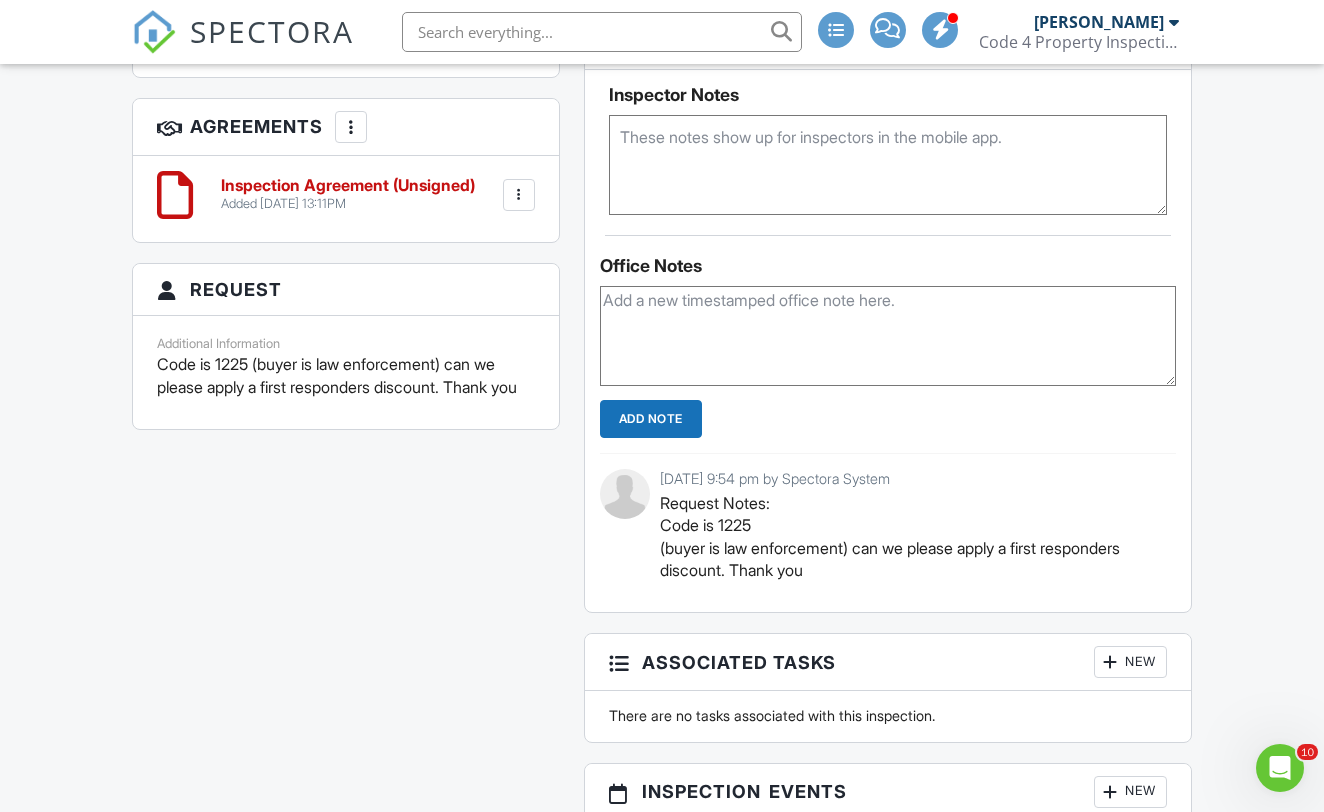 click at bounding box center (888, 336) 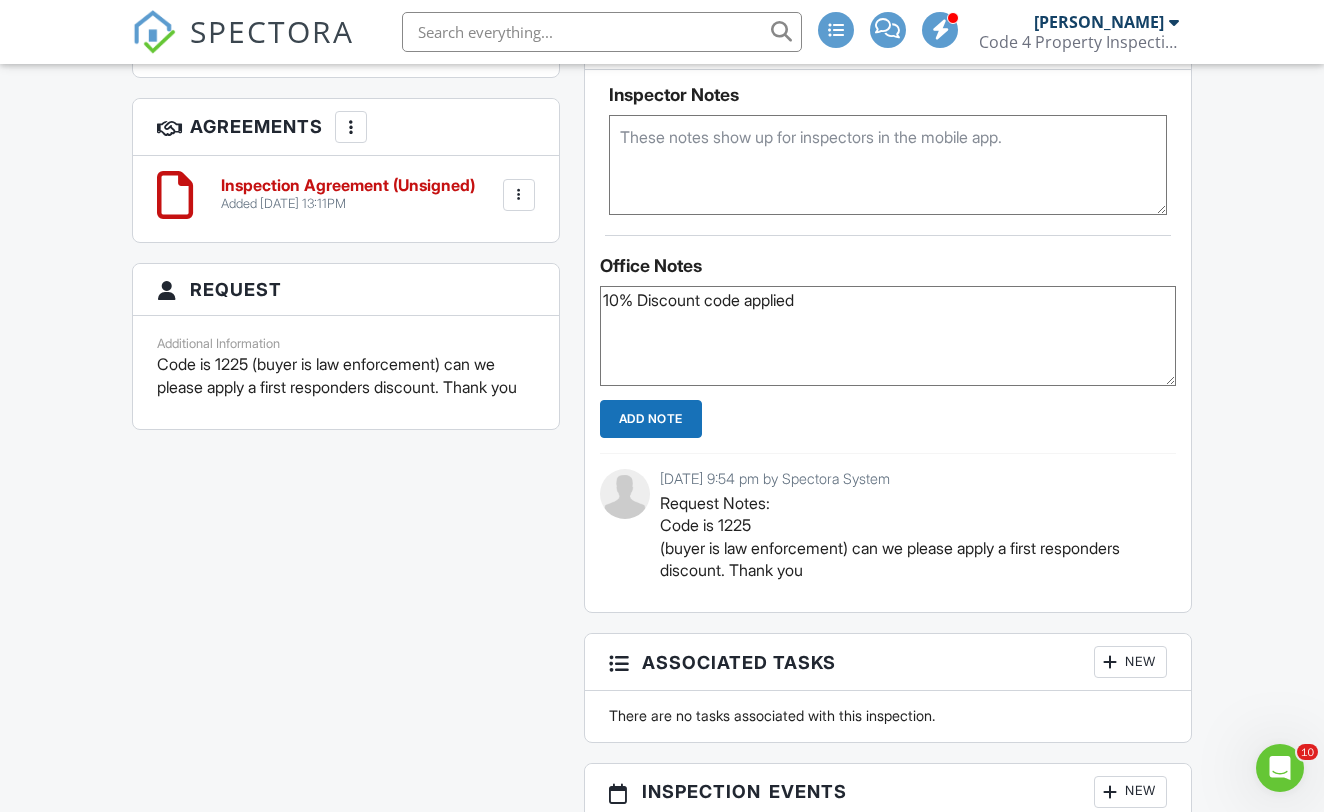 type on "10% Discount code applied" 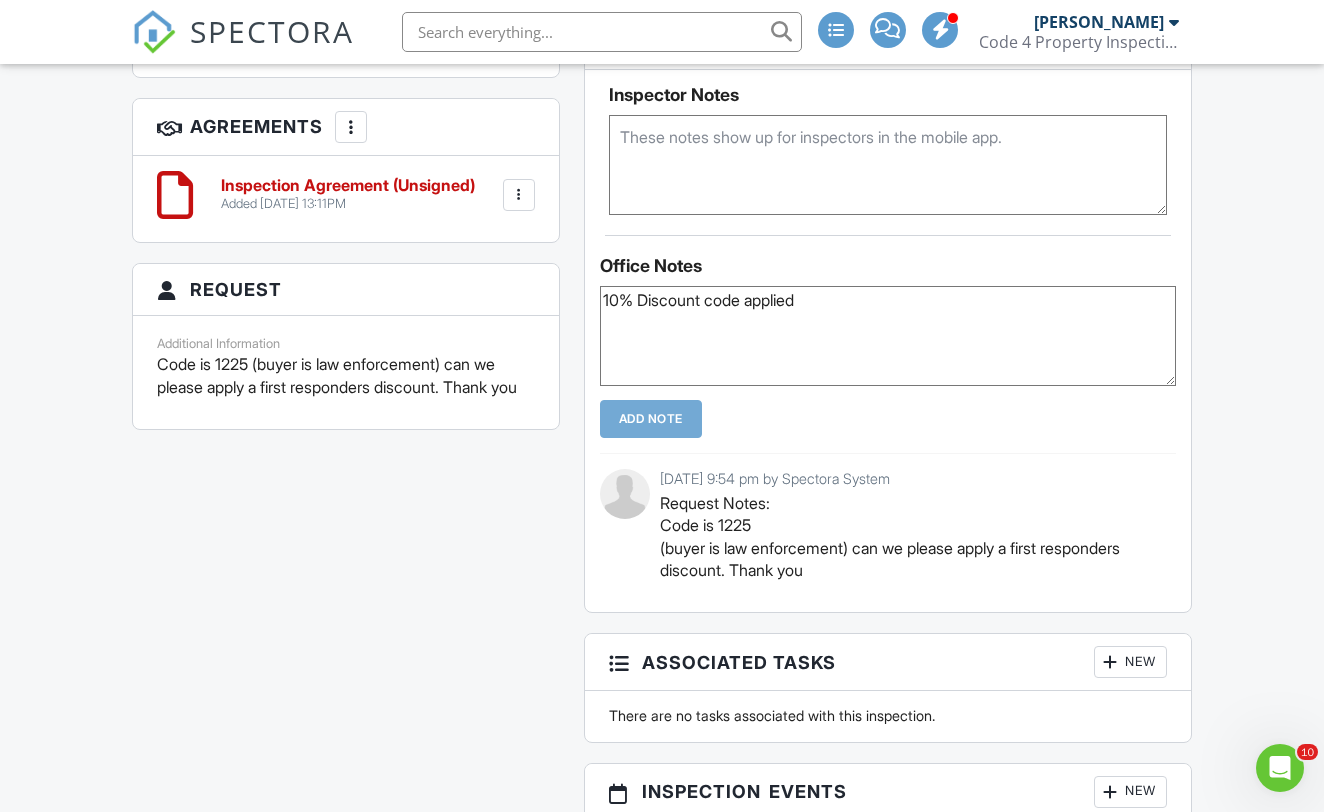 type 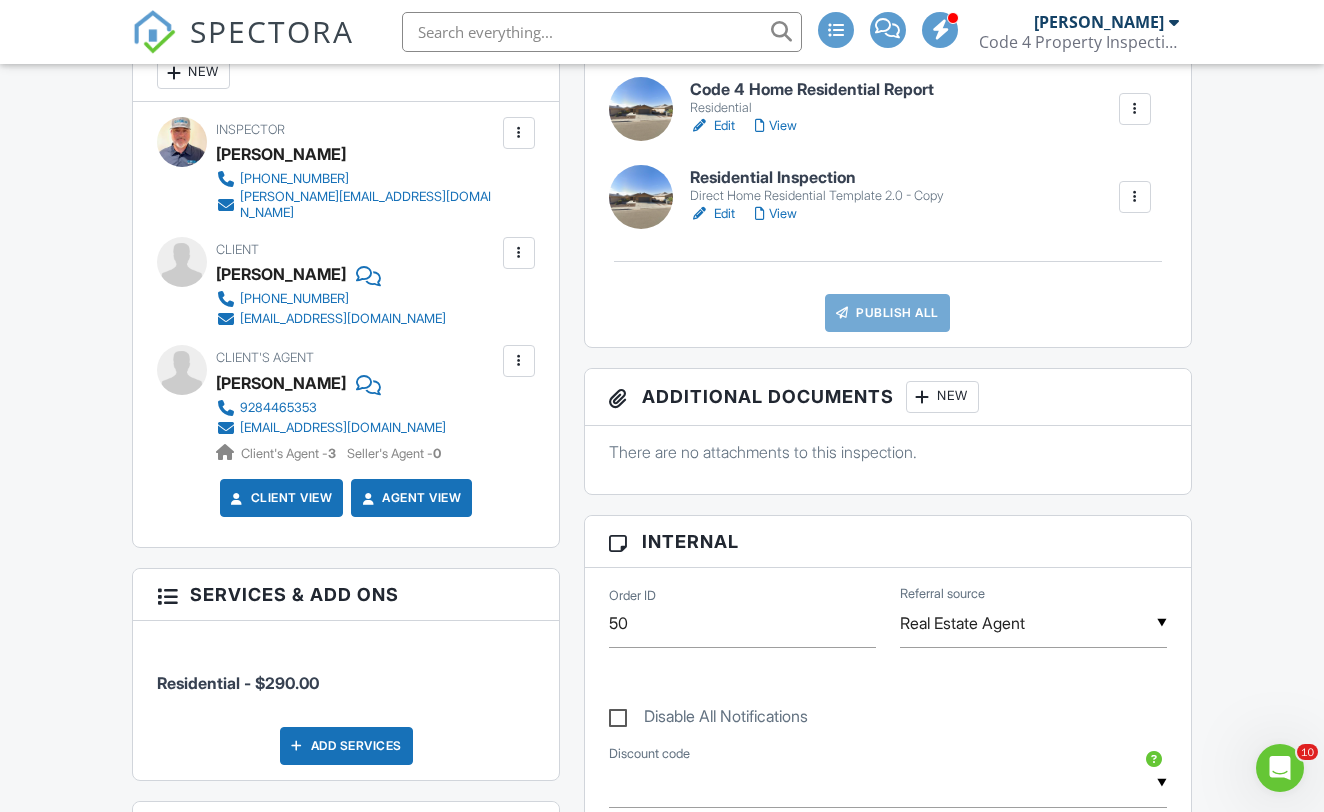 scroll, scrollTop: 597, scrollLeft: 0, axis: vertical 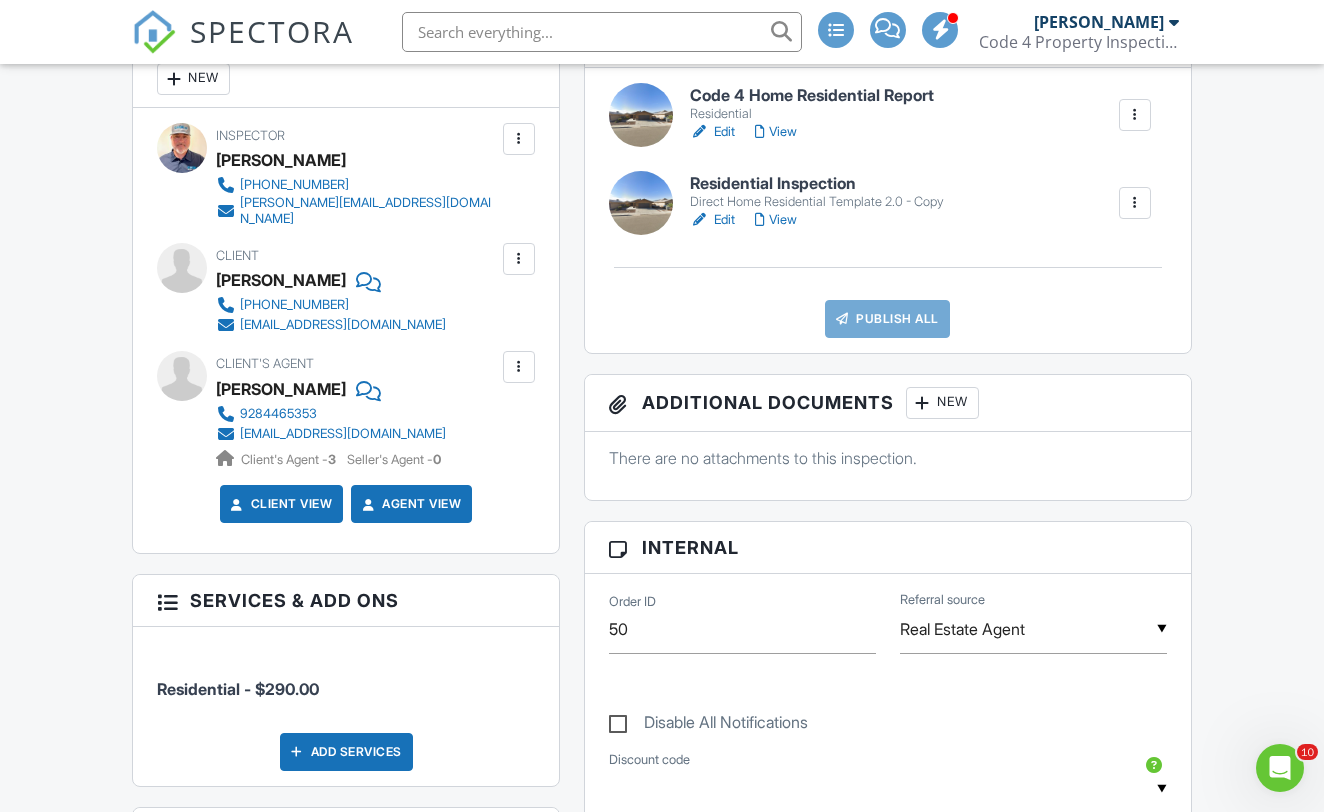 click 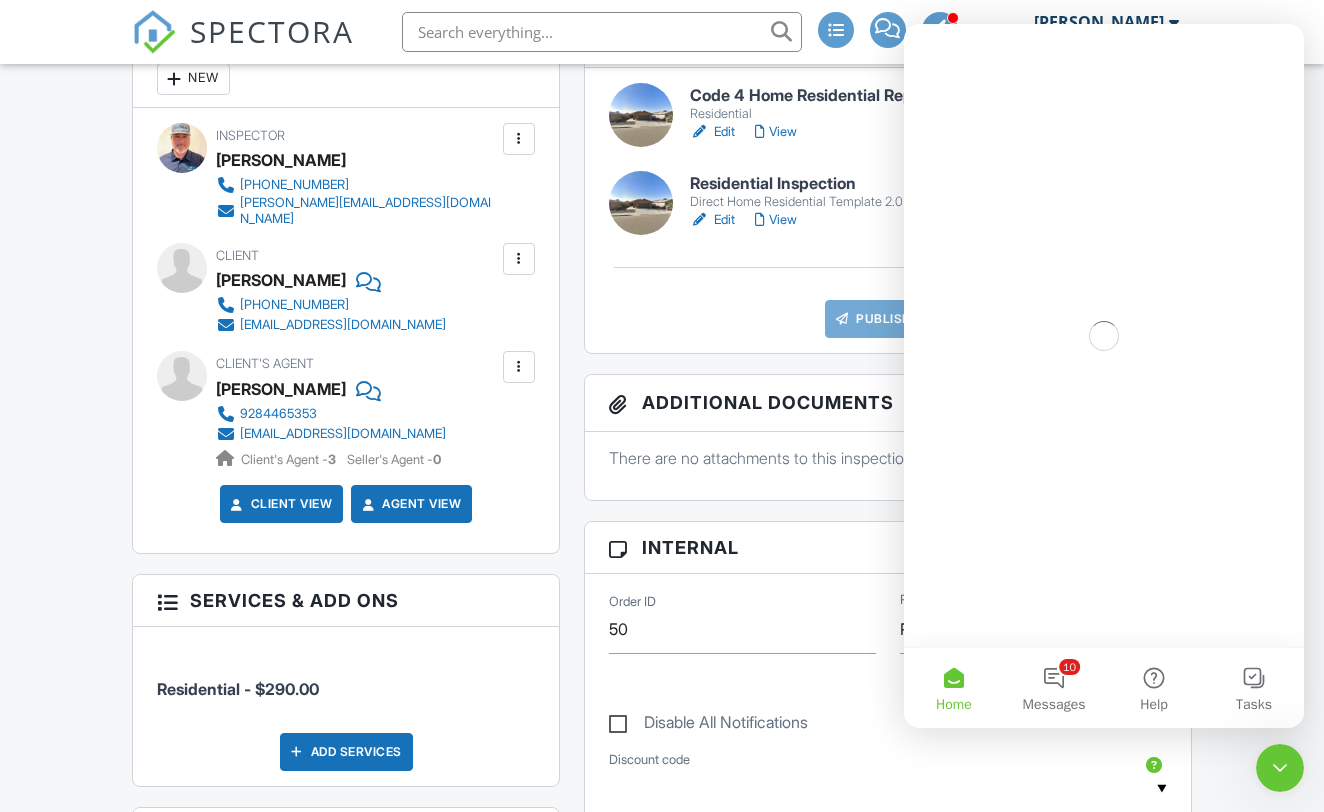 scroll, scrollTop: 0, scrollLeft: 0, axis: both 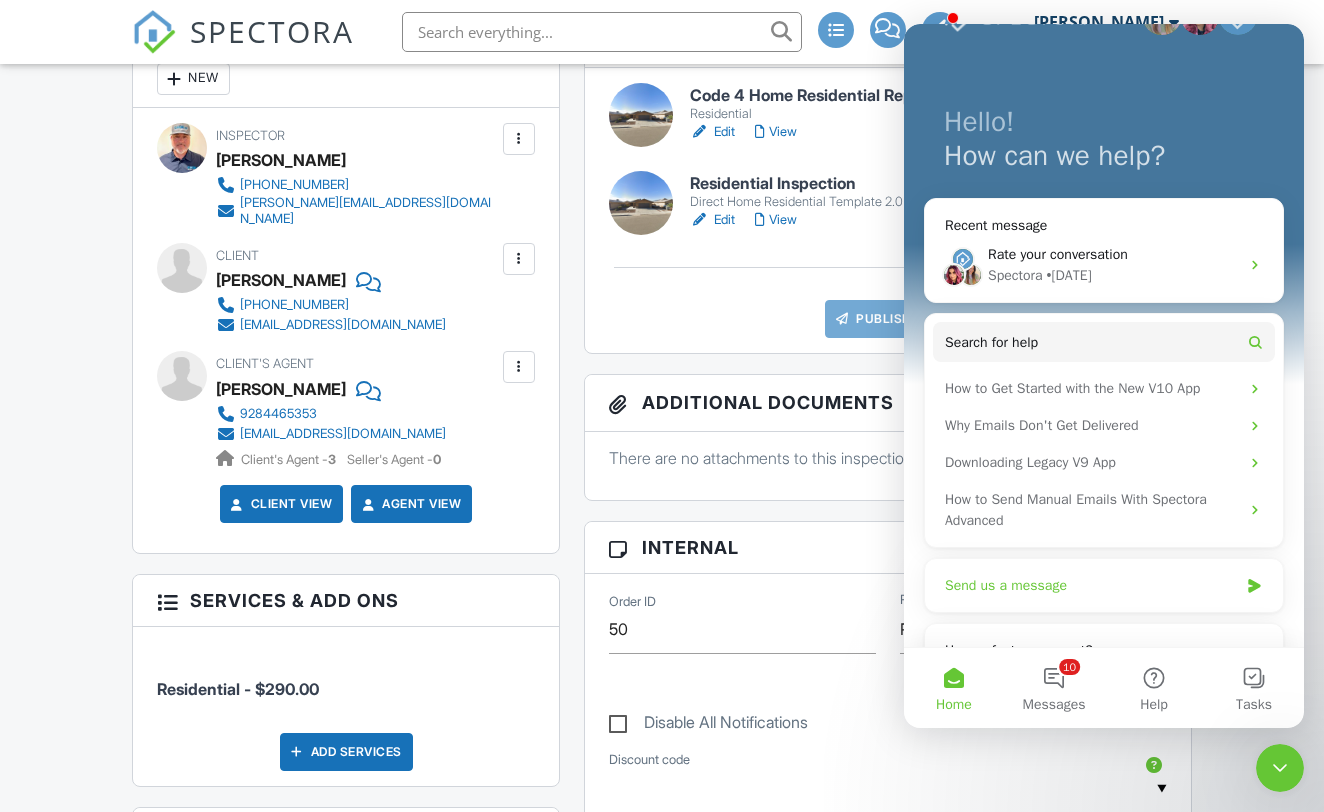 click on "Send us a message" at bounding box center [1091, 585] 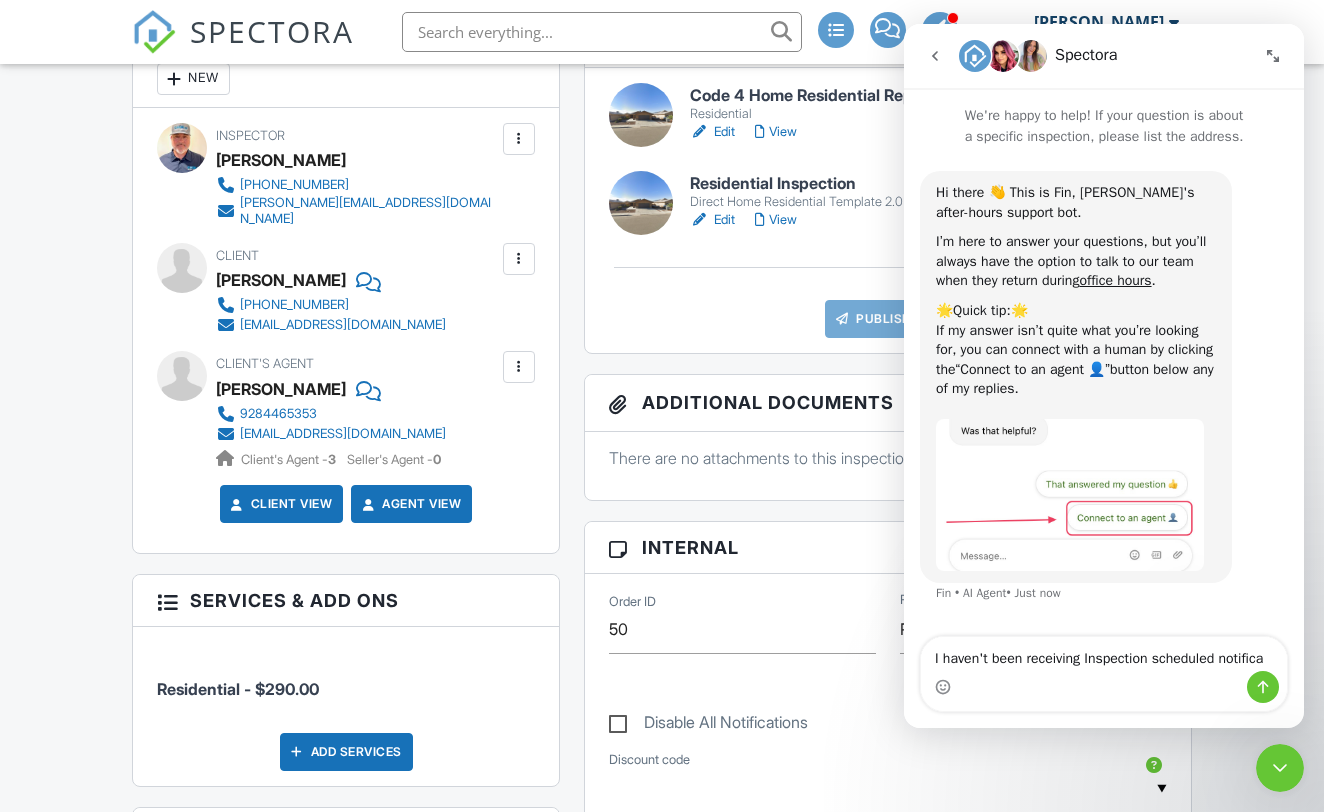 scroll, scrollTop: 0, scrollLeft: 0, axis: both 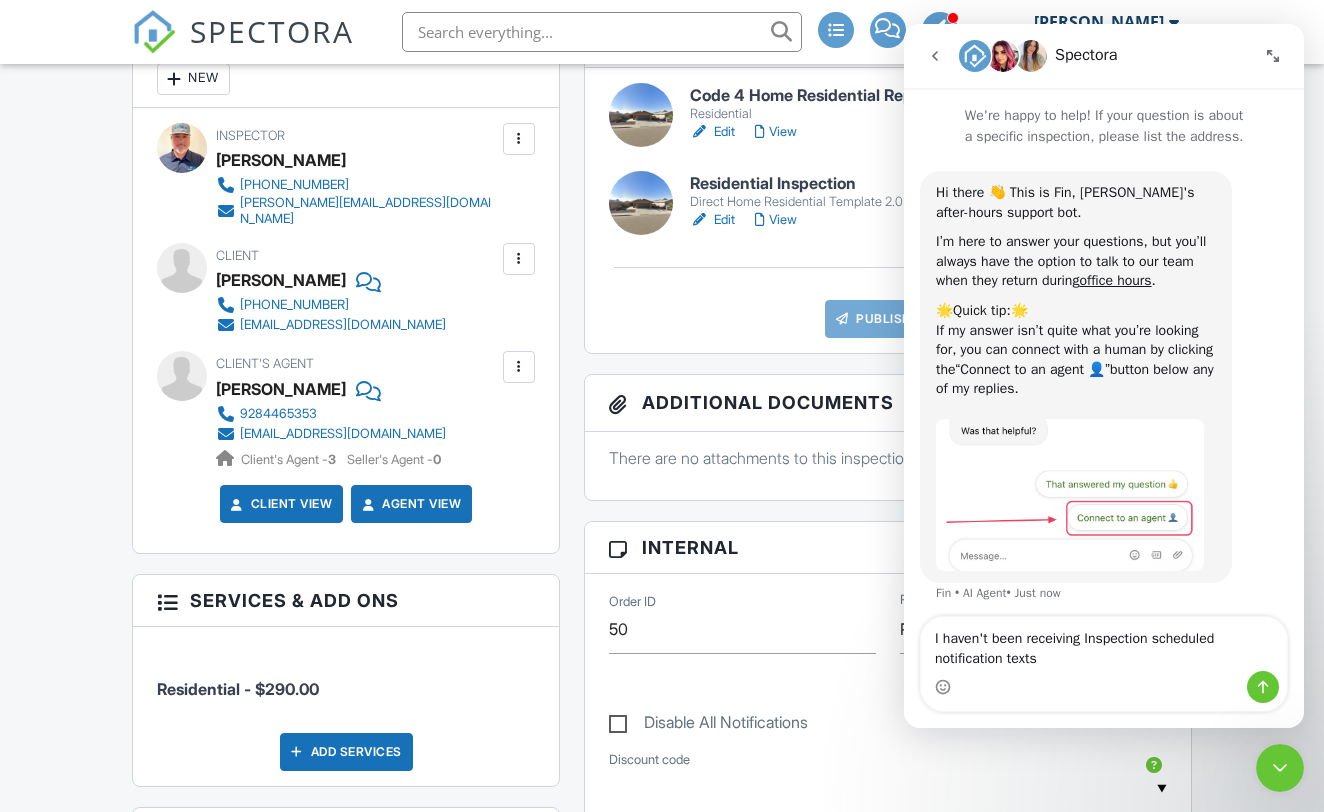 type on "I haven't been receiving Inspection scheduled notification texts" 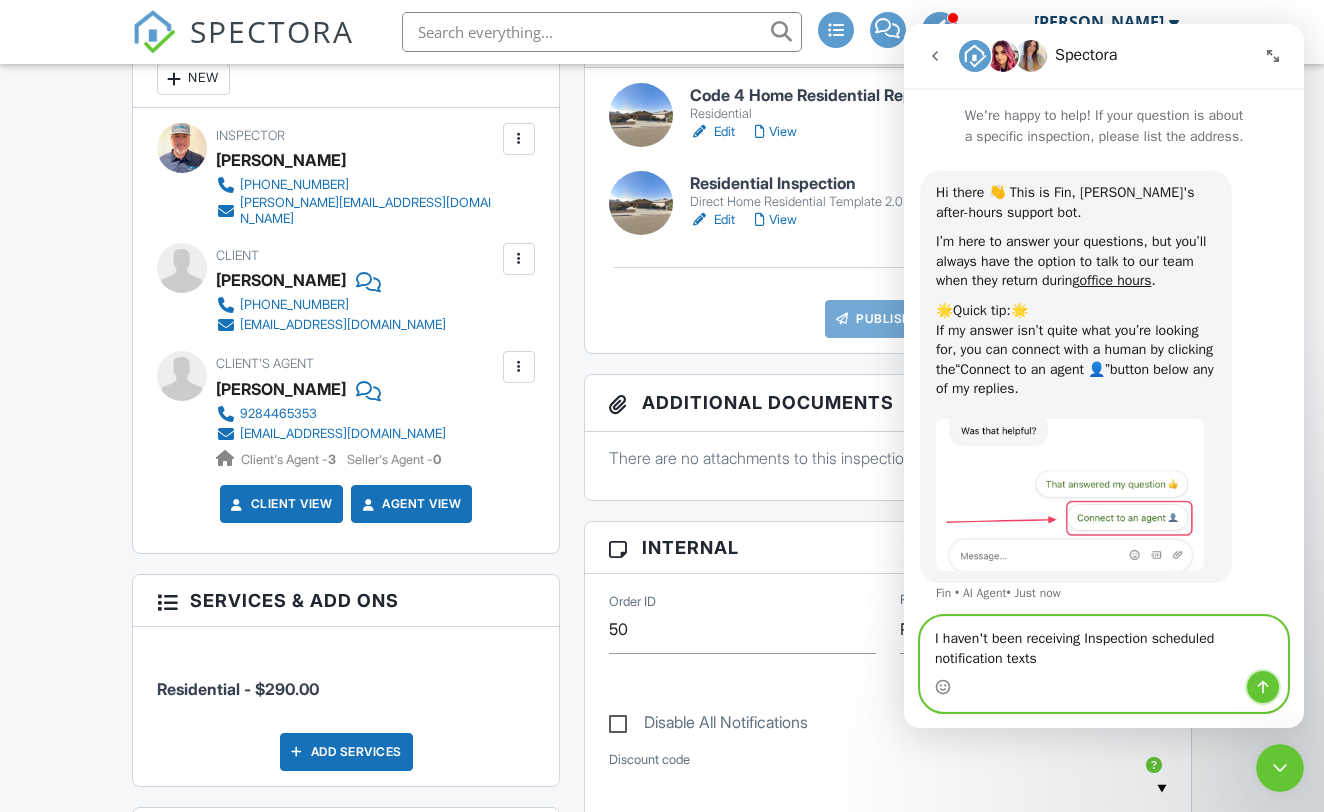 click at bounding box center (1263, 687) 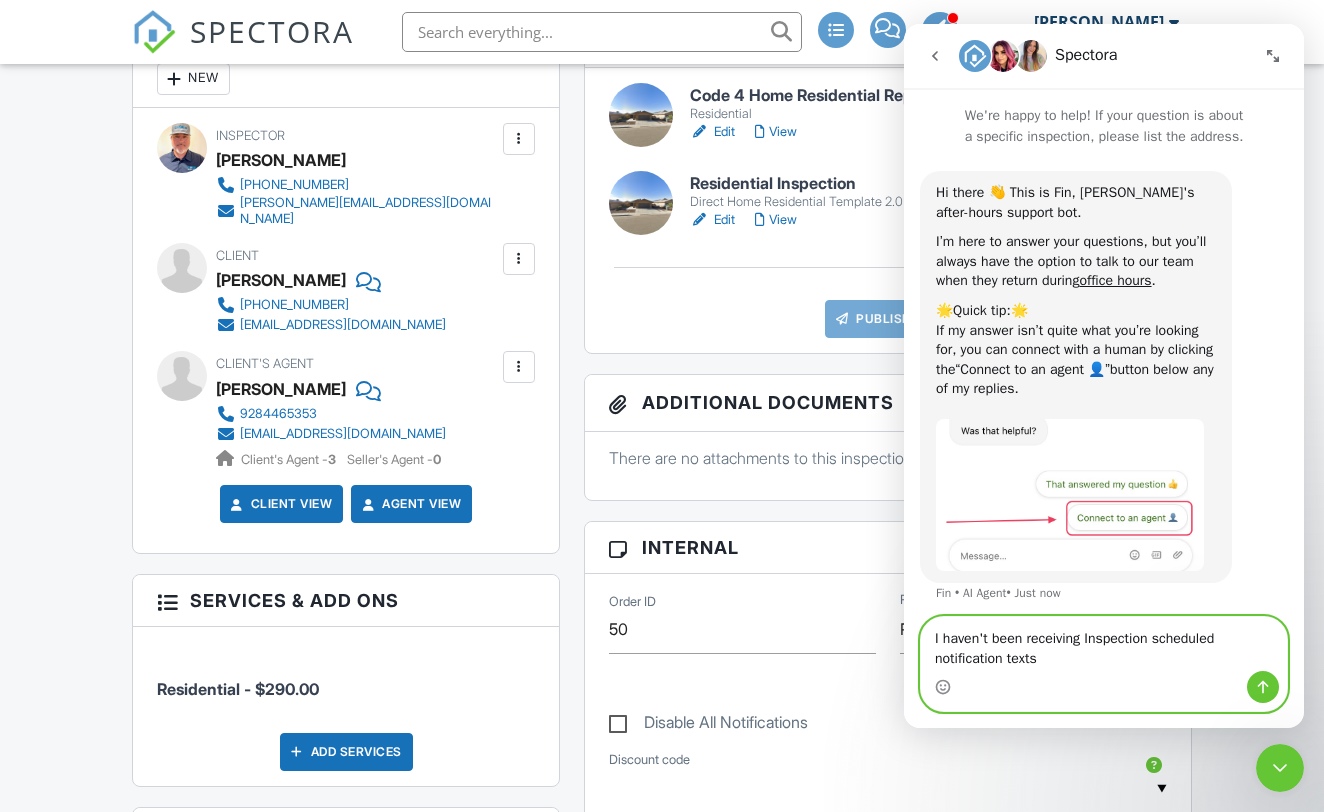 type 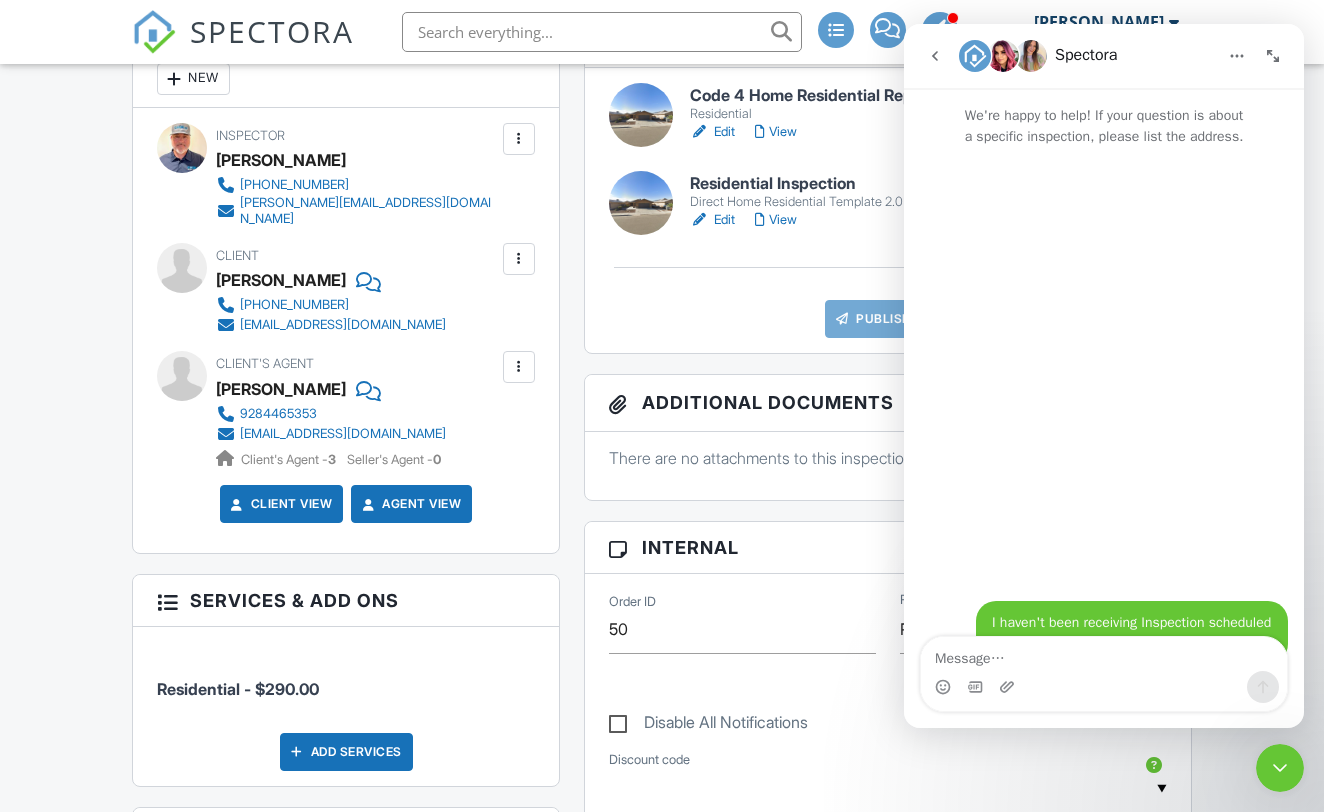 scroll, scrollTop: 441, scrollLeft: 0, axis: vertical 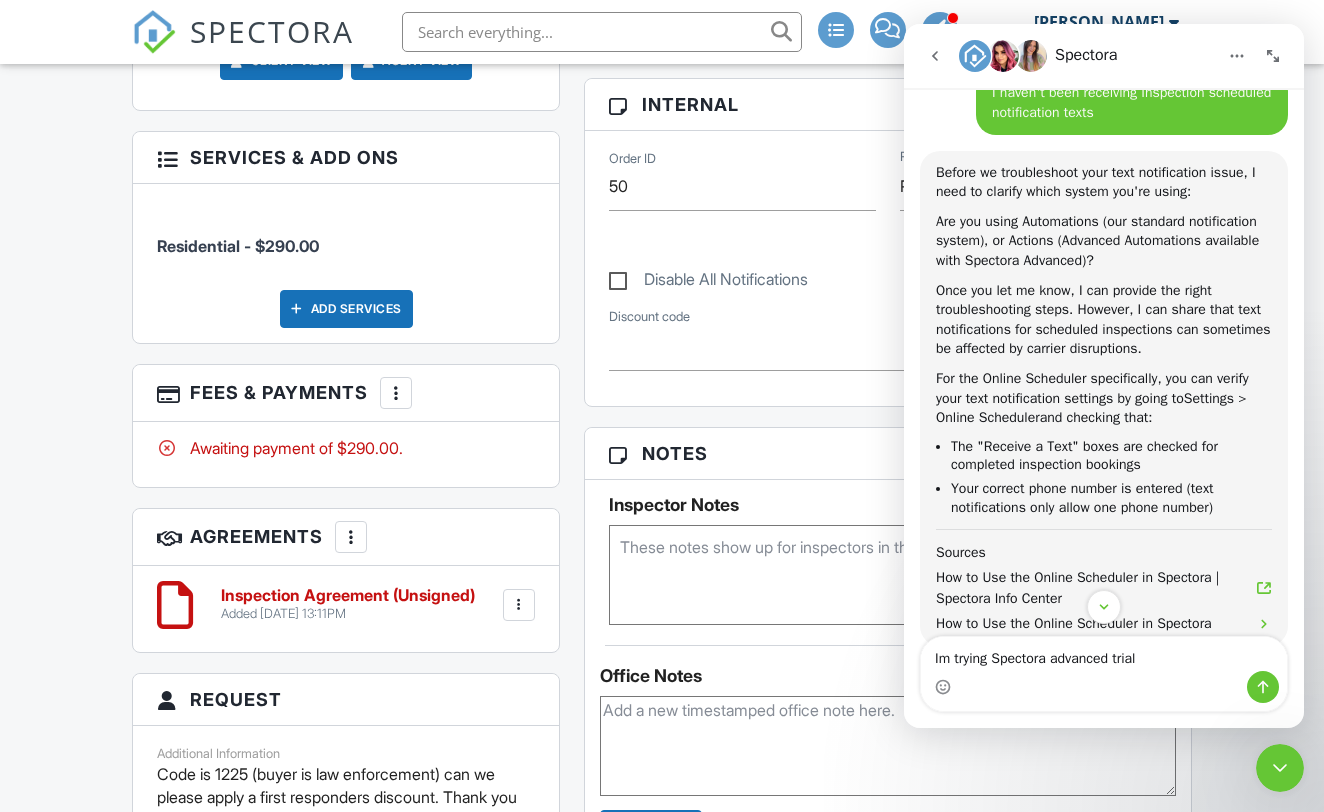 type on "Im trying Spectora advanced trial" 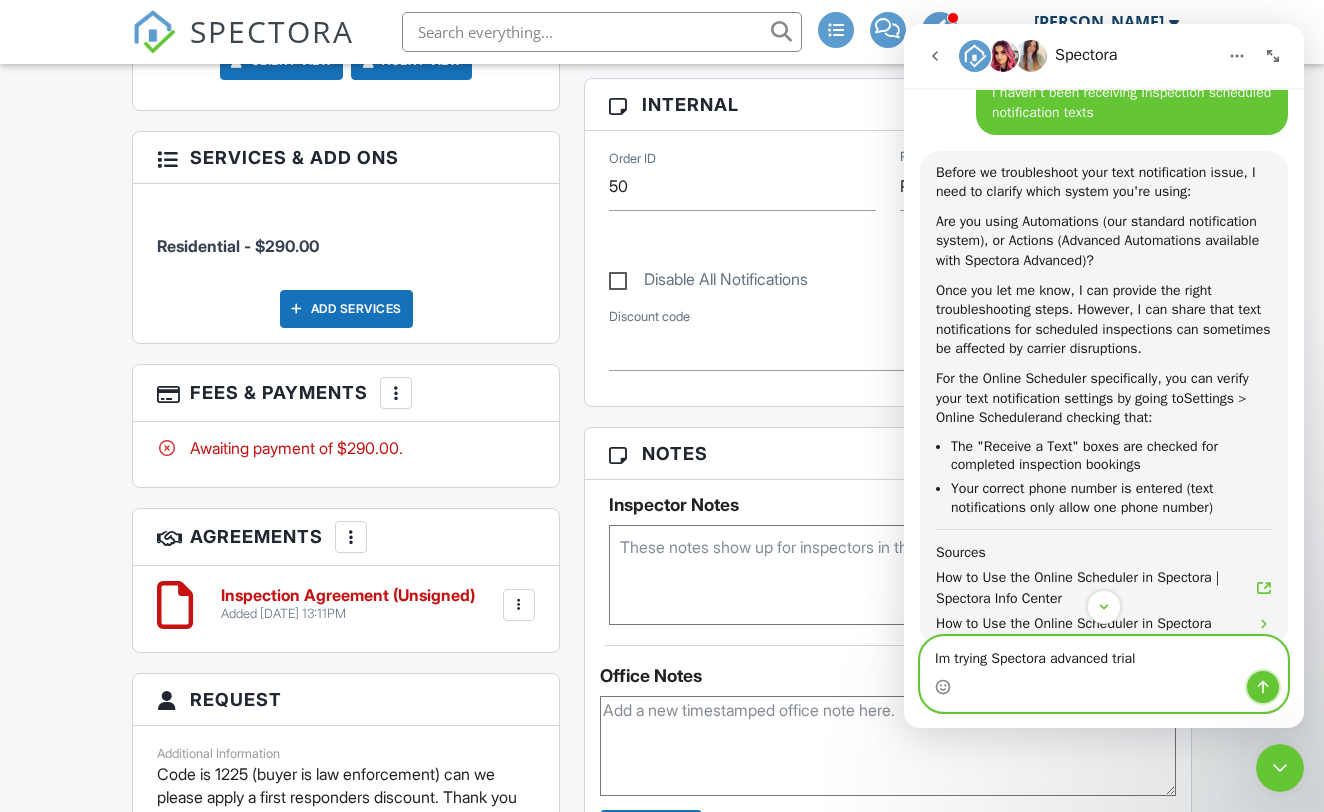click at bounding box center (1263, 687) 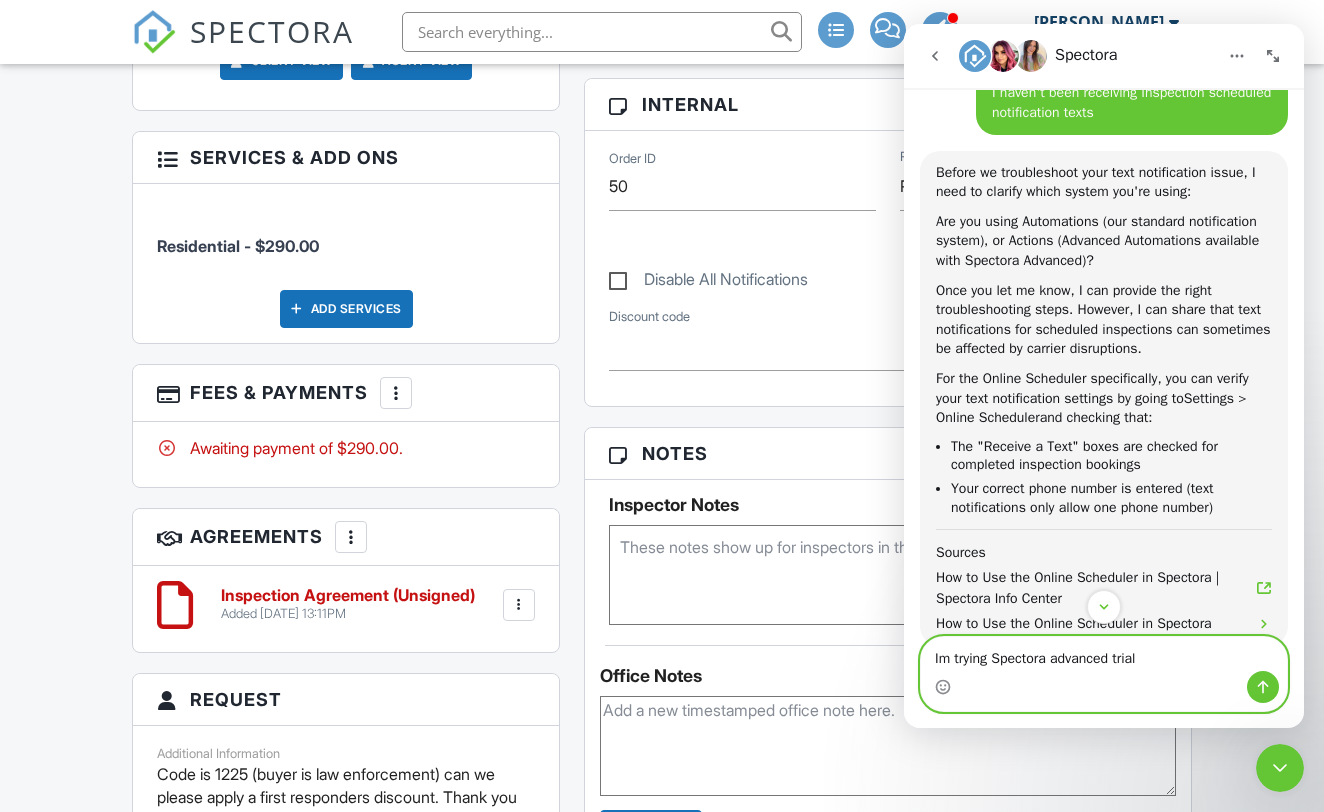 type 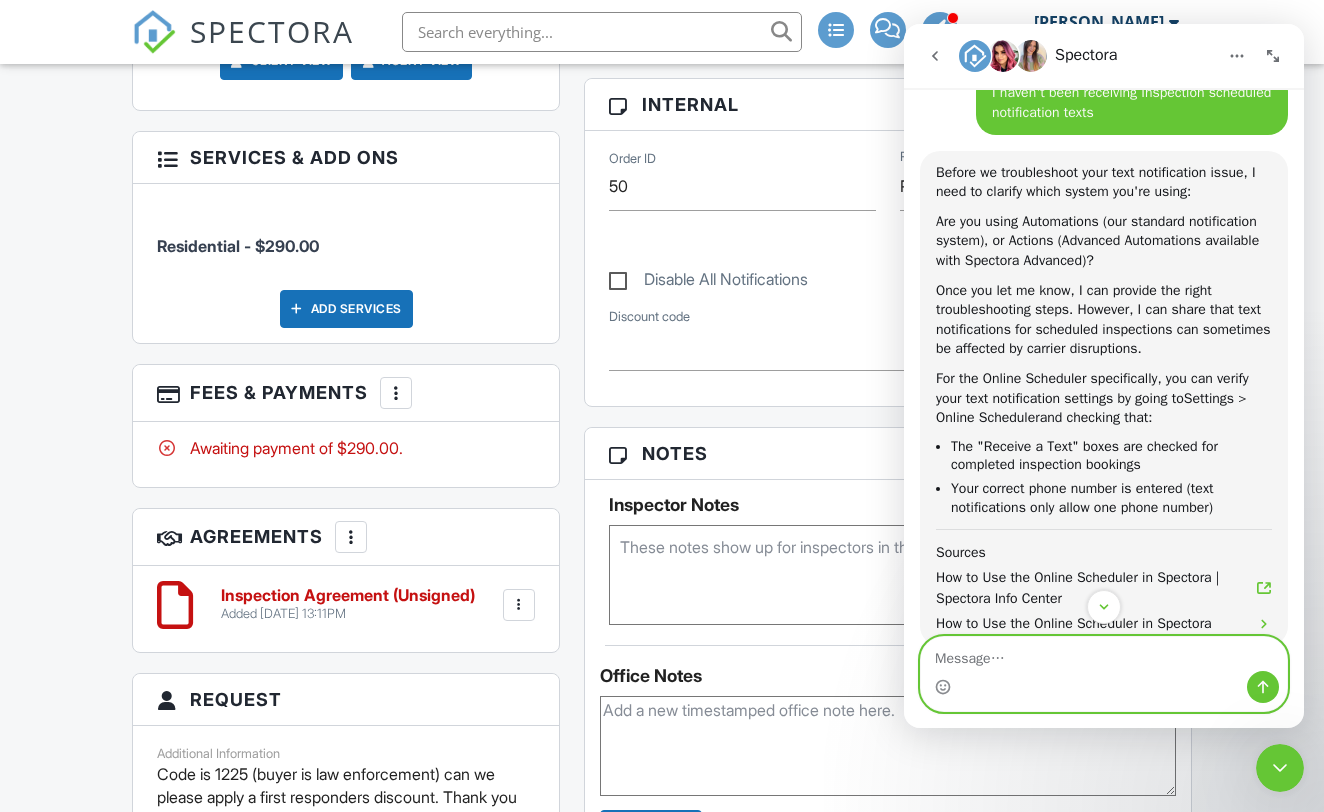 scroll, scrollTop: 670, scrollLeft: 0, axis: vertical 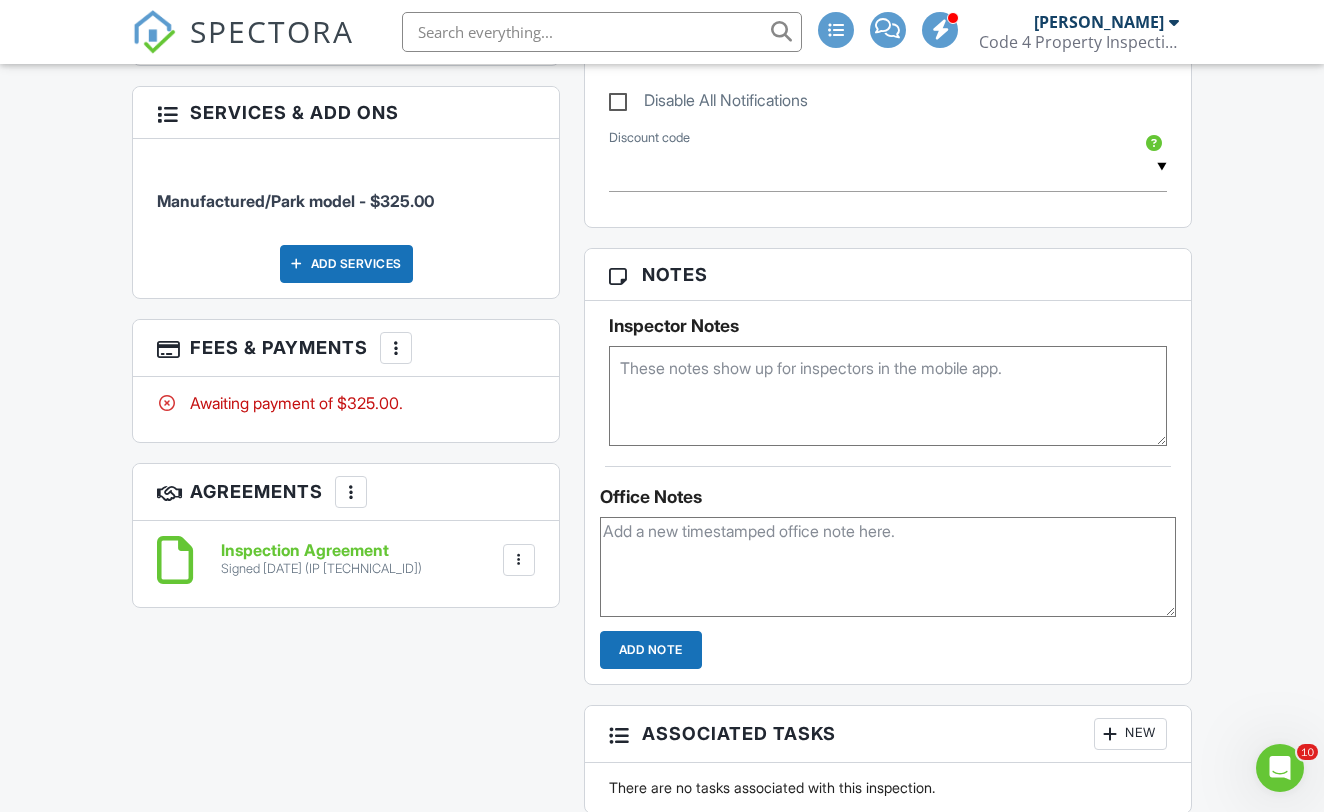 click at bounding box center (396, 348) 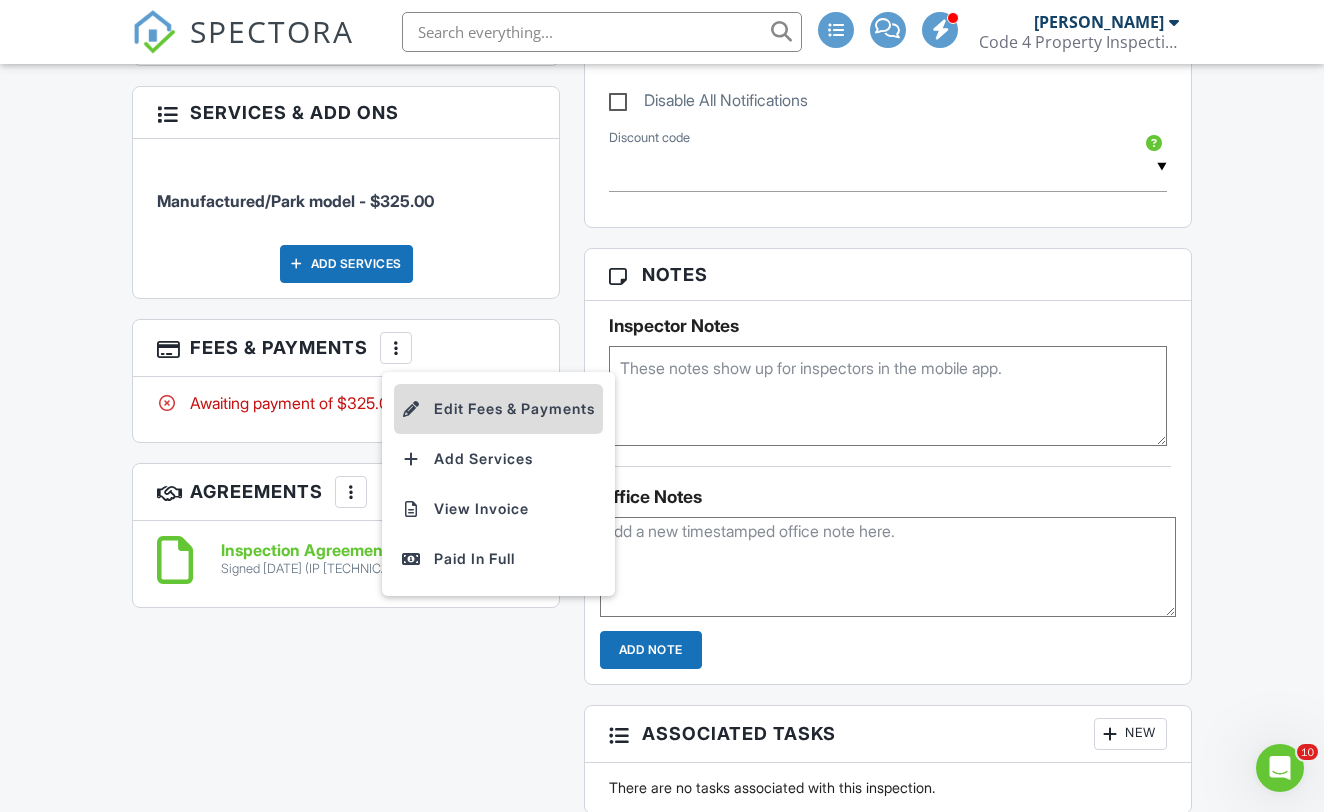 click on "Edit Fees & Payments" at bounding box center [498, 409] 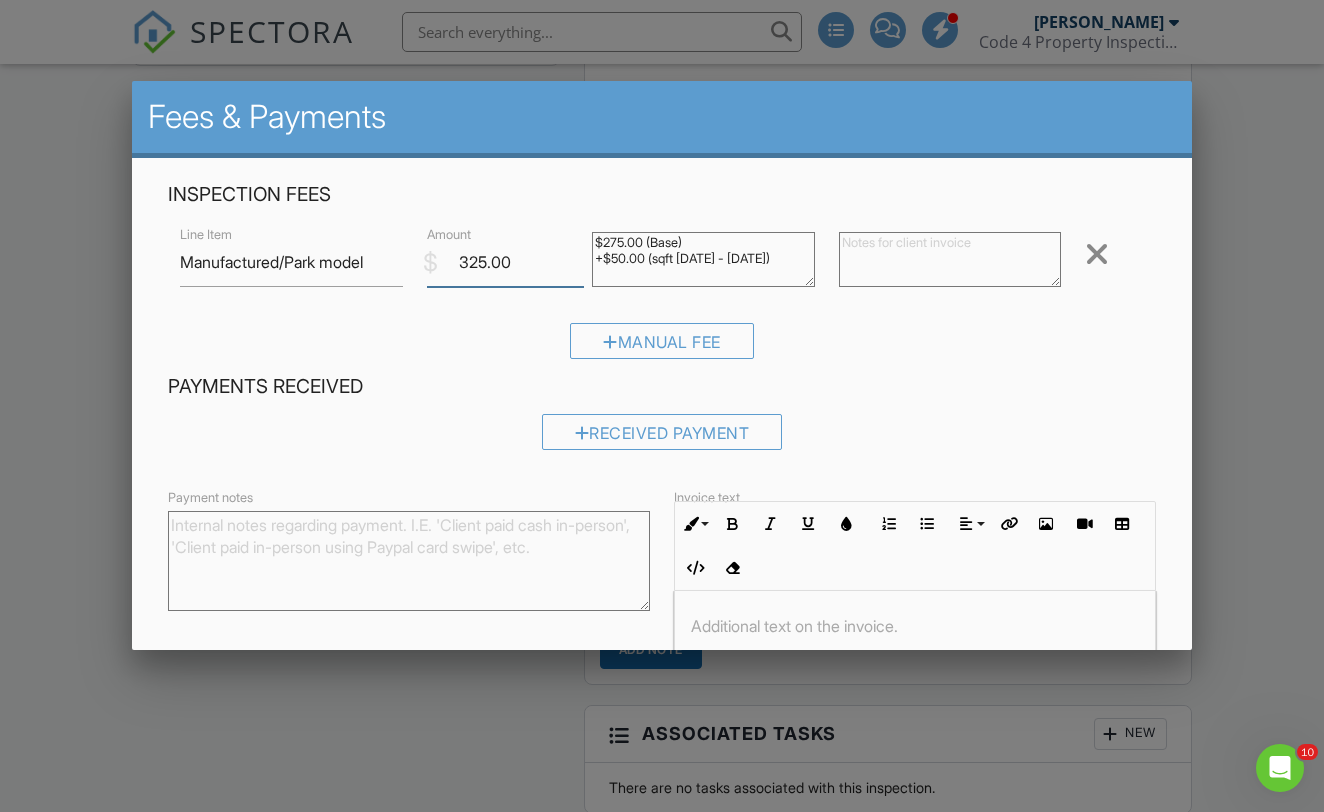 click on "325.00" at bounding box center [505, 262] 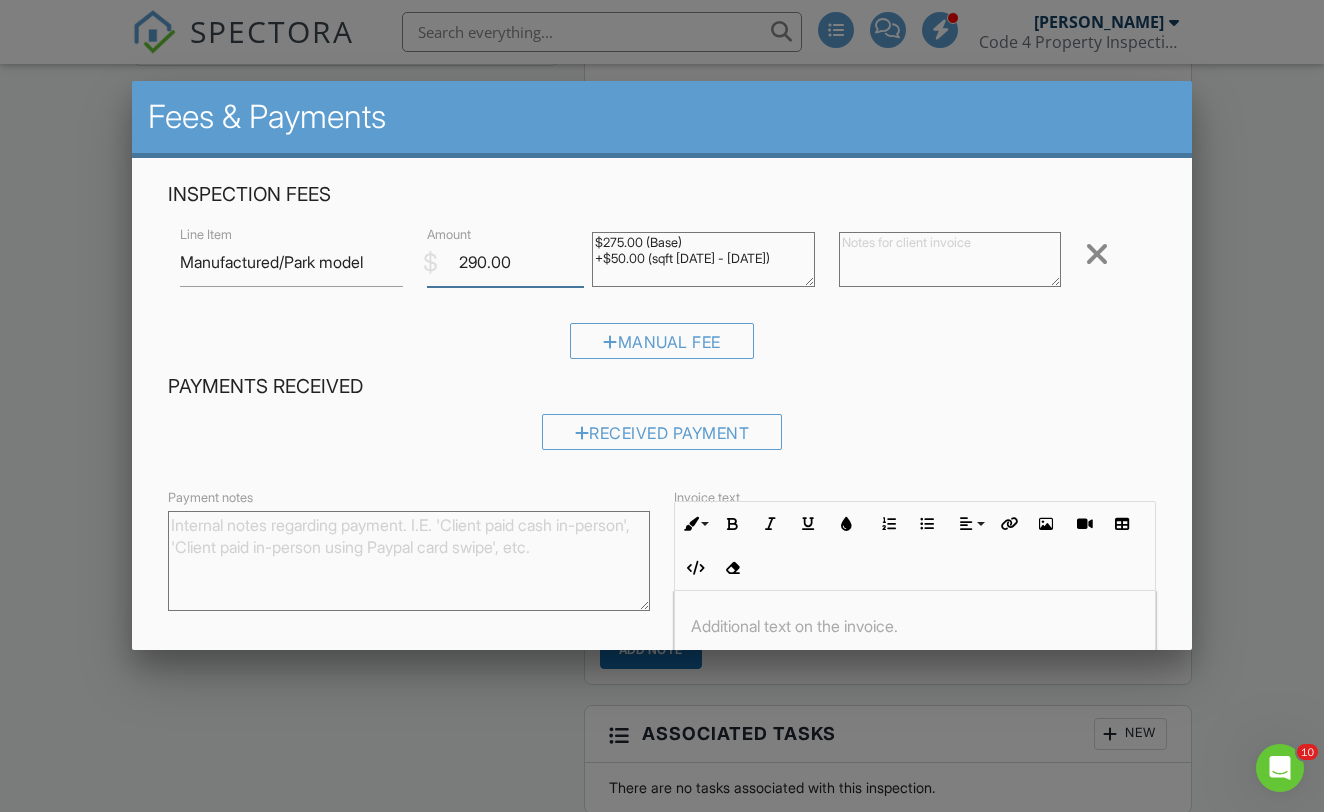 type on "290.00" 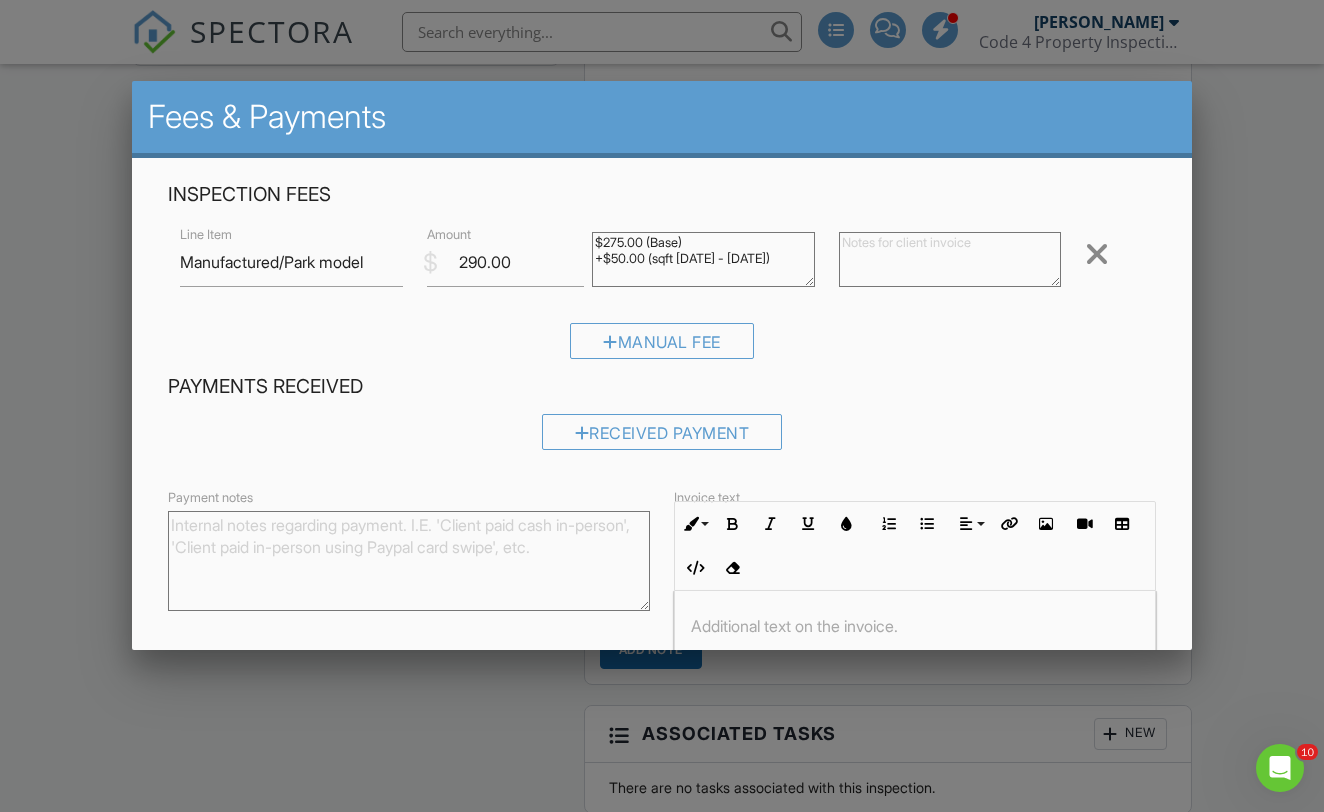 click at bounding box center [950, 259] 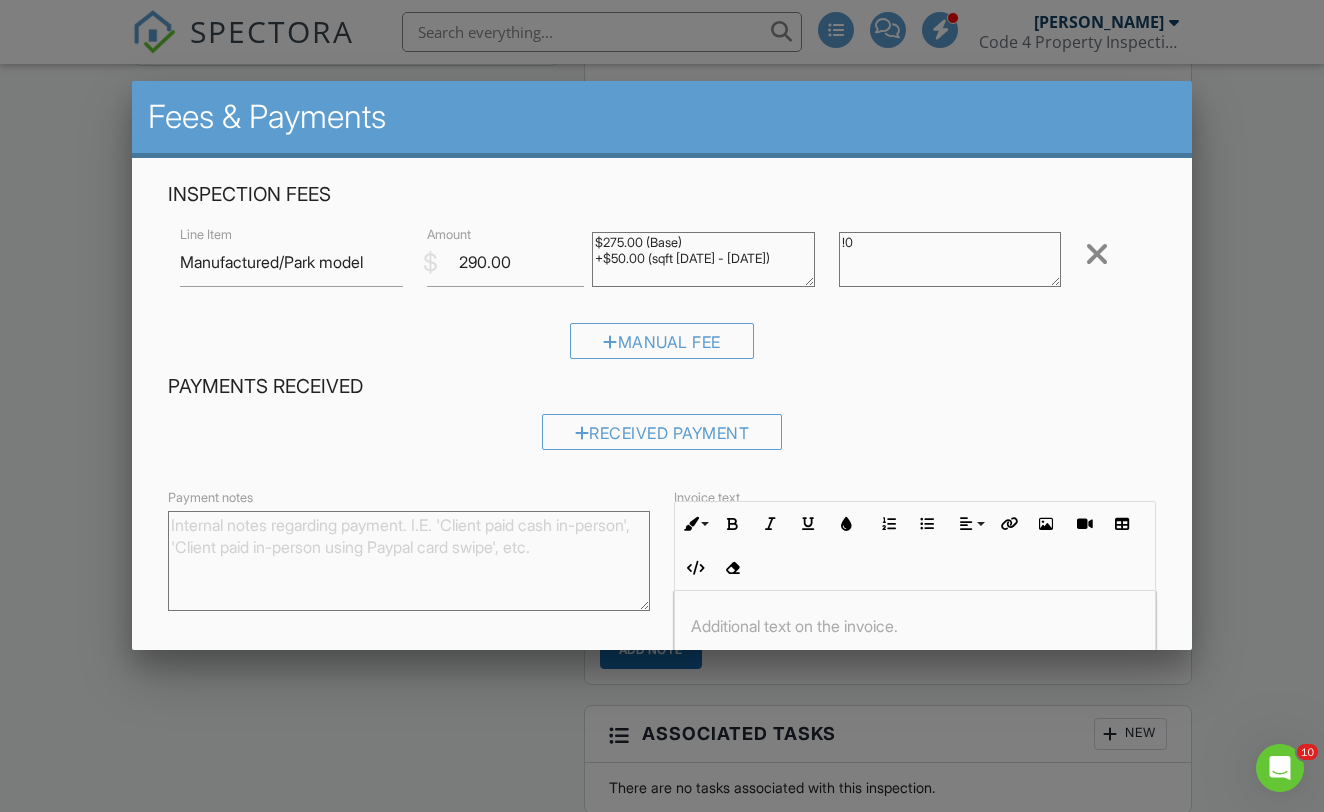 type on "!" 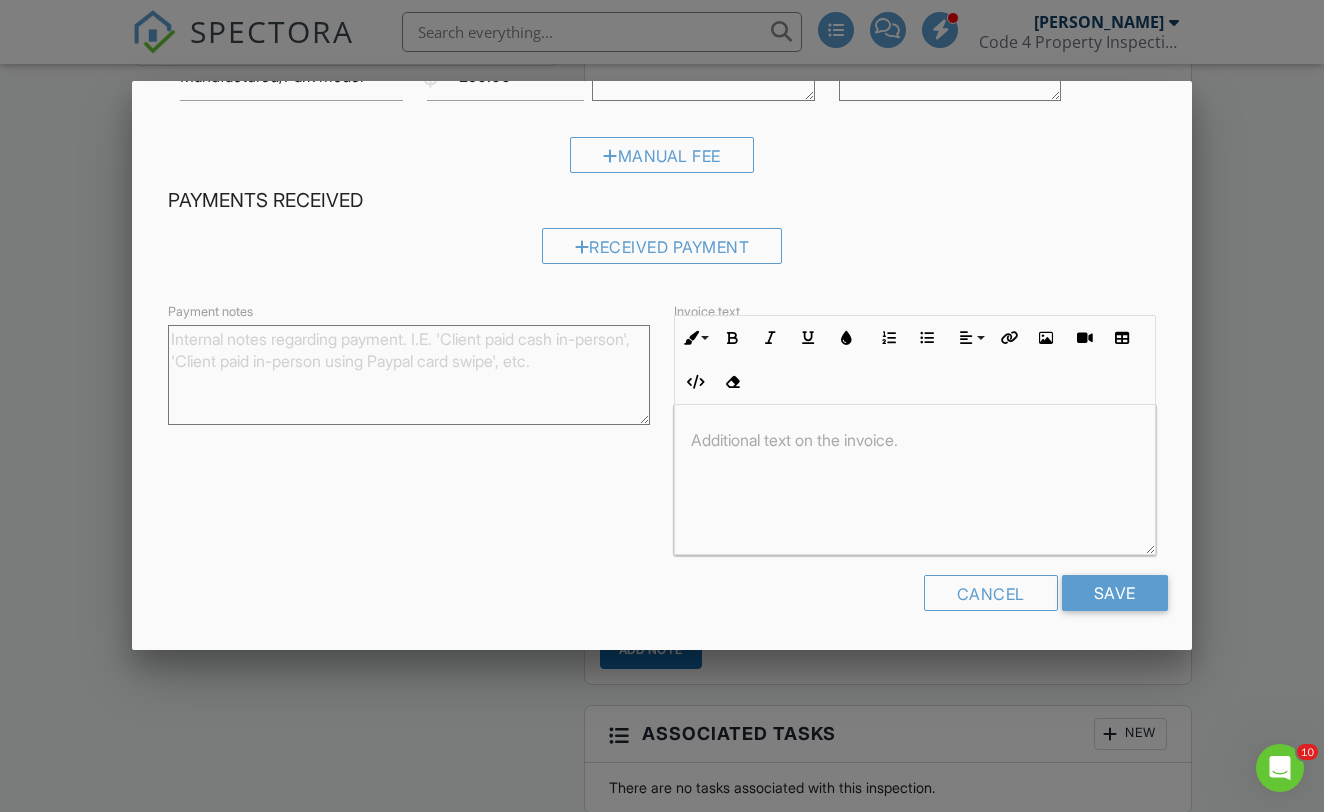 scroll, scrollTop: 185, scrollLeft: 0, axis: vertical 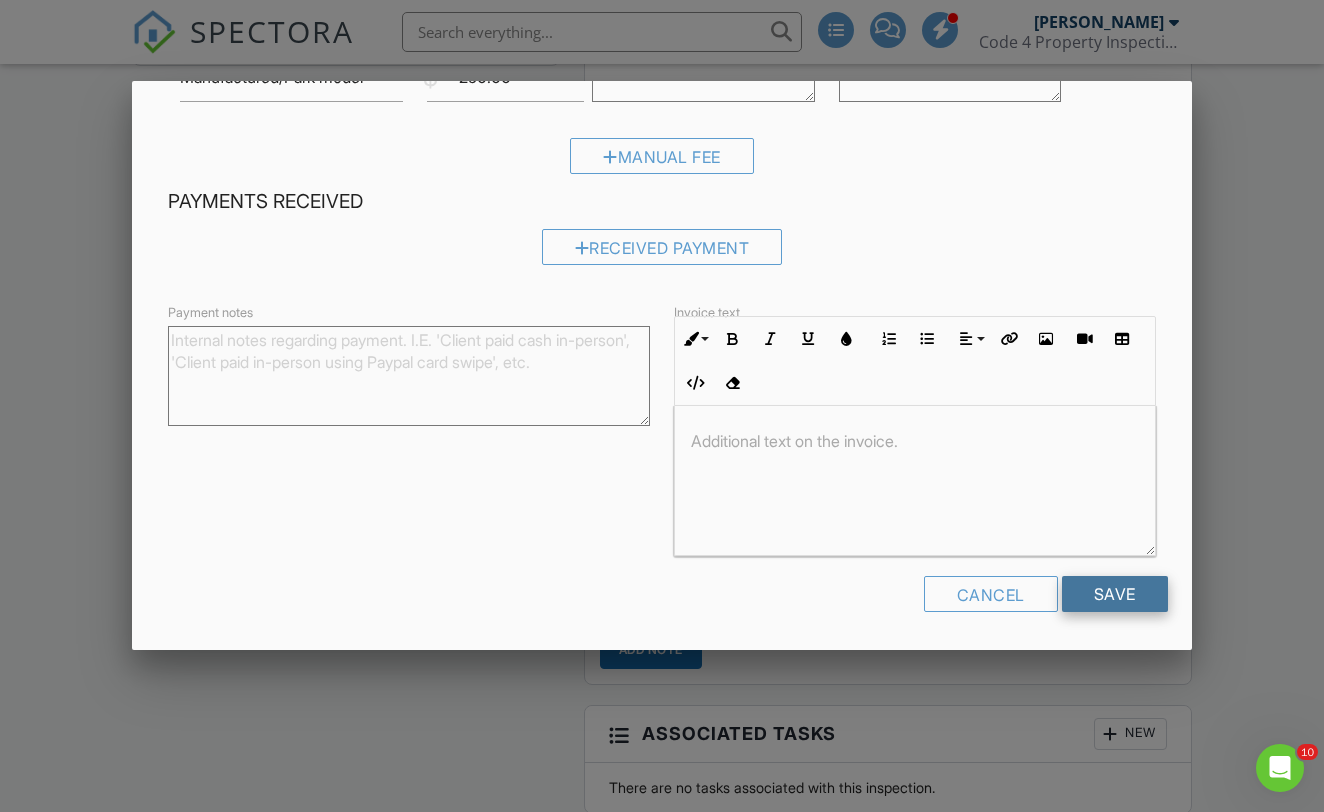 type on "10% Discount applied.
Thank You for your service!!" 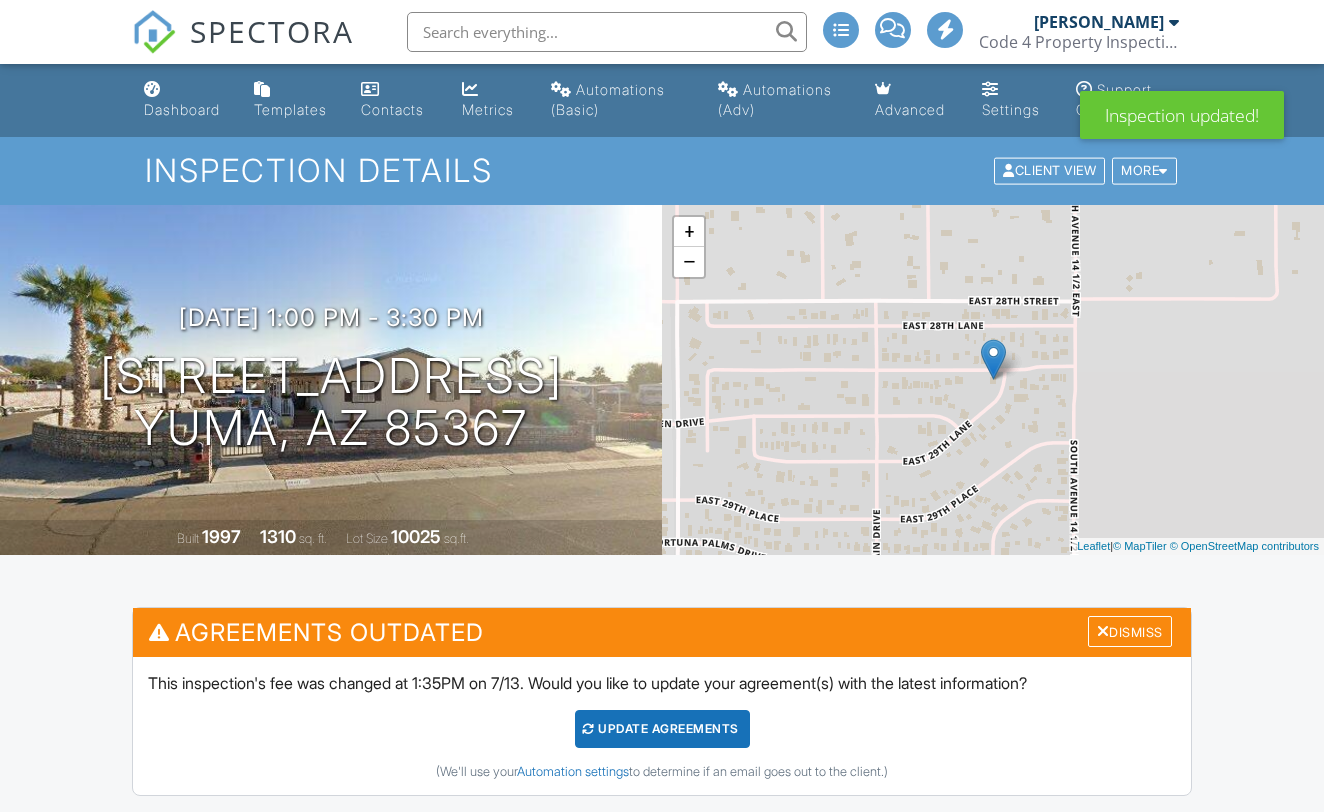 scroll, scrollTop: 0, scrollLeft: 0, axis: both 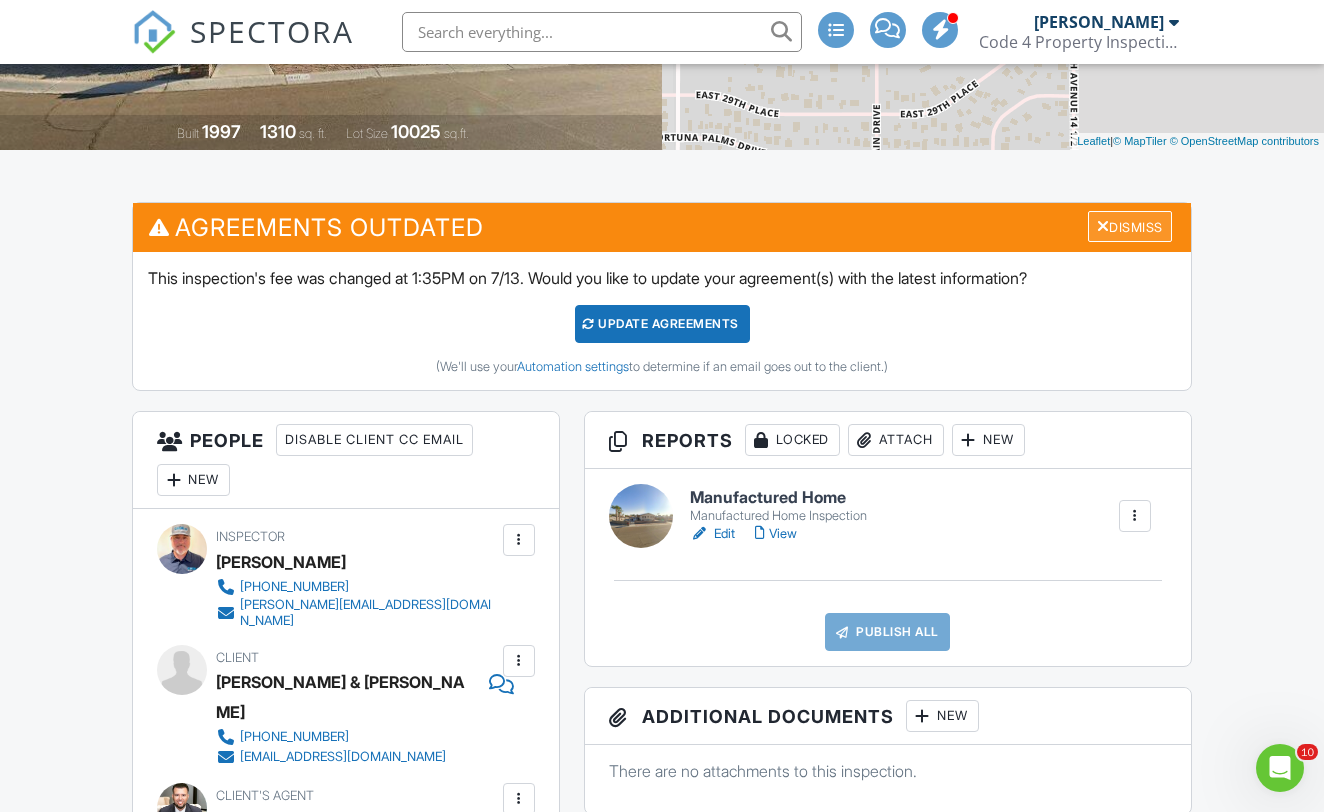 click on "Dismiss" at bounding box center (1130, 226) 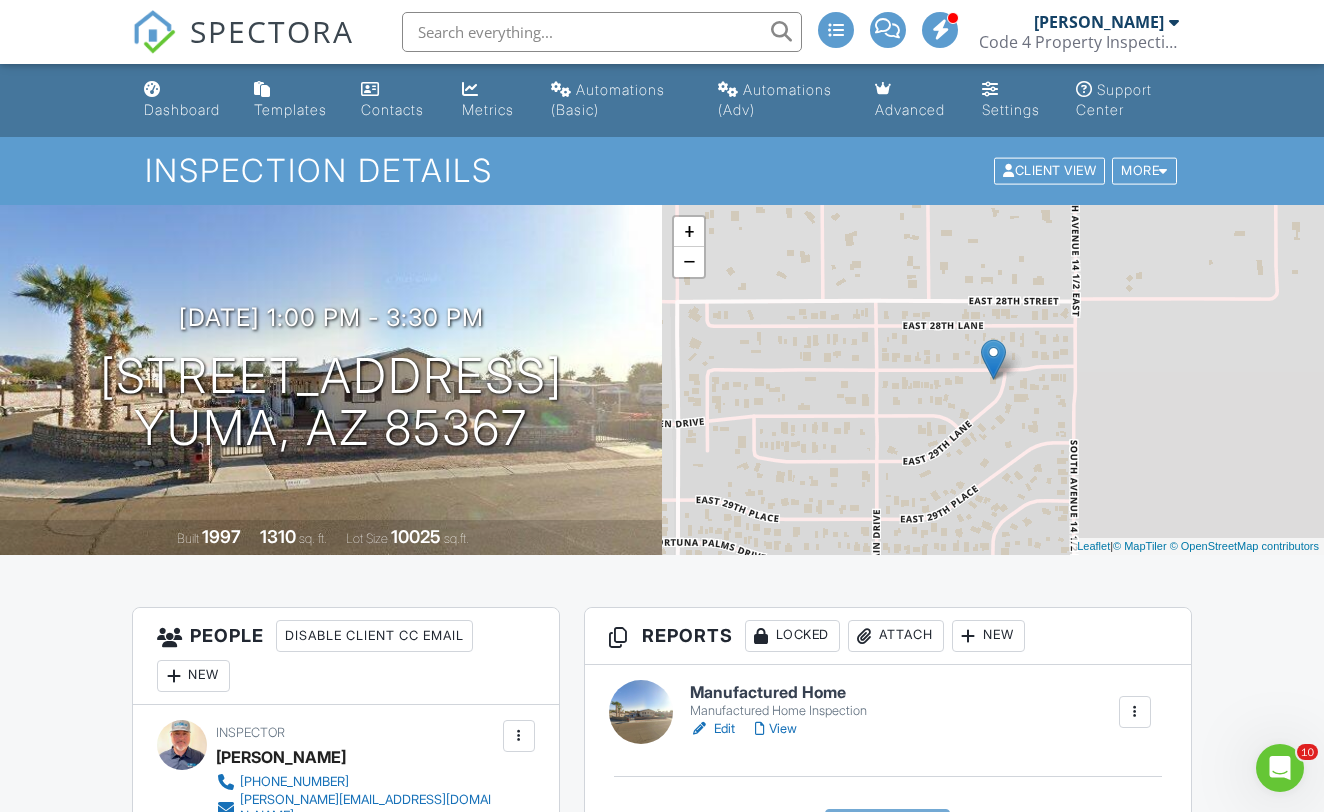 scroll, scrollTop: 0, scrollLeft: 0, axis: both 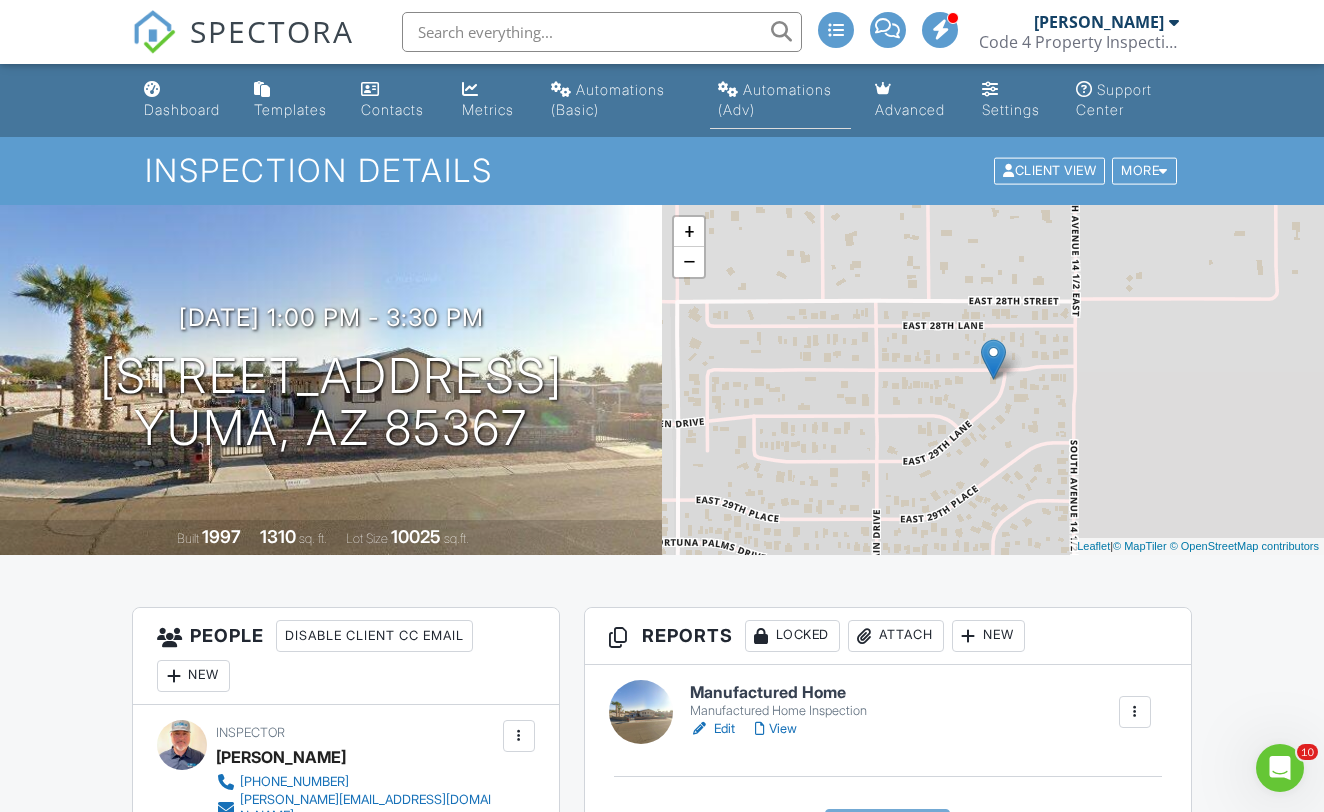 click on "Automations (Adv)" at bounding box center (775, 99) 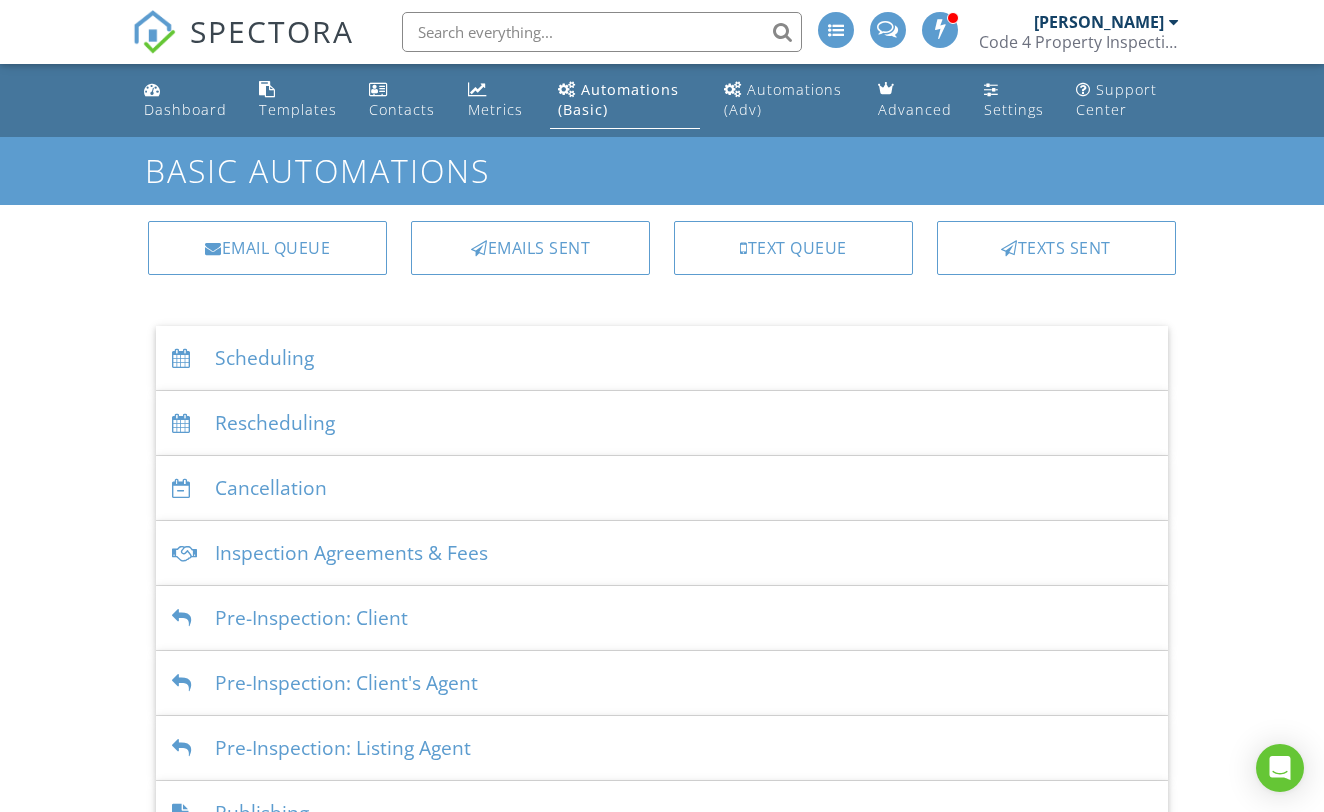 scroll, scrollTop: 0, scrollLeft: 0, axis: both 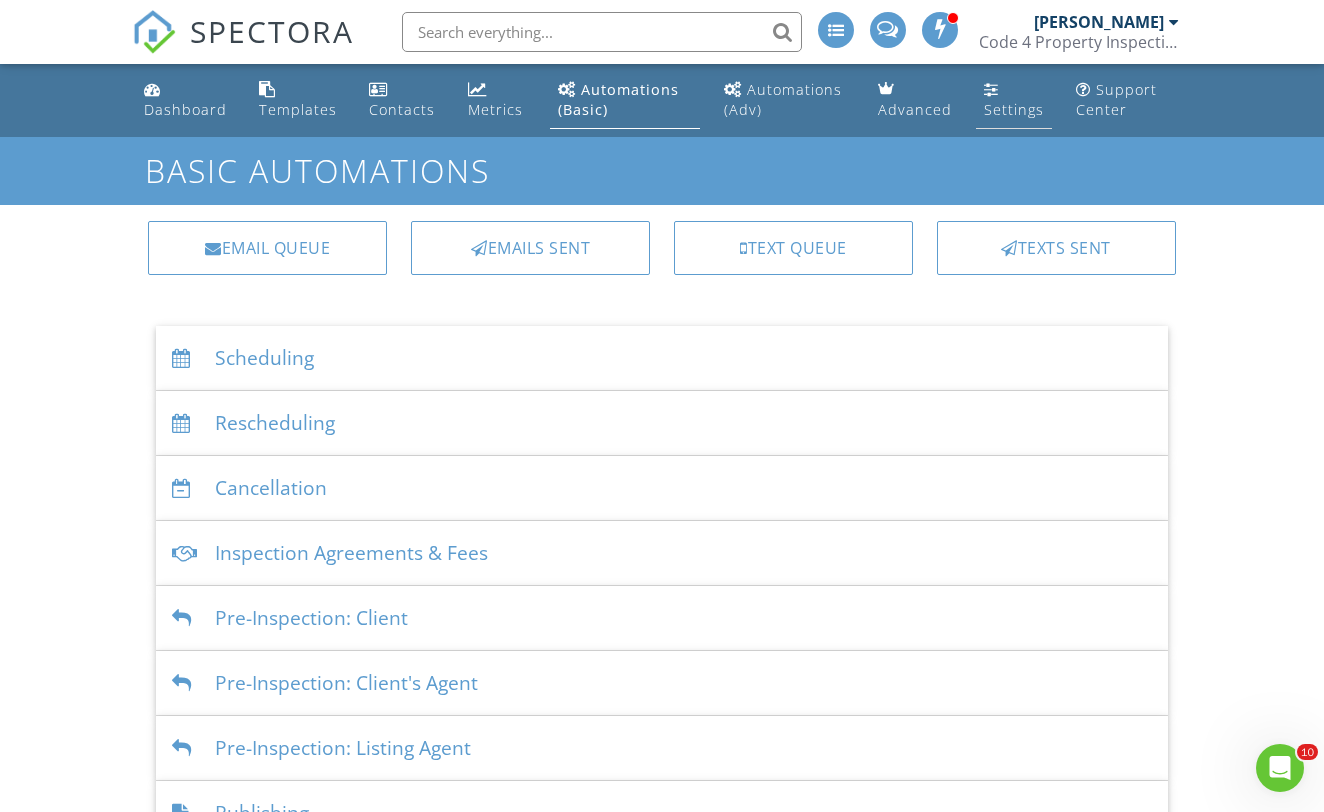 click at bounding box center [991, 89] 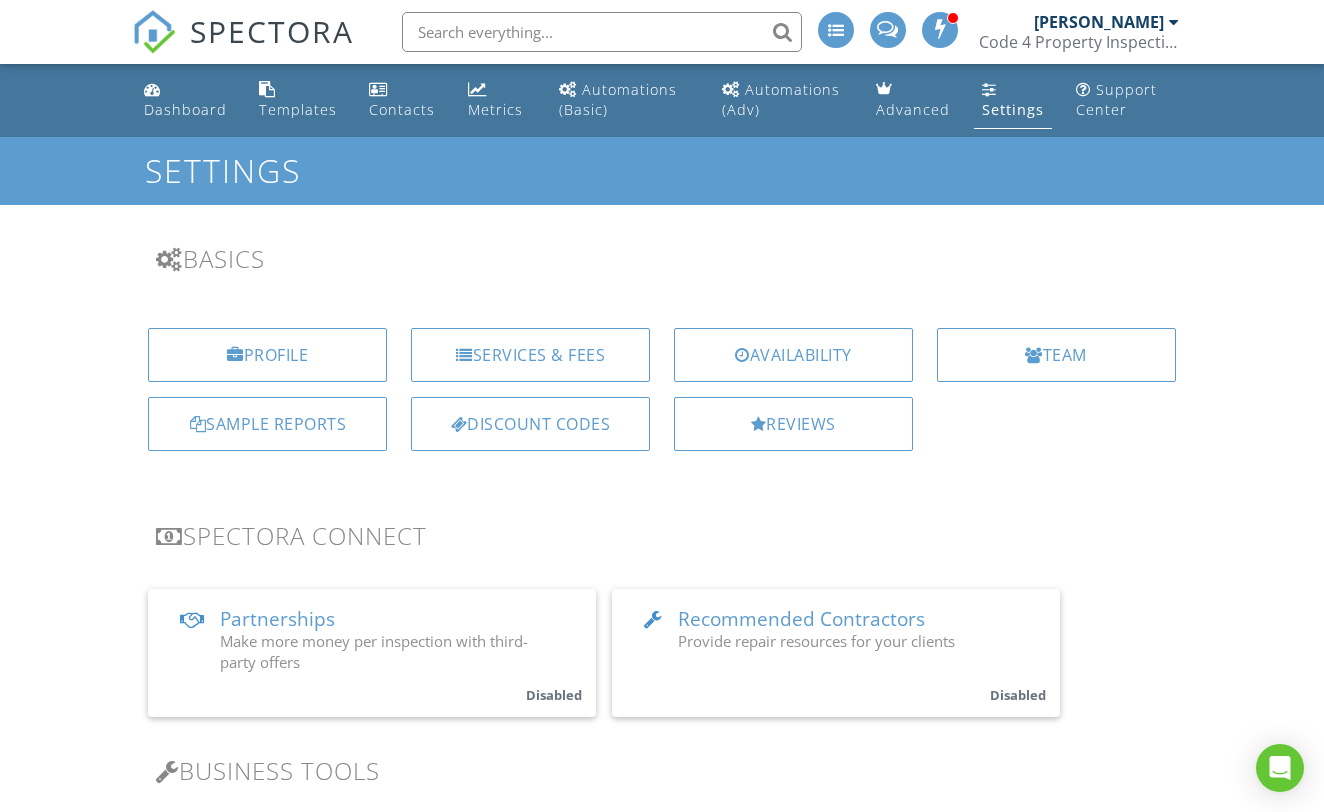 scroll, scrollTop: 0, scrollLeft: 0, axis: both 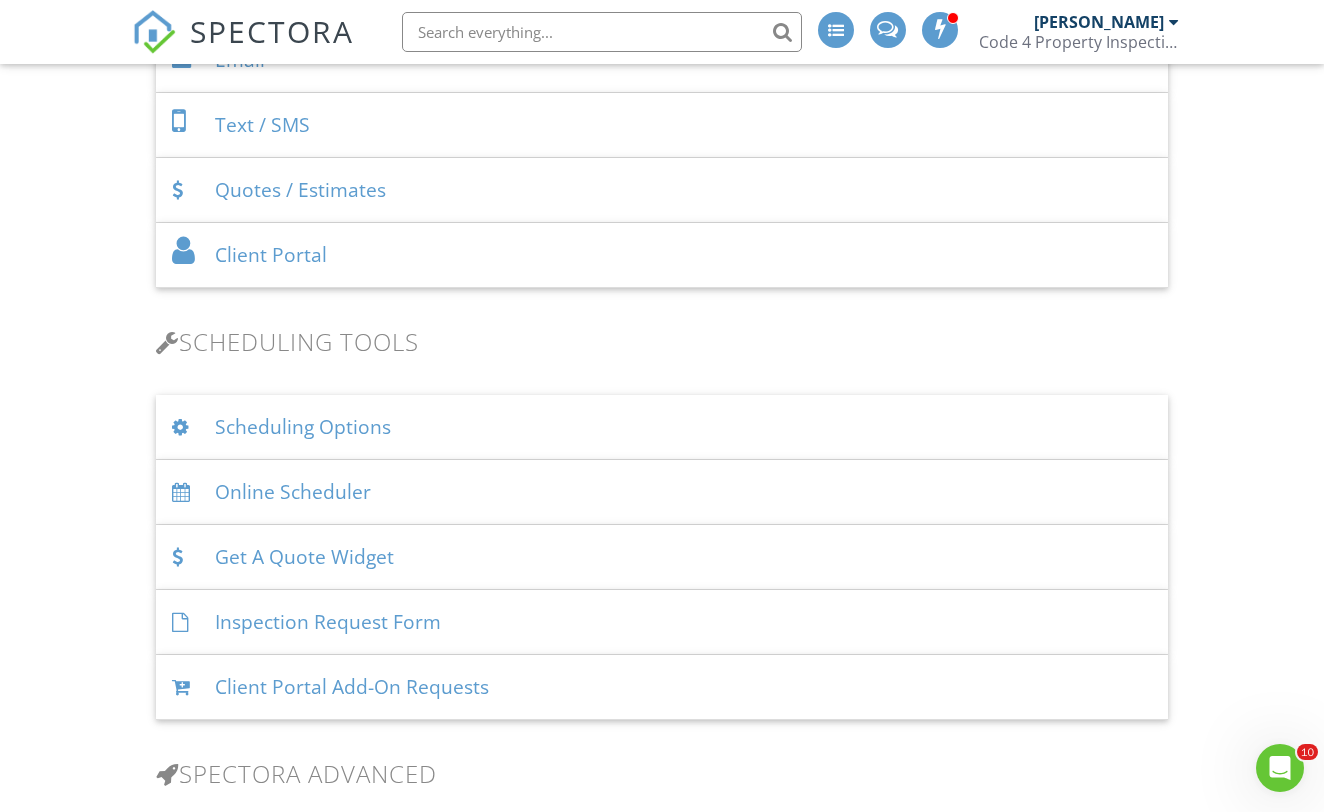 click on "Online Scheduler" at bounding box center [661, 492] 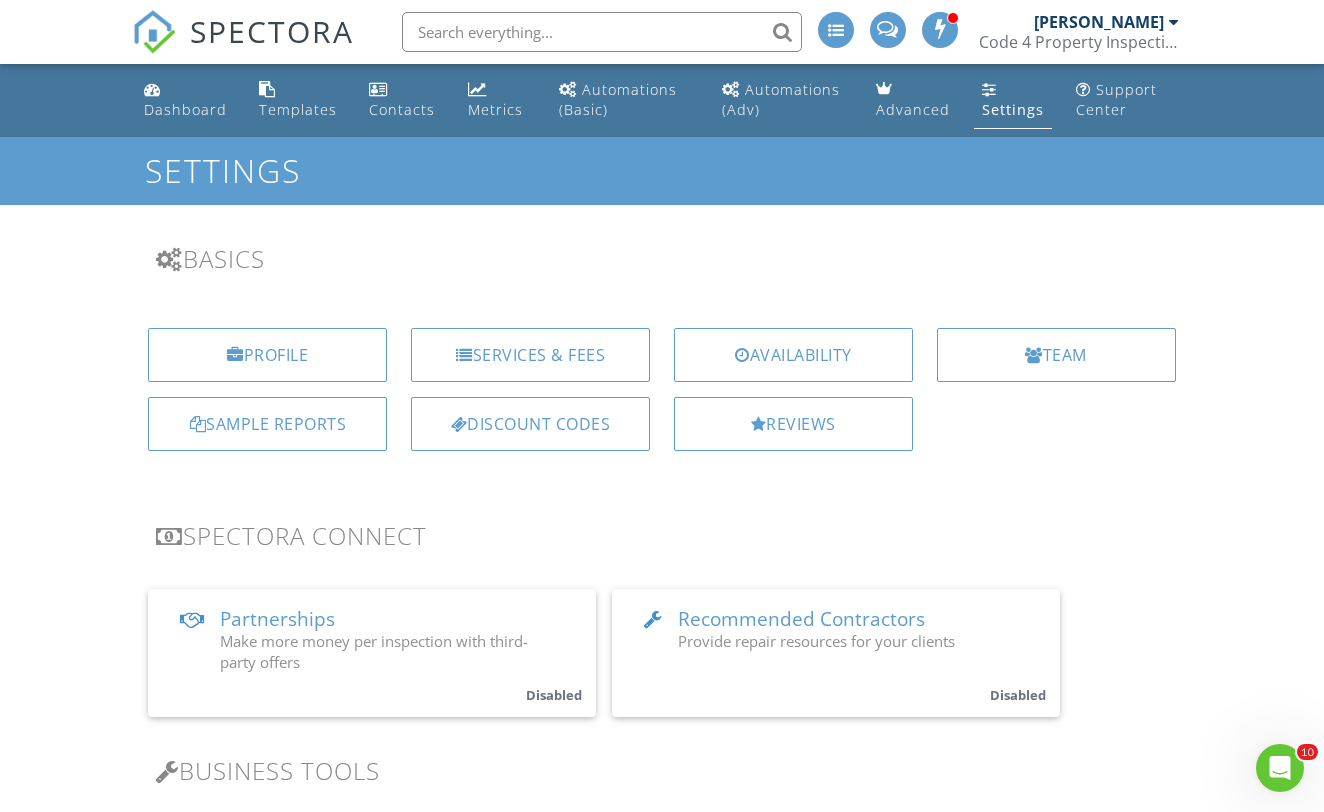 scroll, scrollTop: 0, scrollLeft: 0, axis: both 